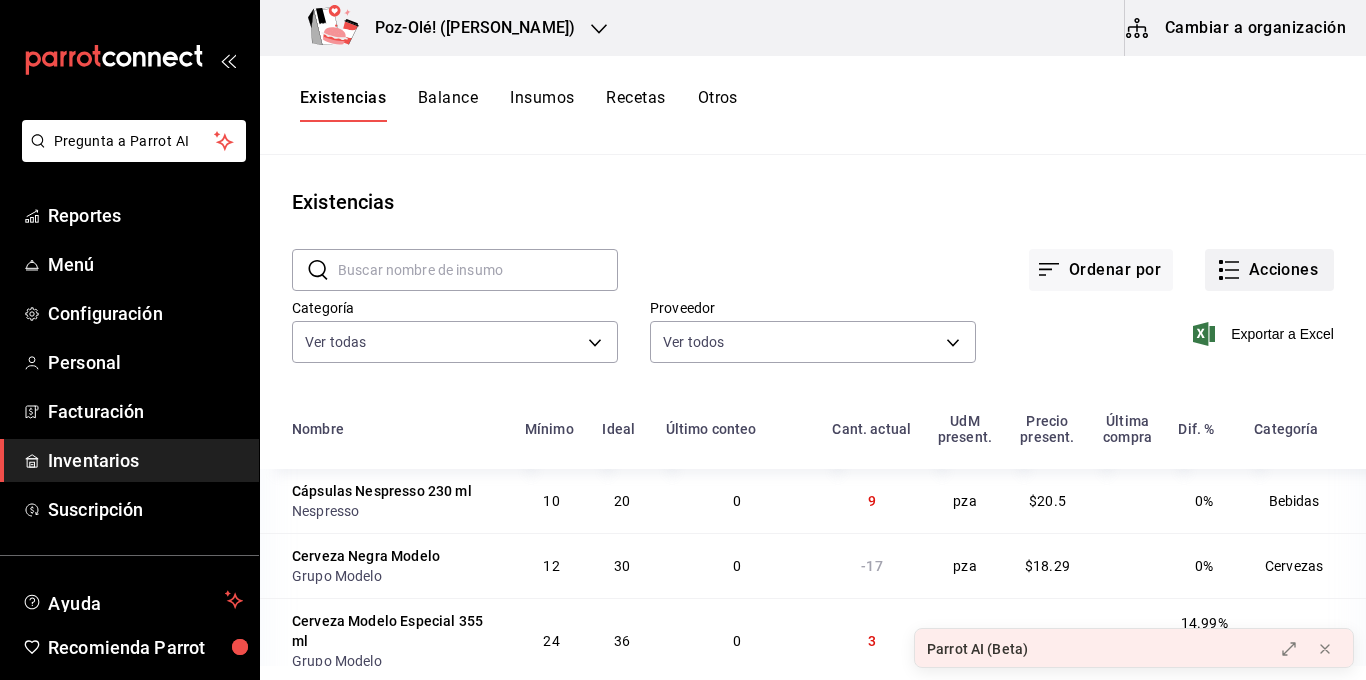 click on "Acciones" at bounding box center (1269, 270) 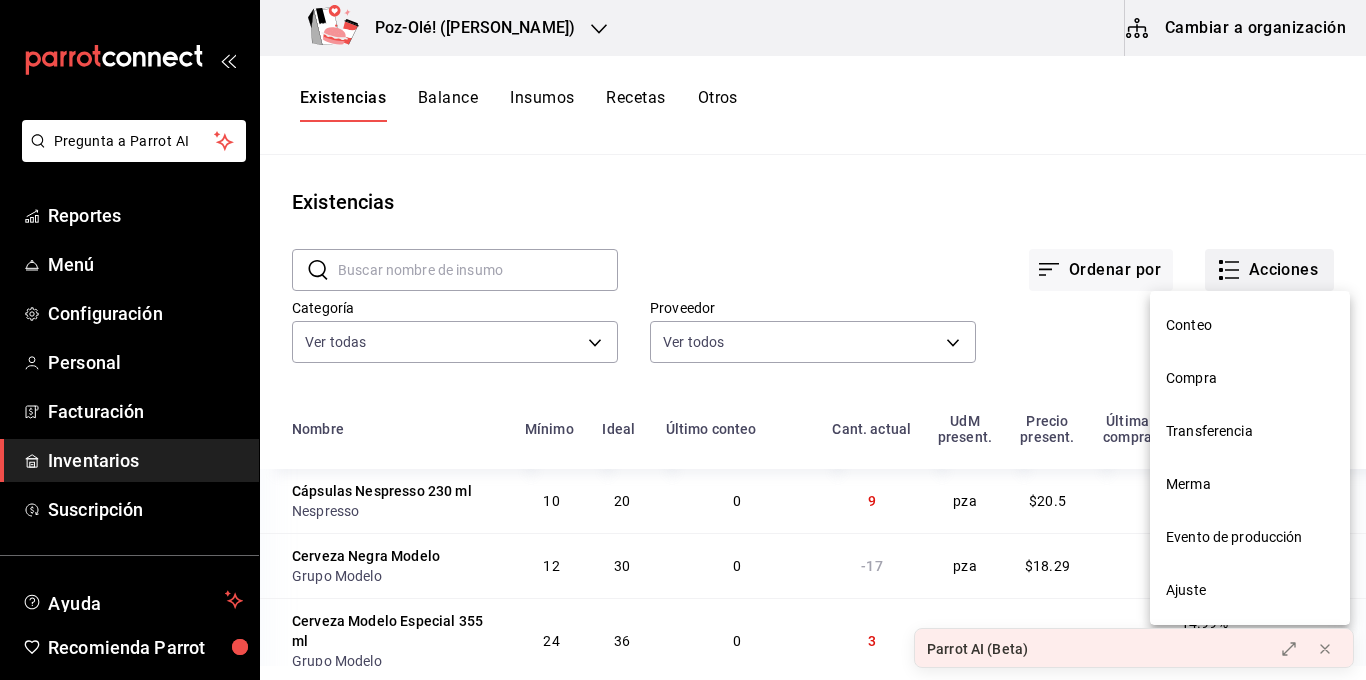 scroll, scrollTop: 0, scrollLeft: 0, axis: both 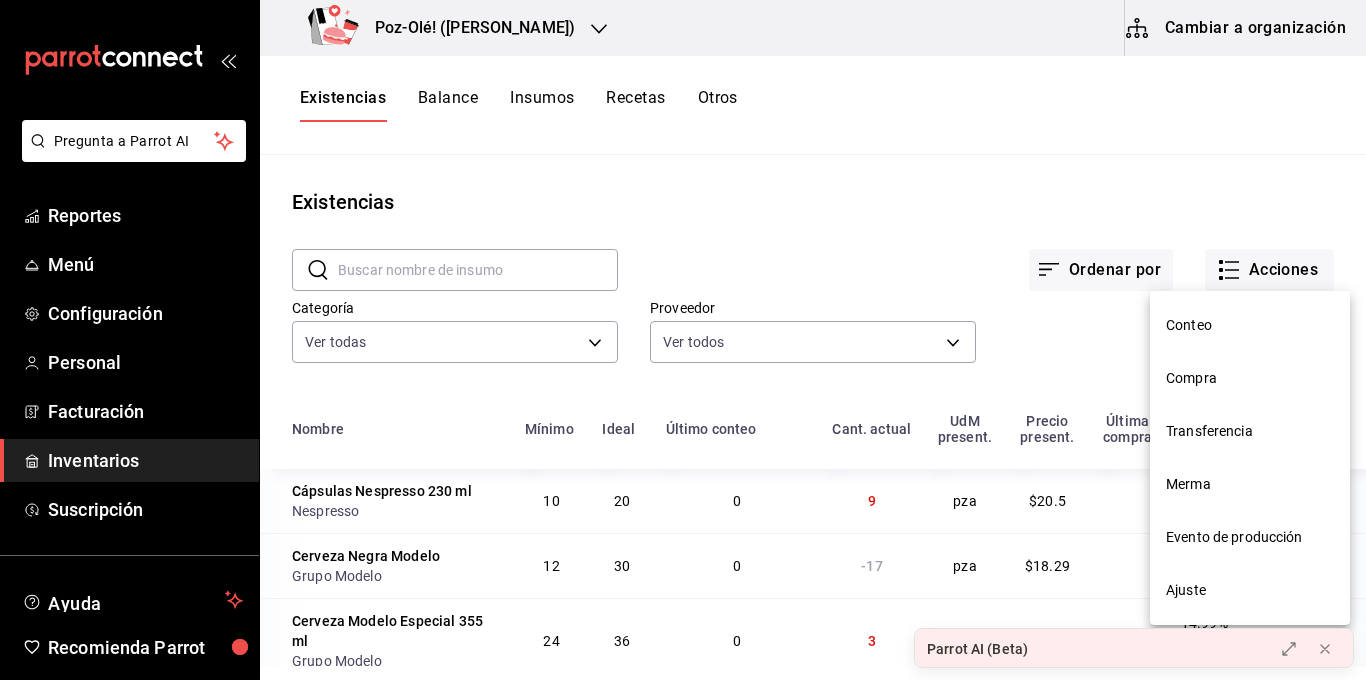 click on "Ajuste" at bounding box center (1250, 590) 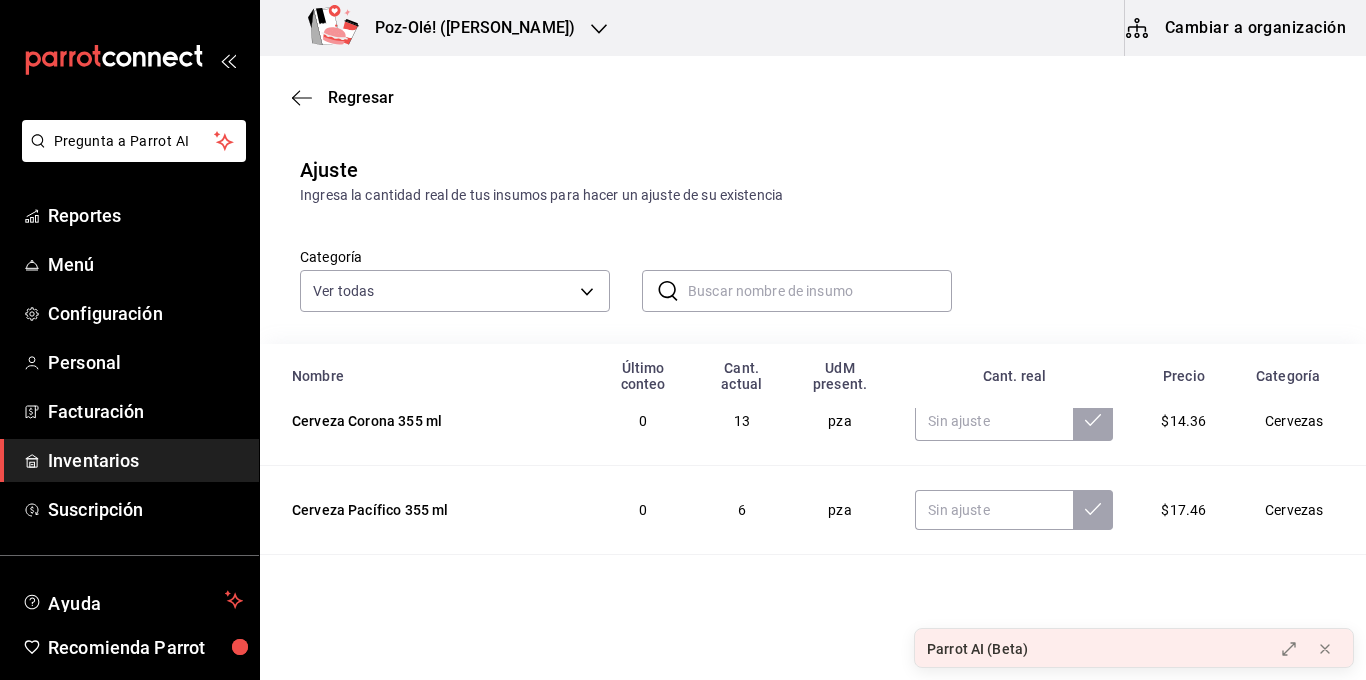 scroll, scrollTop: 407, scrollLeft: 0, axis: vertical 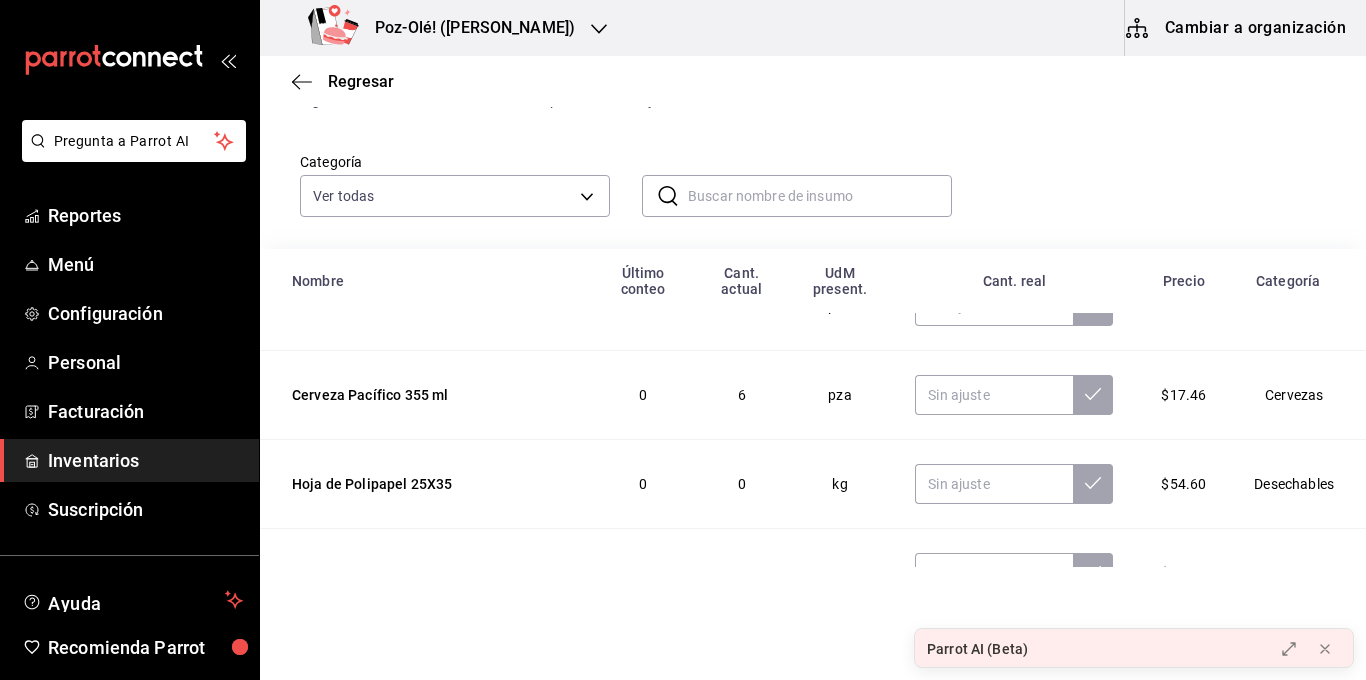 click on "Inventarios" at bounding box center [145, 460] 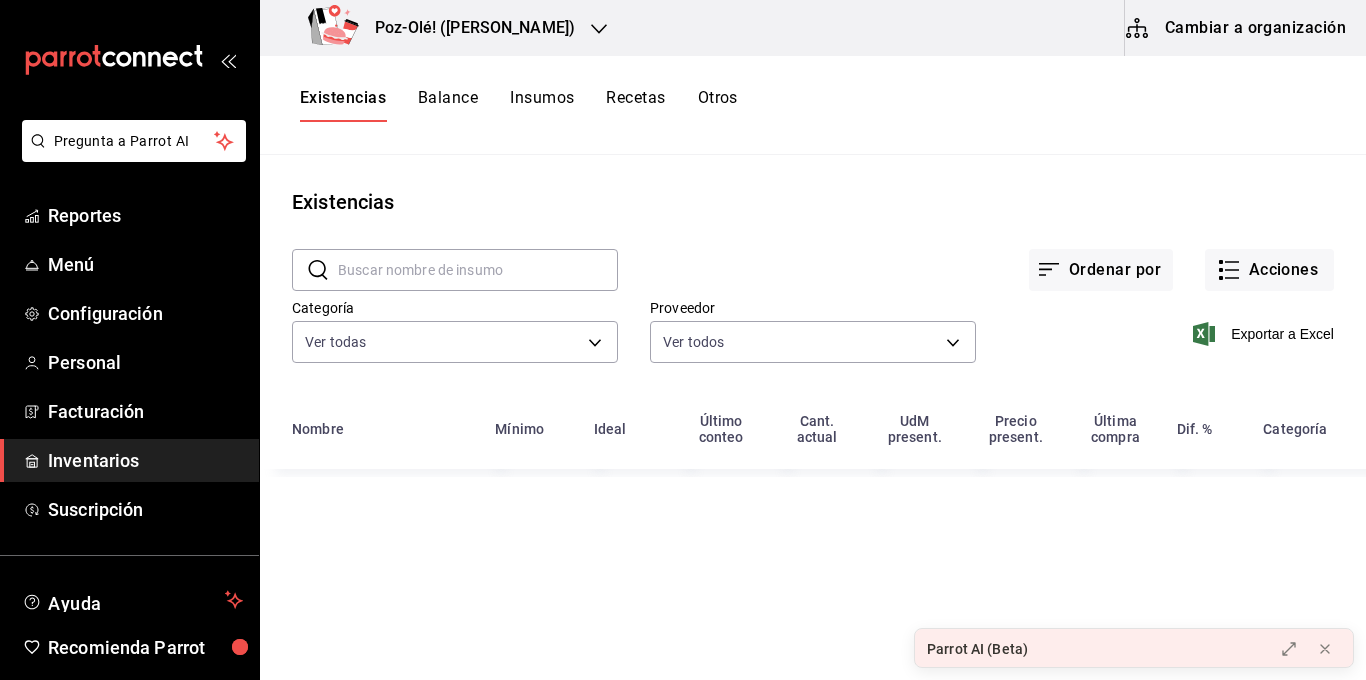 type on "48d44c5a-e461-48d4-aff9-0664819c2ea3,a25d6bbc-ab57-4387-85d6-398f9db57e81,dec80177-2593-4bc2-baaa-337f3942d3fc,13a2b495-a6d8-49fc-b086-c613e02e3895,3633dcd9-fe50-4aac-9ee6-64900f93184a,b622301f-dd69-4b98-8dcd-0e47693323a8,6fc09c38-b187-4ee3-a3b5-13291895aac0,7382ad4a-8242-4048-9bdc-ee73c0d6d48a,206d7121-9d53-41fd-b39a-4cd91b7c47a6,f57f8e2a-15d8-445c-a7ac-f643b6ba4a1b,235de917-5cf1-432c-86d6-28eeaec25873,01c1b336-0bc4-42b5-b924-aff654889bb7,d5c1bce4-6058-4676-93cb-f6f2441fc03a,ef278d89-9820-4a77-90a0-926938ad4e72,3cbb42b7-b680-498b-b2ab-183f0e301770,cbfaf0d8-ccd4-4b8f-a3d1-cce7073549ac,a76b9c64-3e4c-460f-81df-d33a32ba6353,d8d3d8ff-cf55-4a54-8530-fc9c7f462c96,a2c32955-7780-47c3-8f66-d81473b82cc7,51c8a71d-4239-42da-a105-fd1f390ec20f,efa760ef-0306-4b2f-8d5e-c2e3e01ff0b8,0e214162-cd5a-42eb-b087-4c5b289f8a5a,74463242-5aa6-4035-95e2-54d78fd8e31c,fb39c8a9-afe6-45c4-8b36-4a9a59a05520,da6521c3-57d5-4289-a035-88162208c036,293f9c21-ca2f-4d0a-b706-7b64c9246b15,50227738-dc6c-422f-a962-a4c5bd309d7e,e05b8860-05a0-4e5c-b12..." 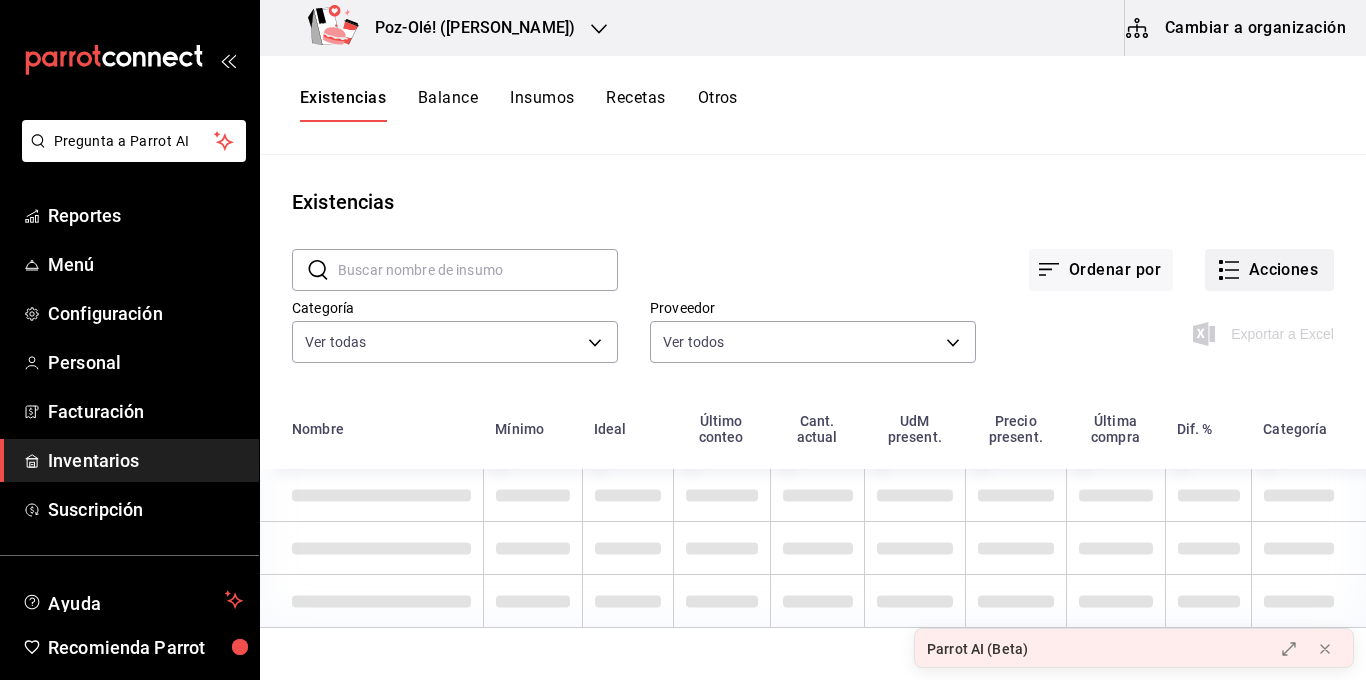 click on "Acciones" at bounding box center (1269, 270) 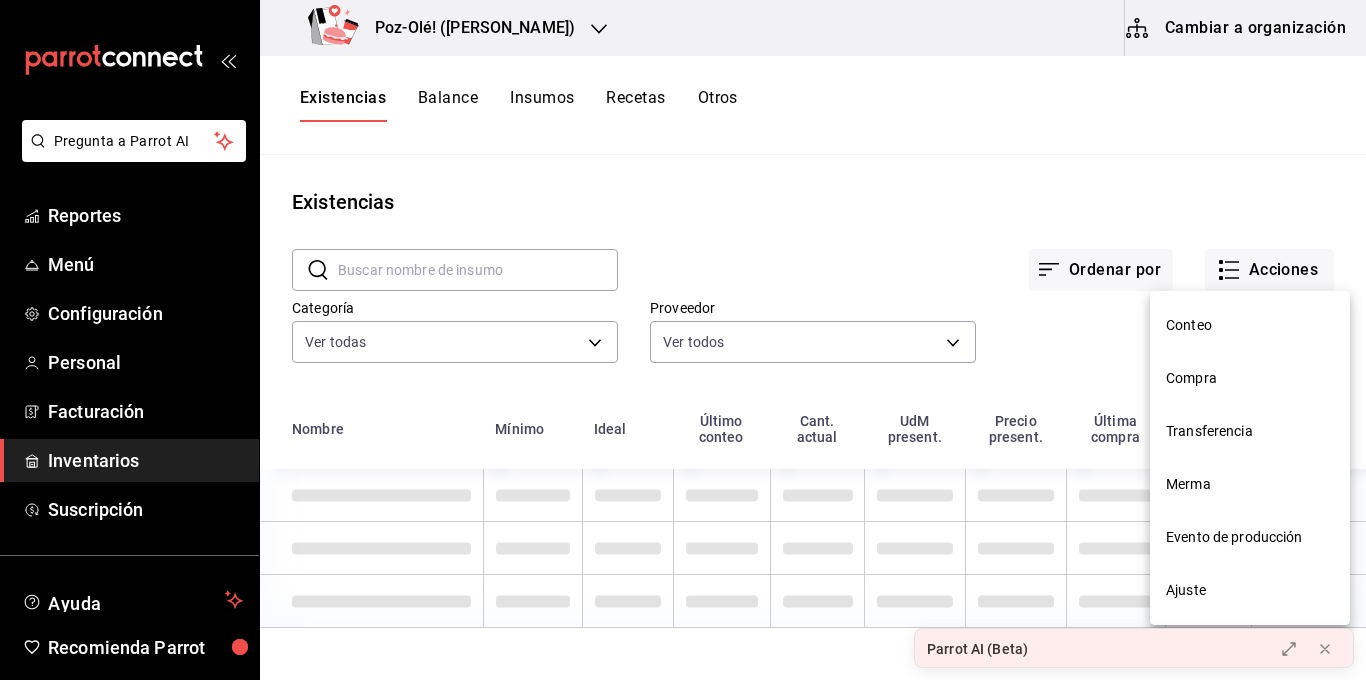 click on "Transferencia" at bounding box center (1250, 431) 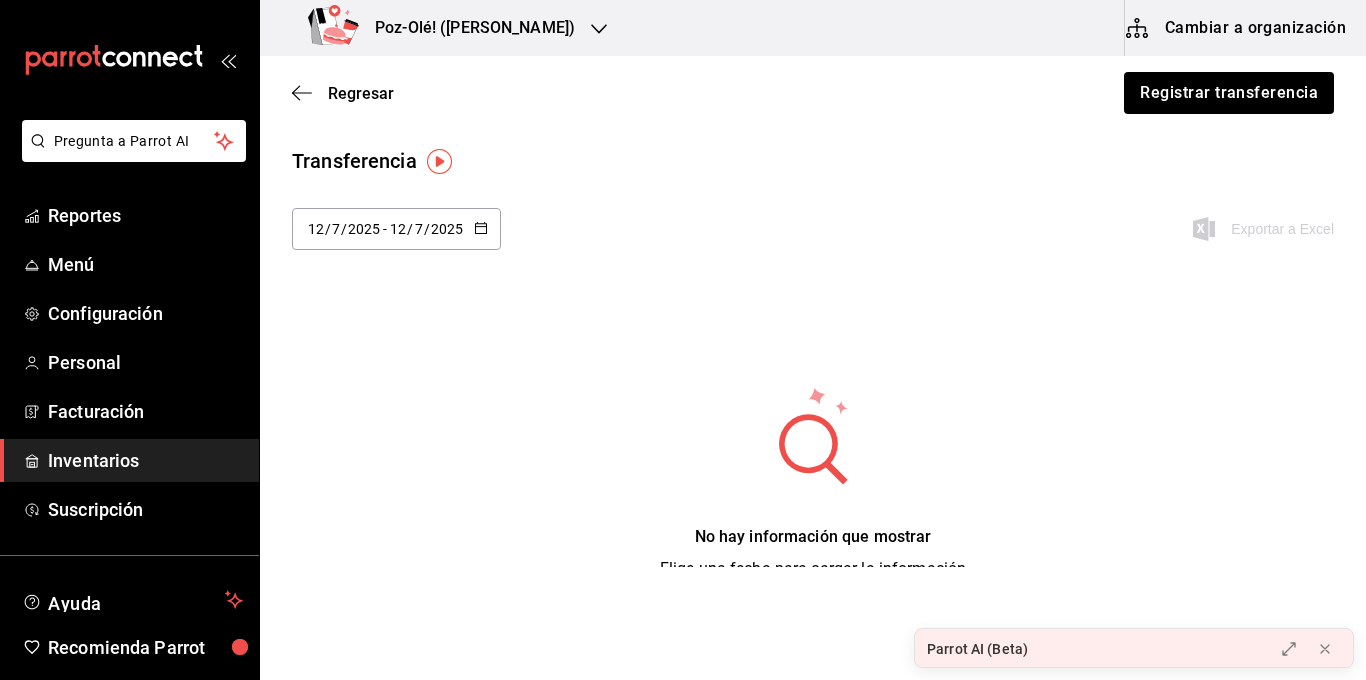 click 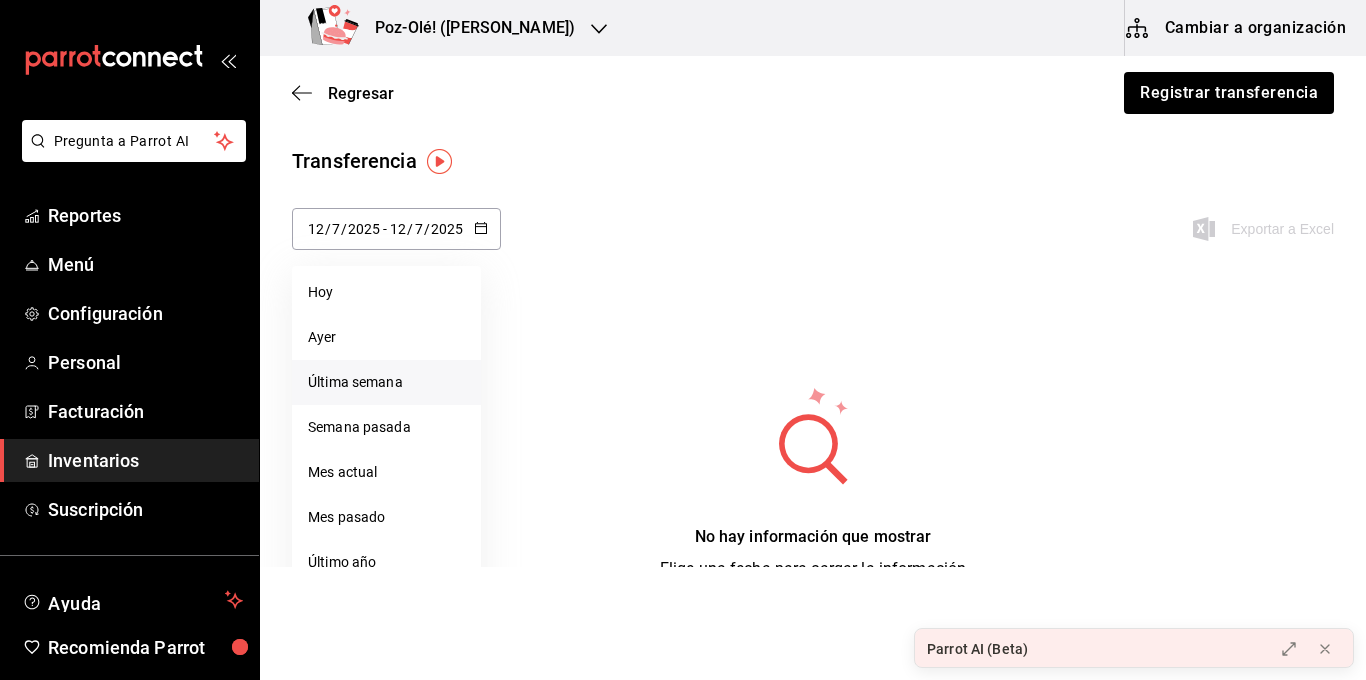 click on "Última semana" at bounding box center (386, 382) 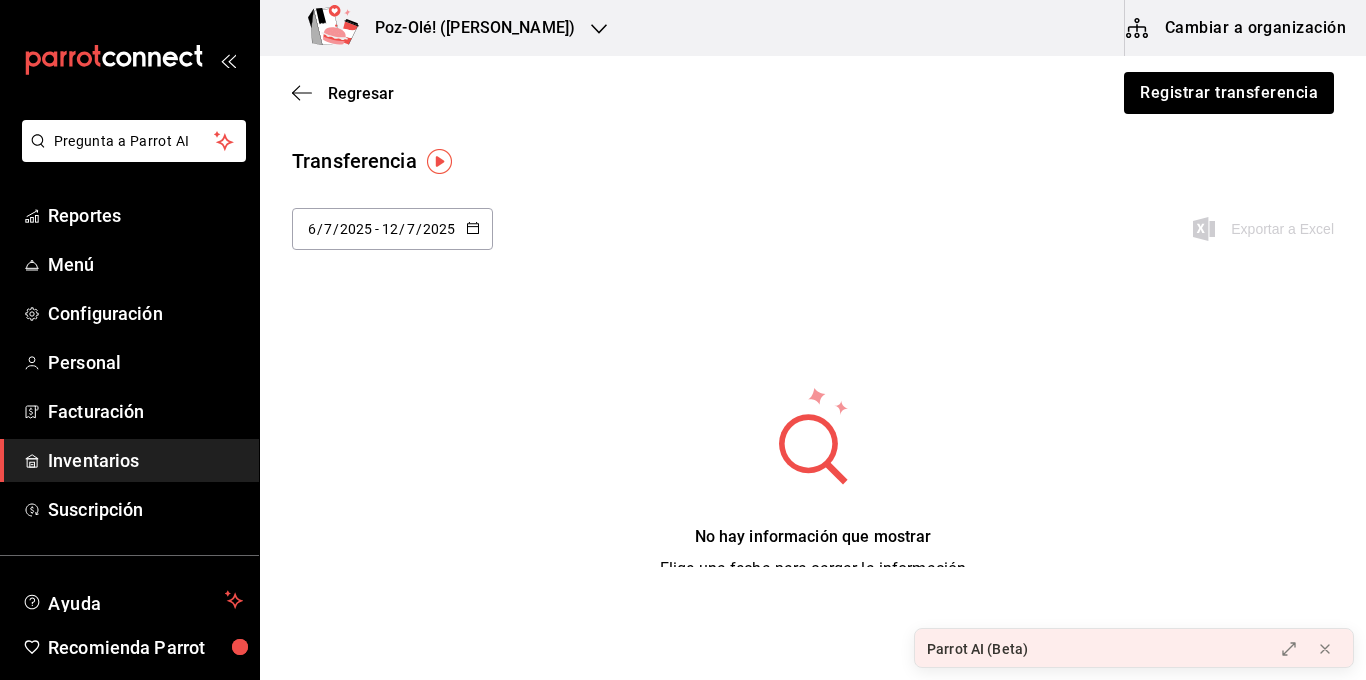 click 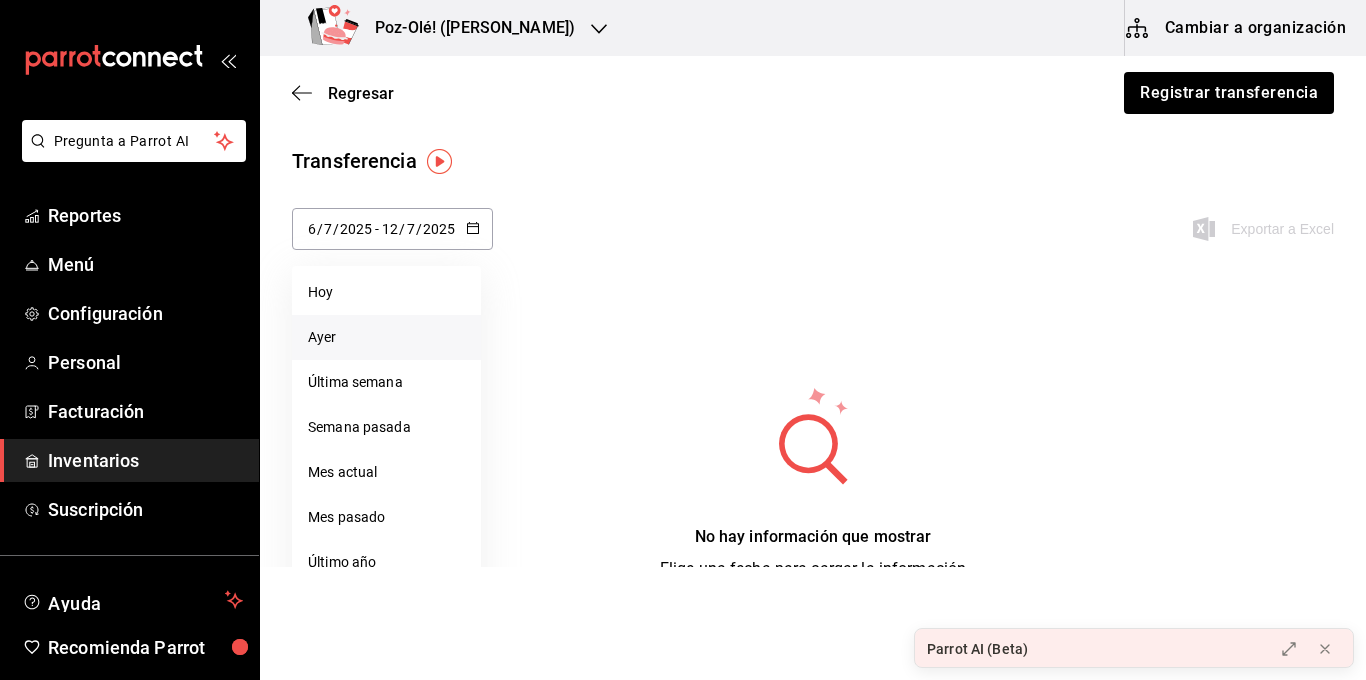 click on "Ayer" at bounding box center (386, 337) 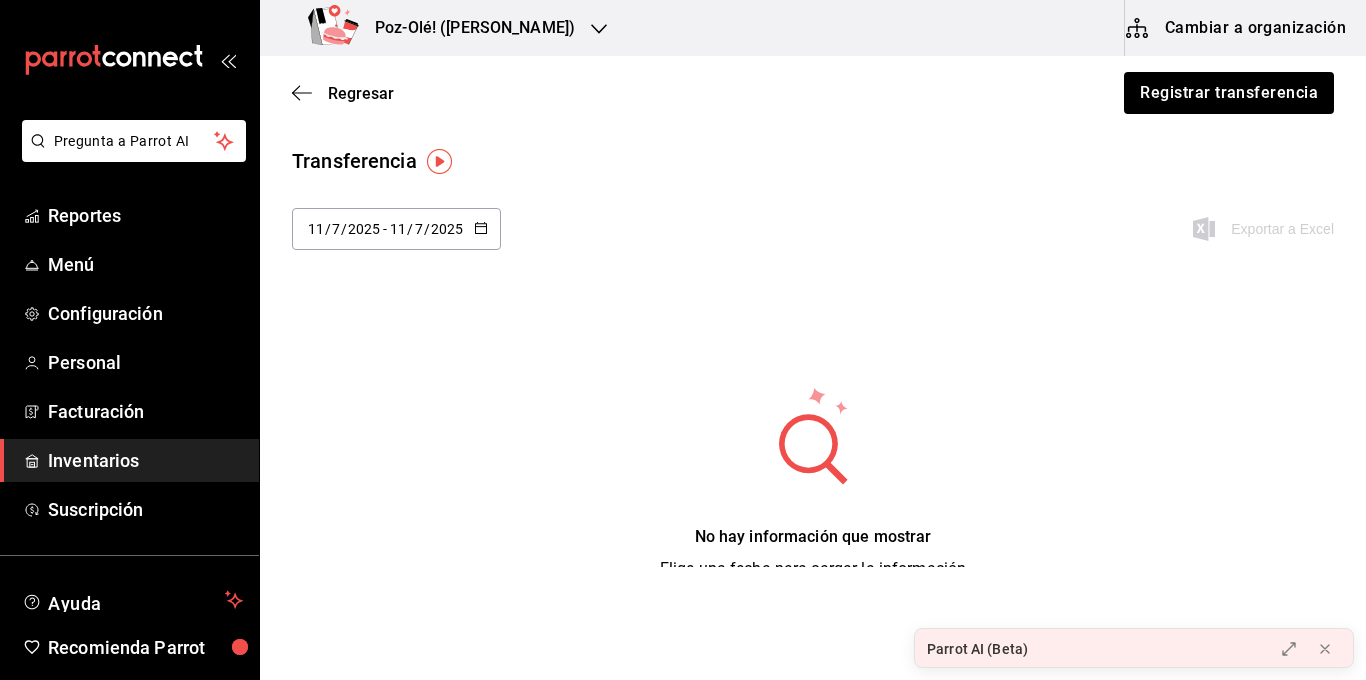 click 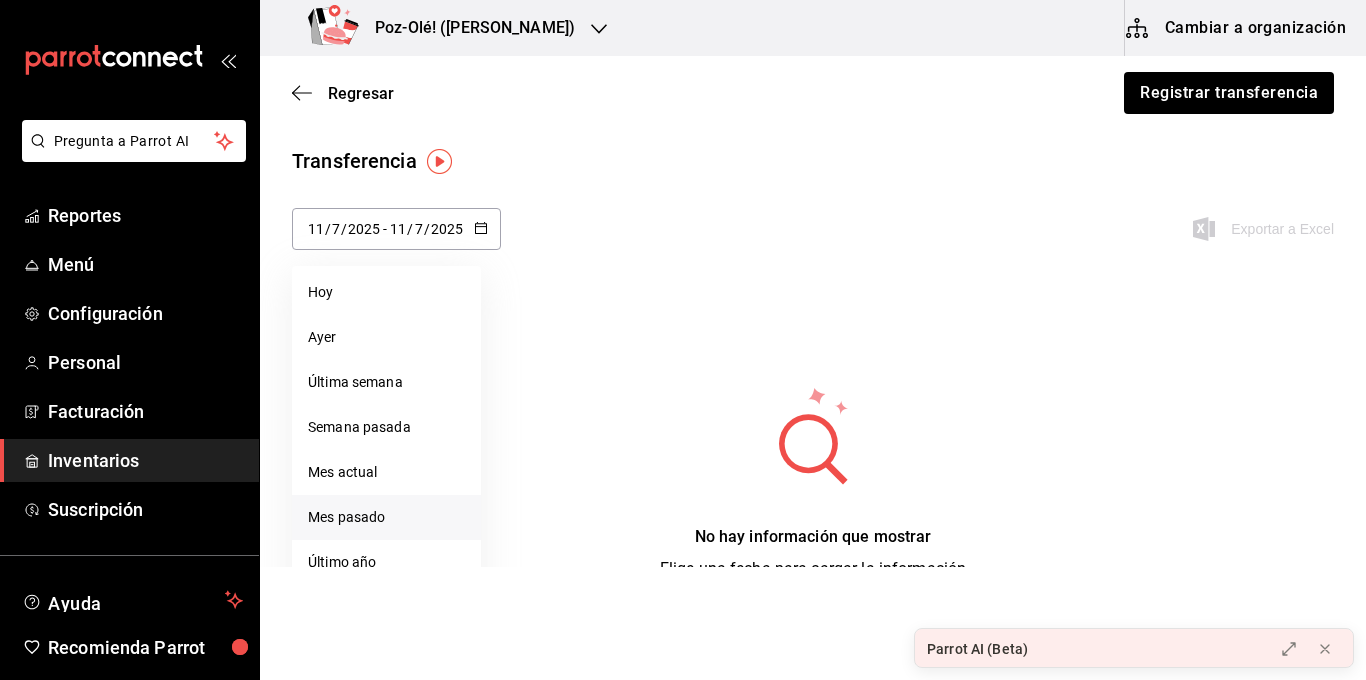 click on "Mes pasado" at bounding box center (386, 517) 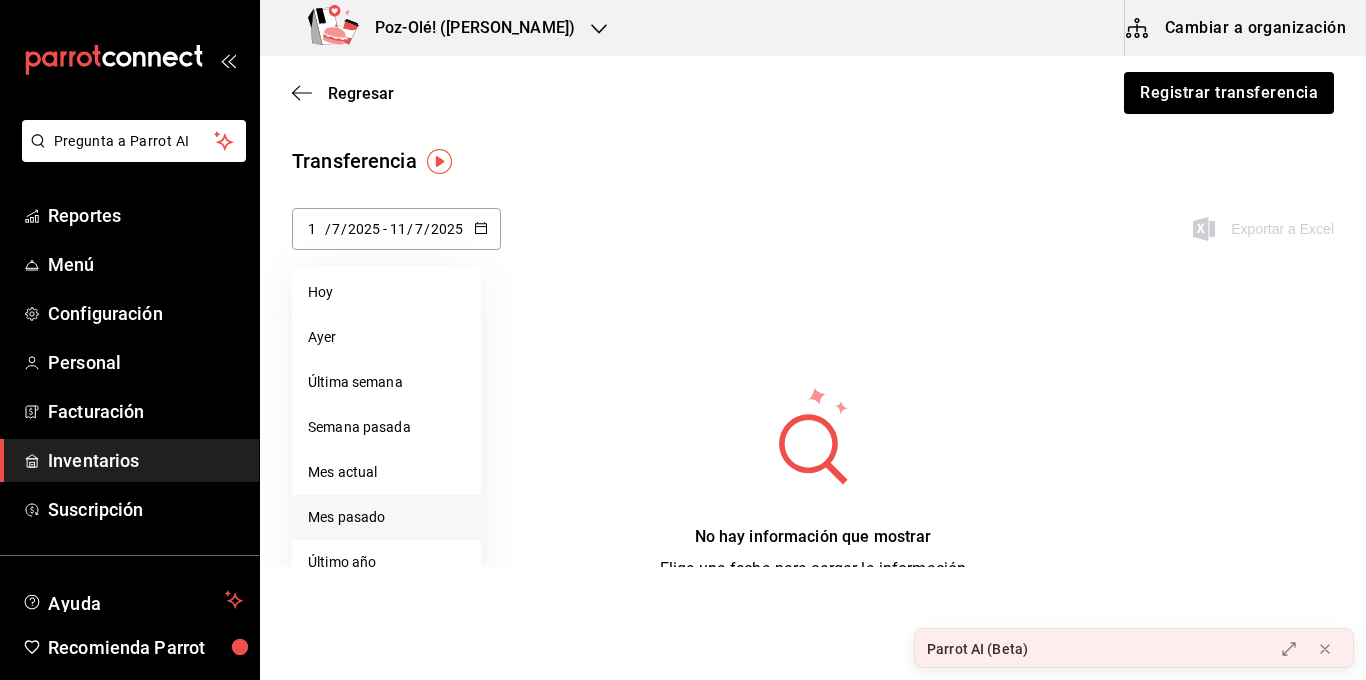 type on "6" 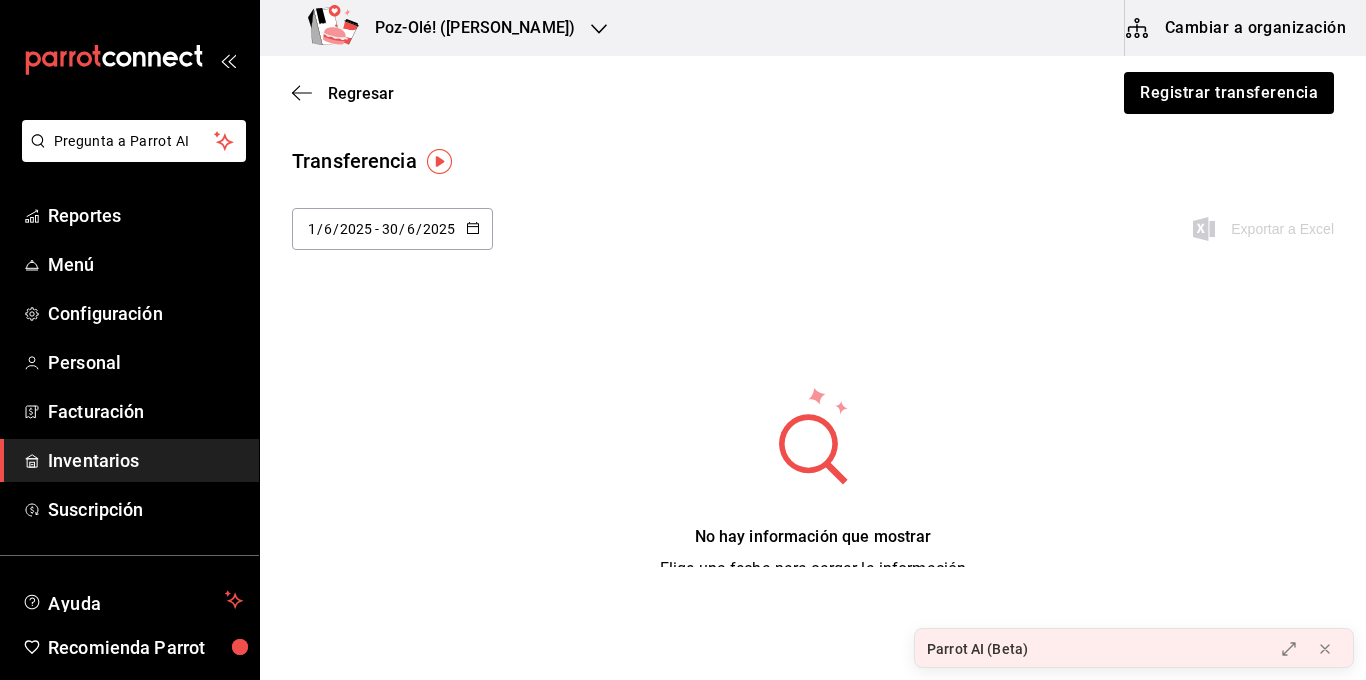click 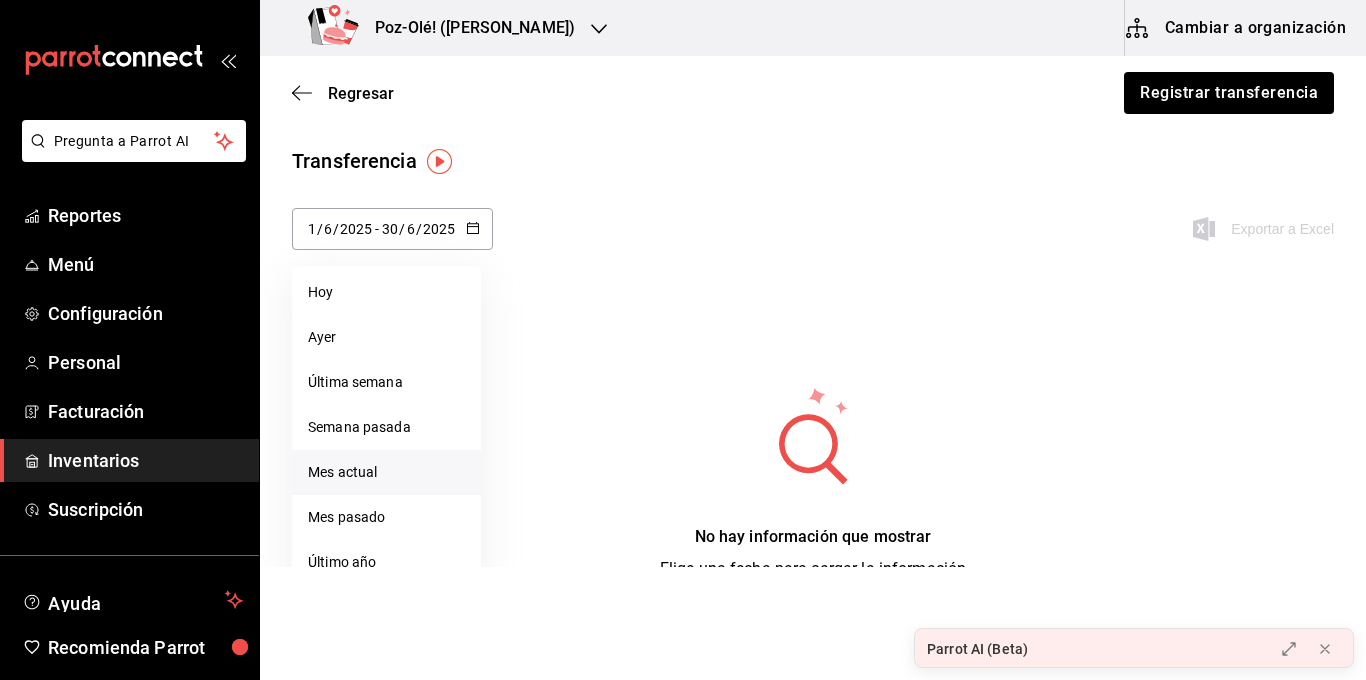 click on "Mes actual" at bounding box center (386, 472) 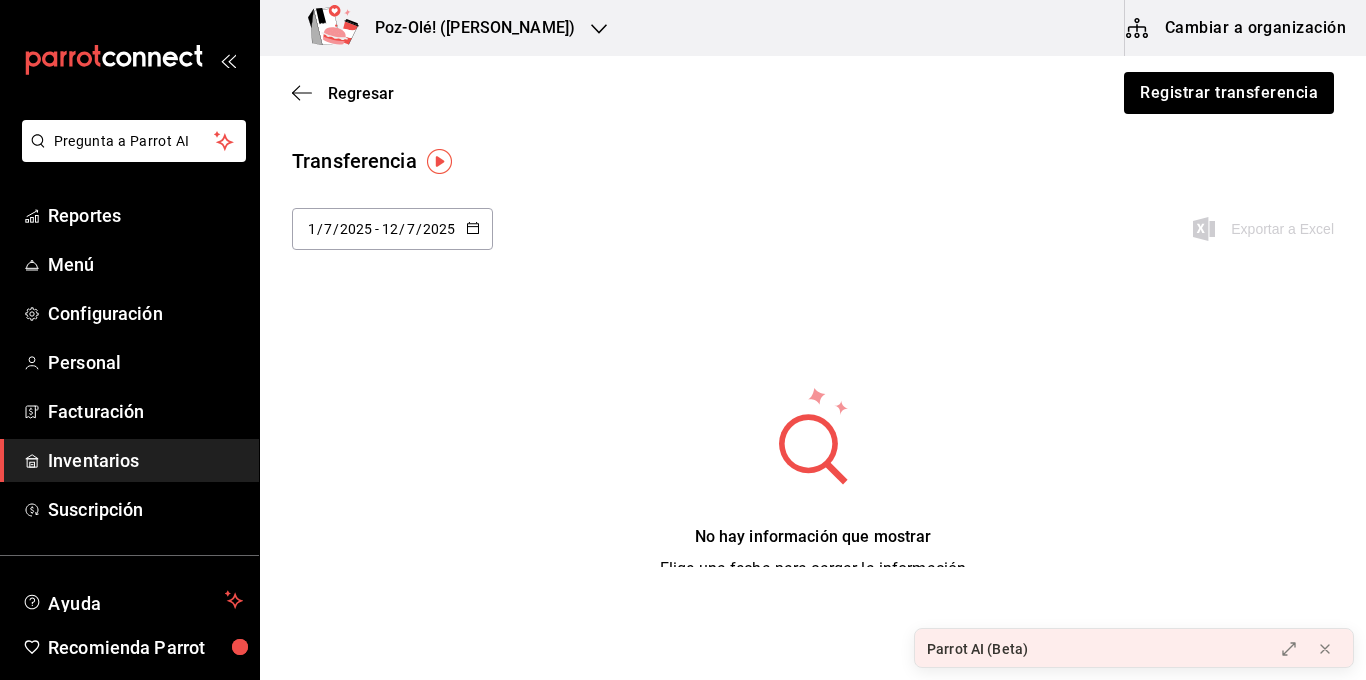 click on "[DATE] [DATE] - [DATE] [DATE]" at bounding box center [392, 229] 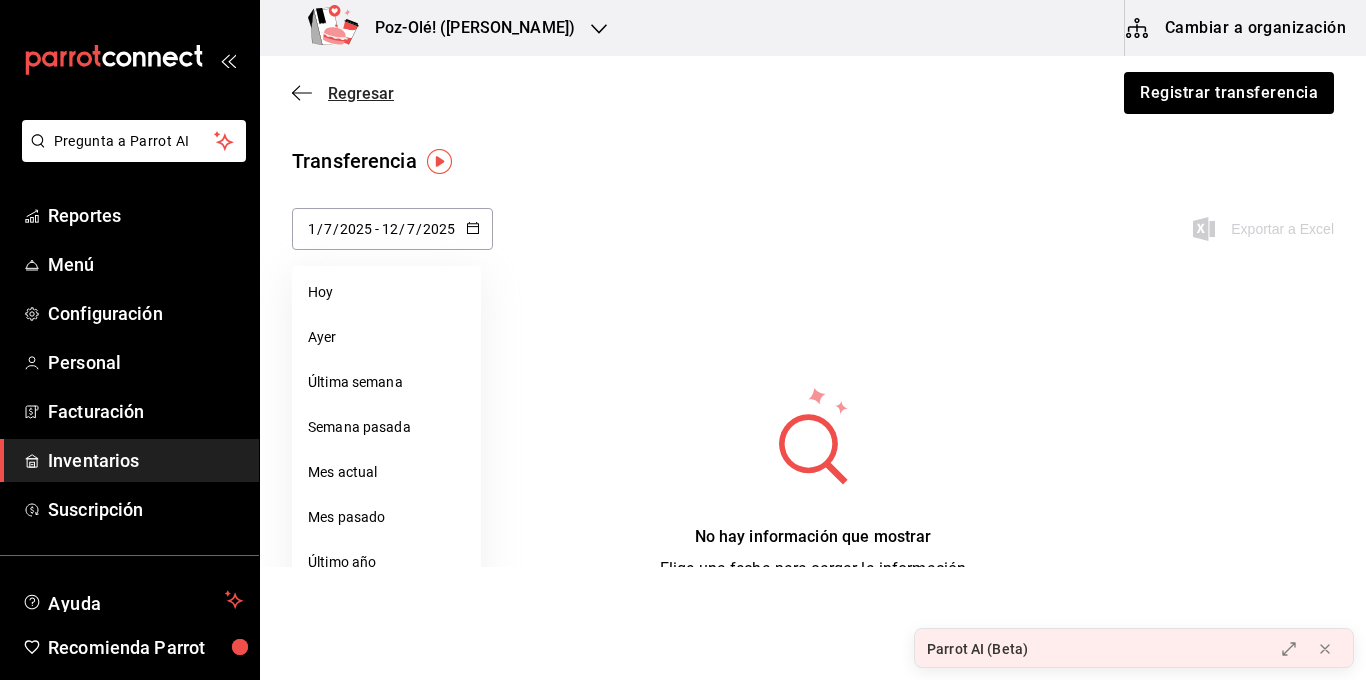 click on "Regresar" at bounding box center [361, 93] 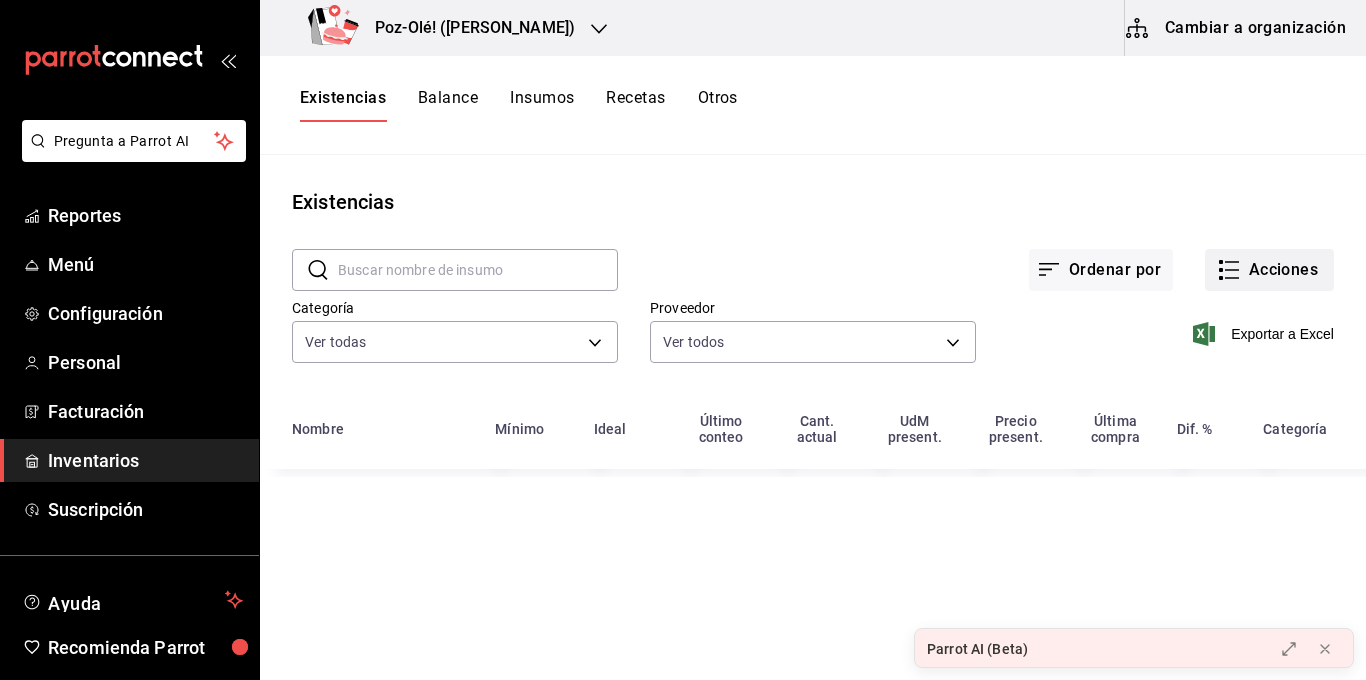 click on "Acciones" at bounding box center (1269, 270) 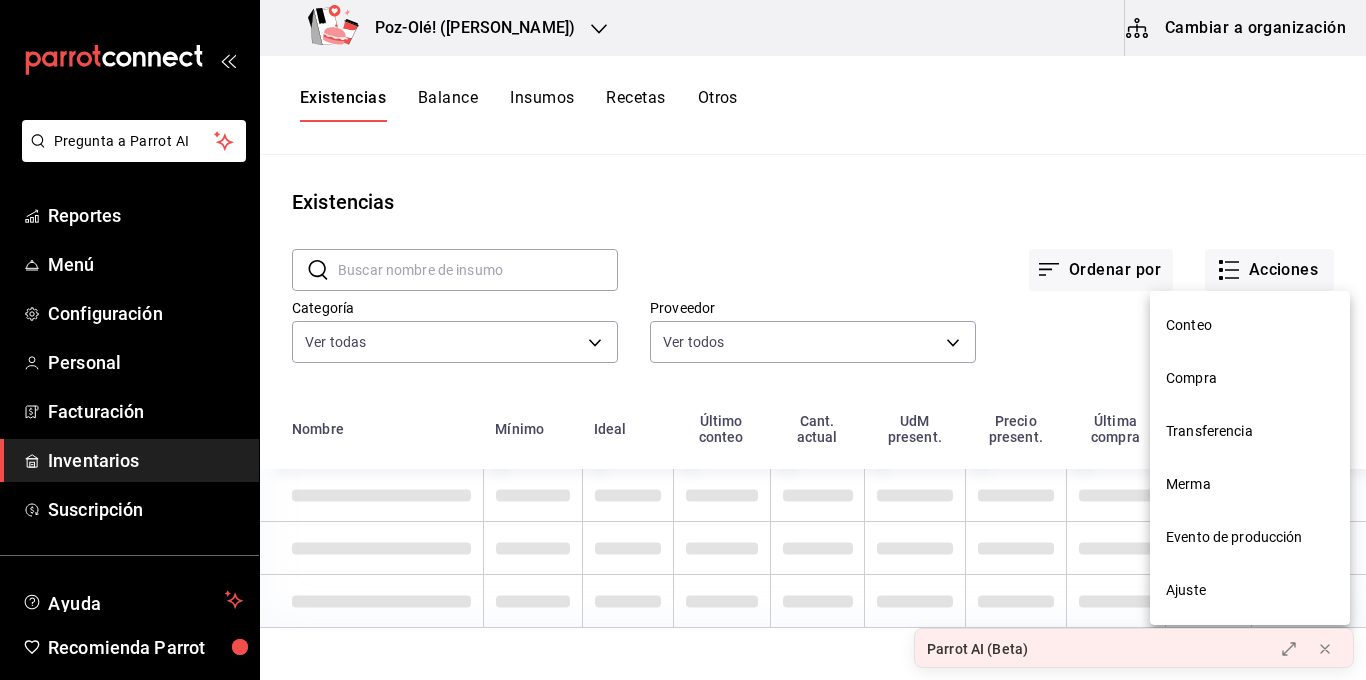click on "Compra" at bounding box center [1250, 378] 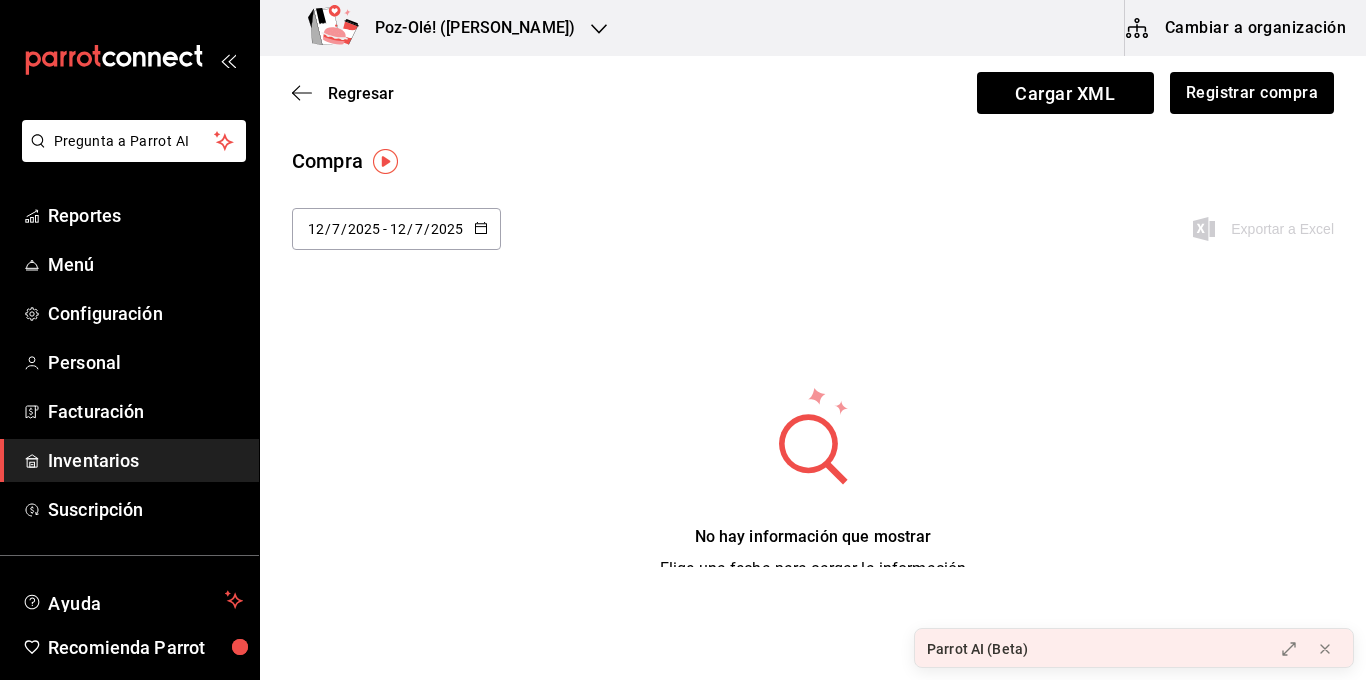 click 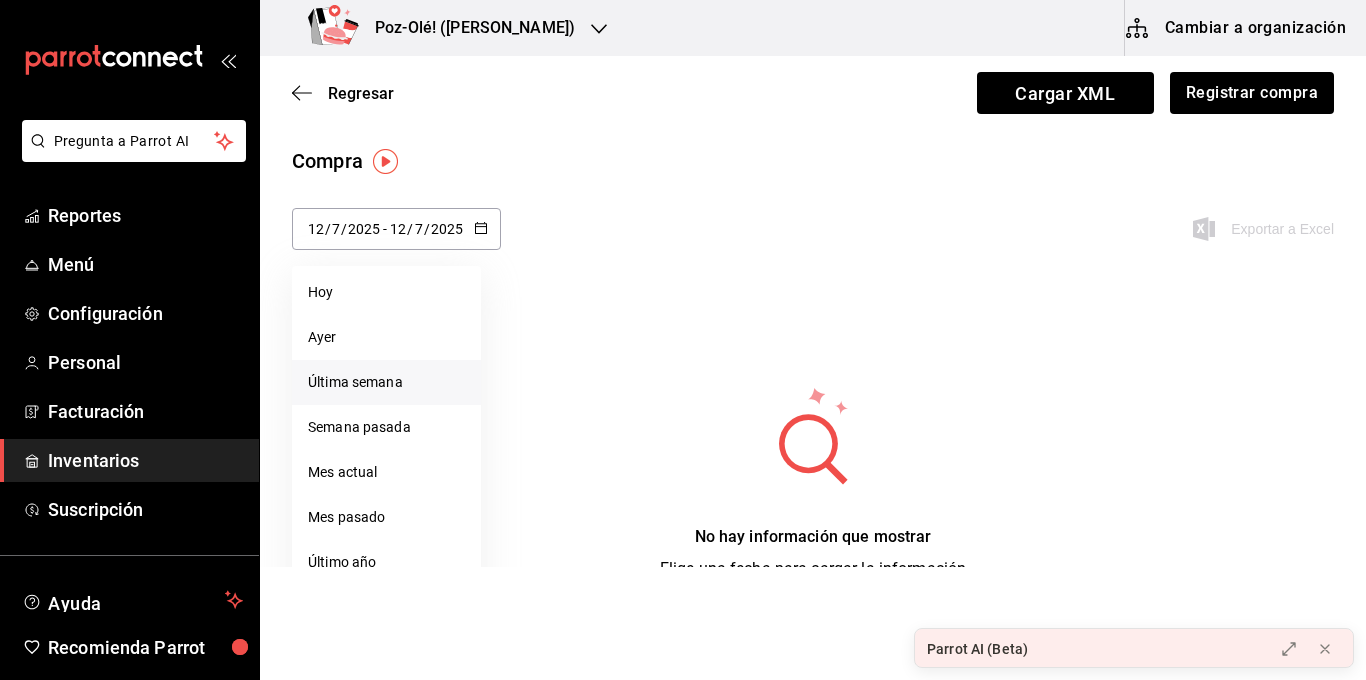 click on "Última semana" at bounding box center [386, 382] 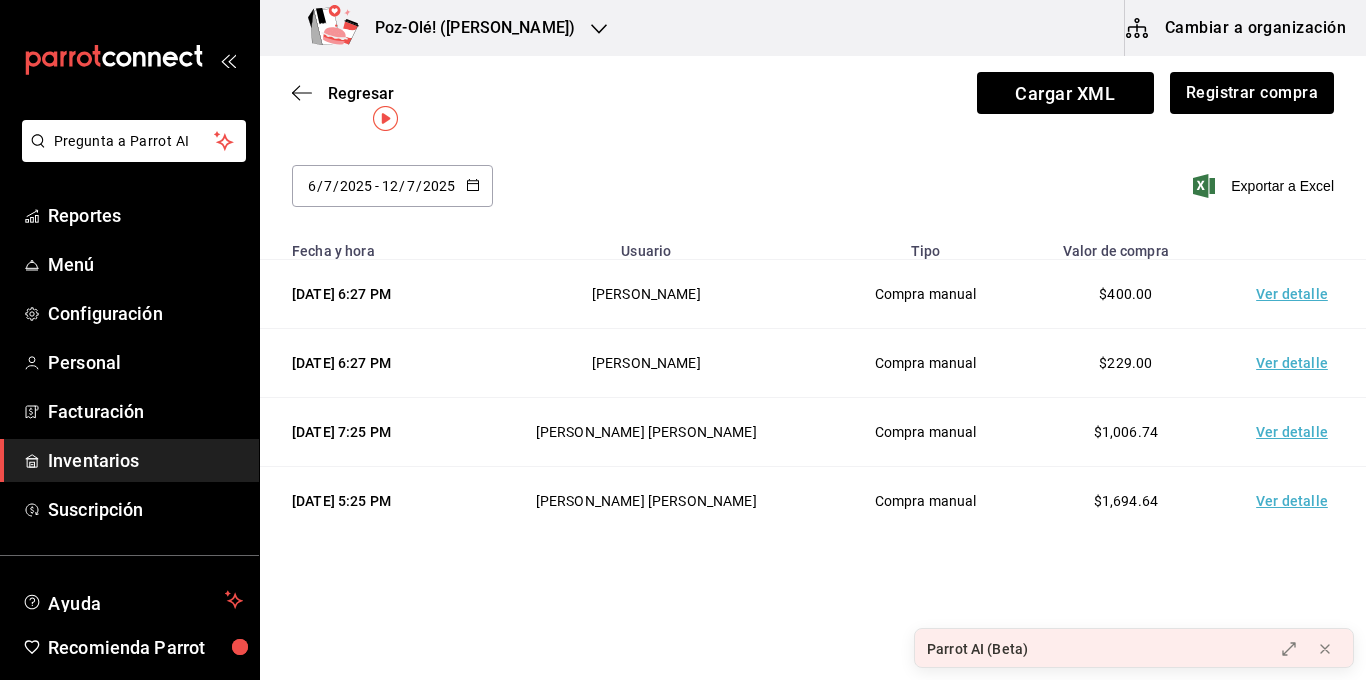 scroll, scrollTop: 0, scrollLeft: 0, axis: both 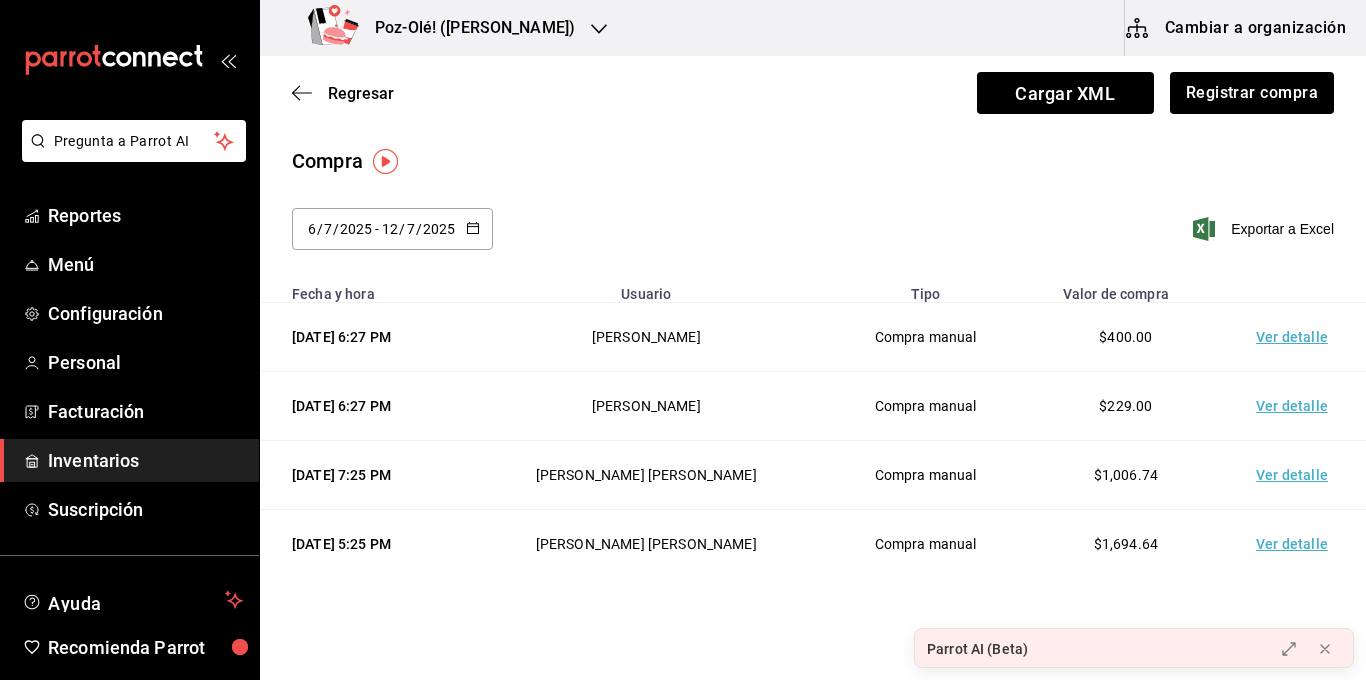 click on "Ver detalle" at bounding box center [1296, 475] 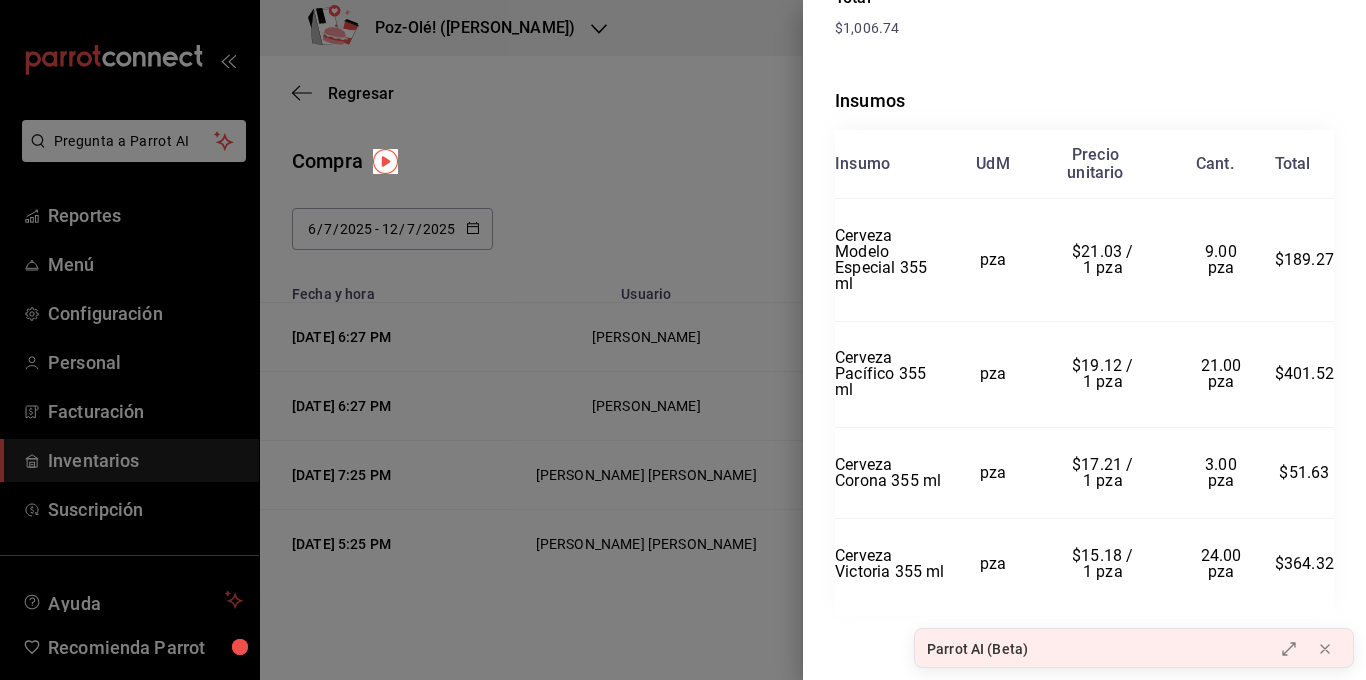 scroll, scrollTop: 337, scrollLeft: 0, axis: vertical 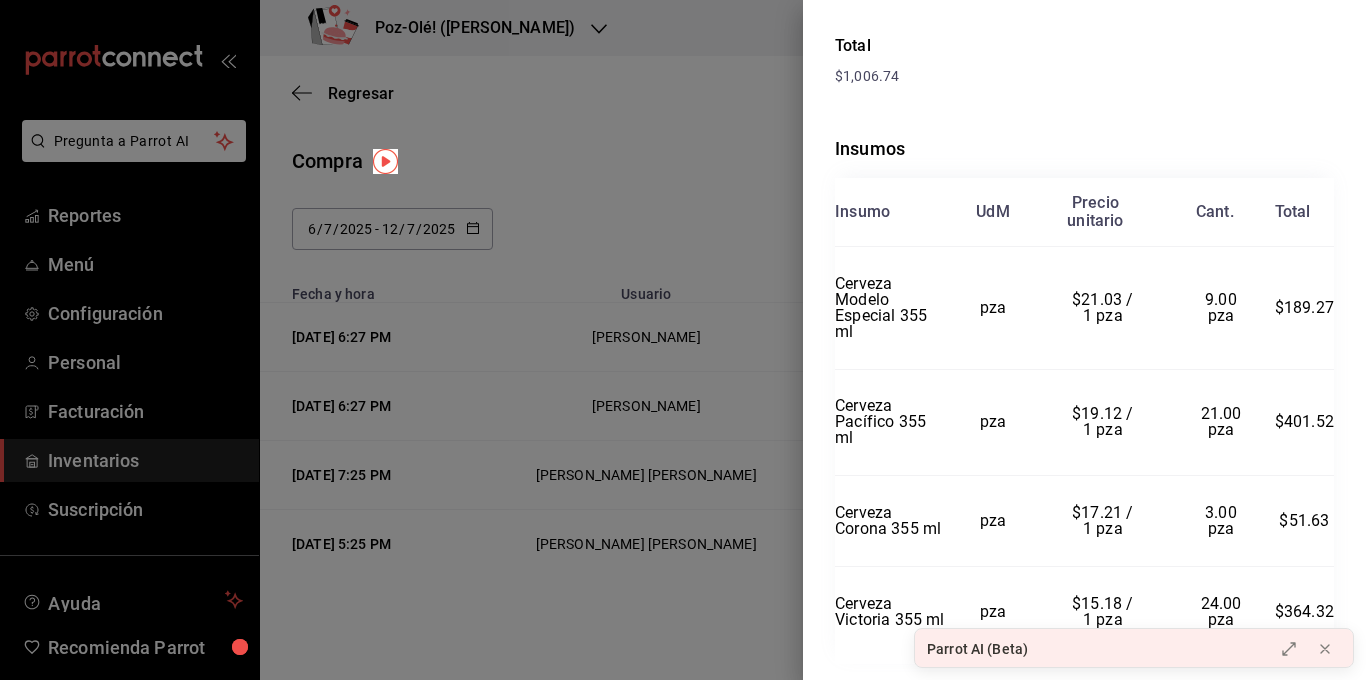 click at bounding box center (683, 340) 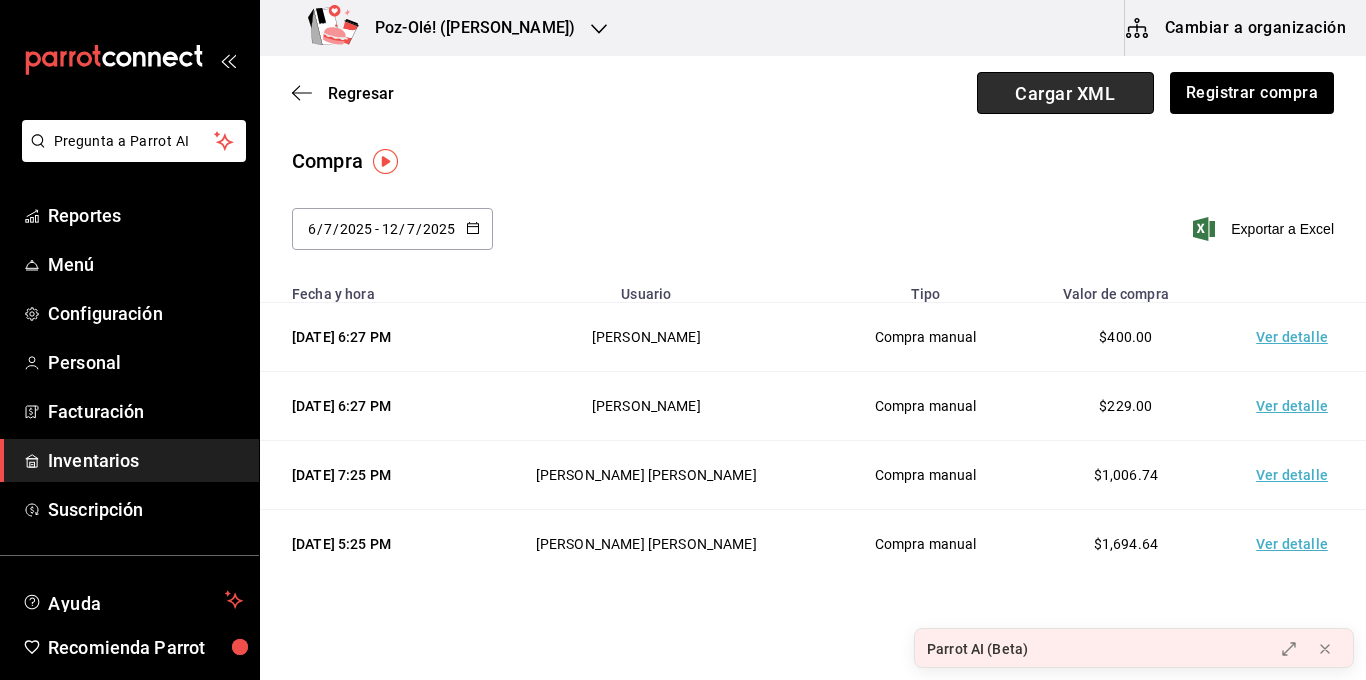 click on "Cargar XML" at bounding box center (1065, 93) 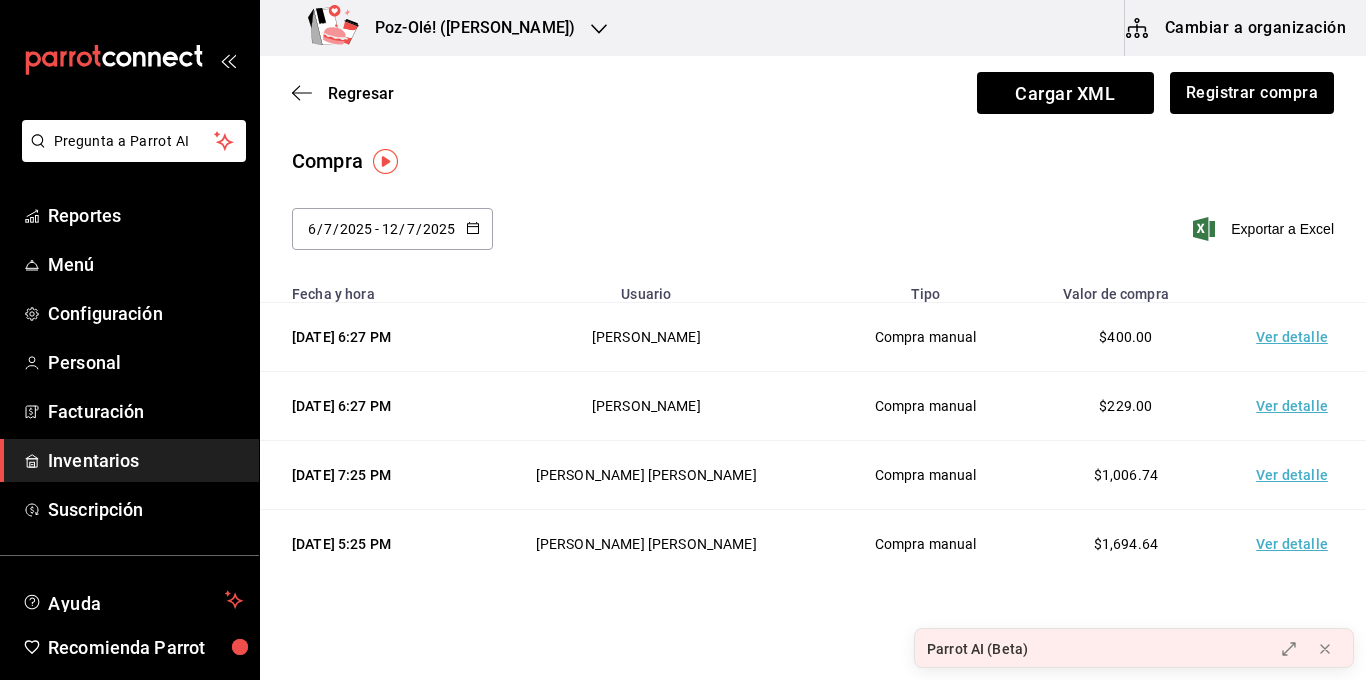 click on "Cambiar a organización" at bounding box center [1237, 28] 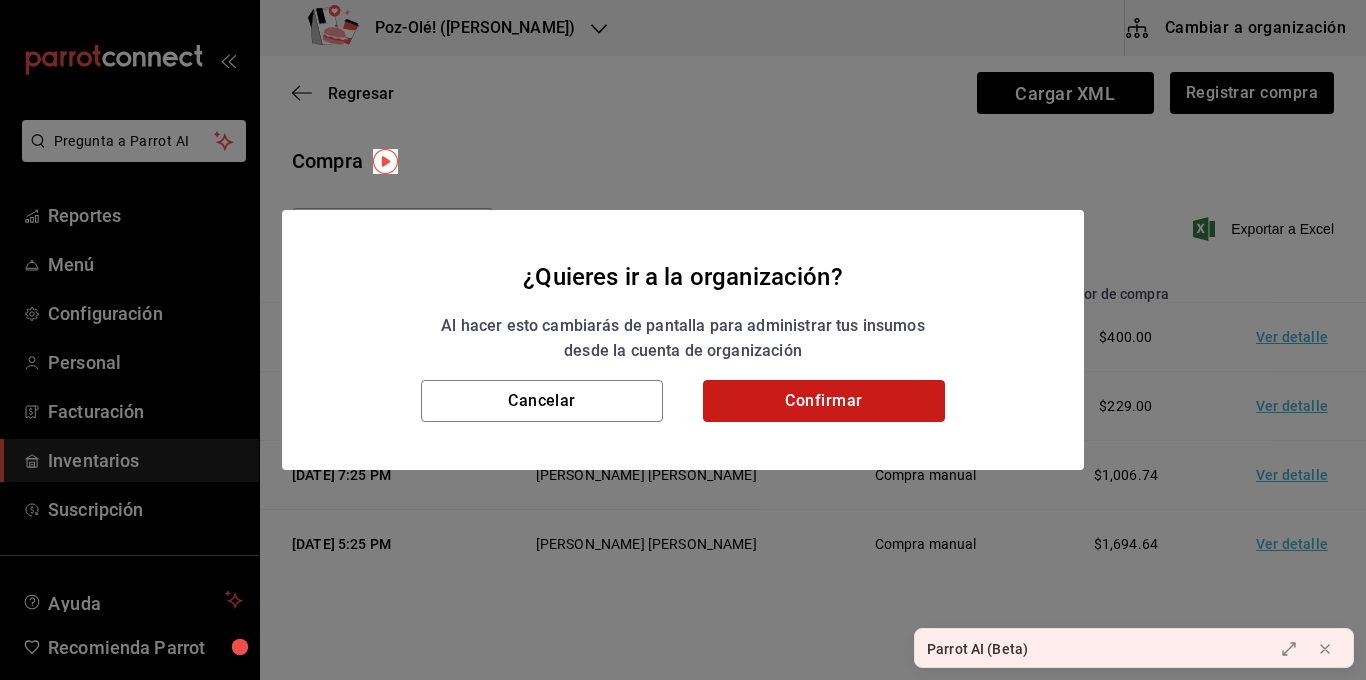 click on "Confirmar" at bounding box center [824, 401] 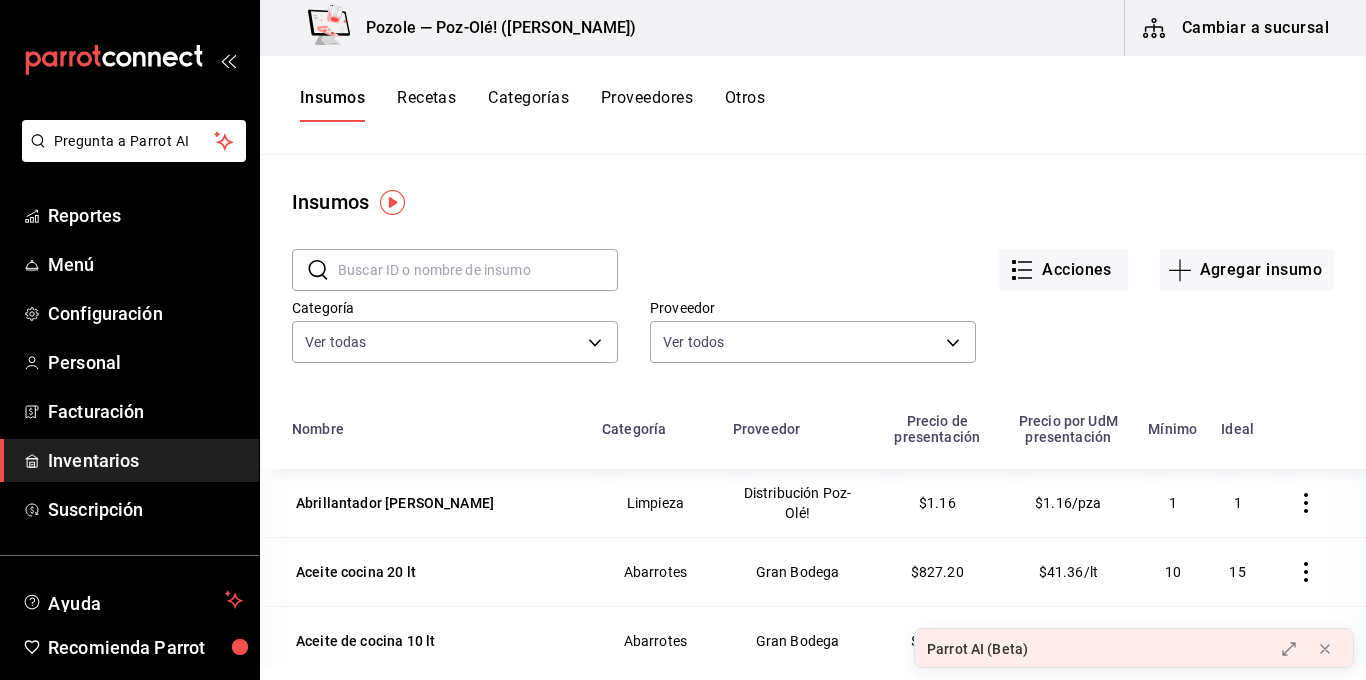 click 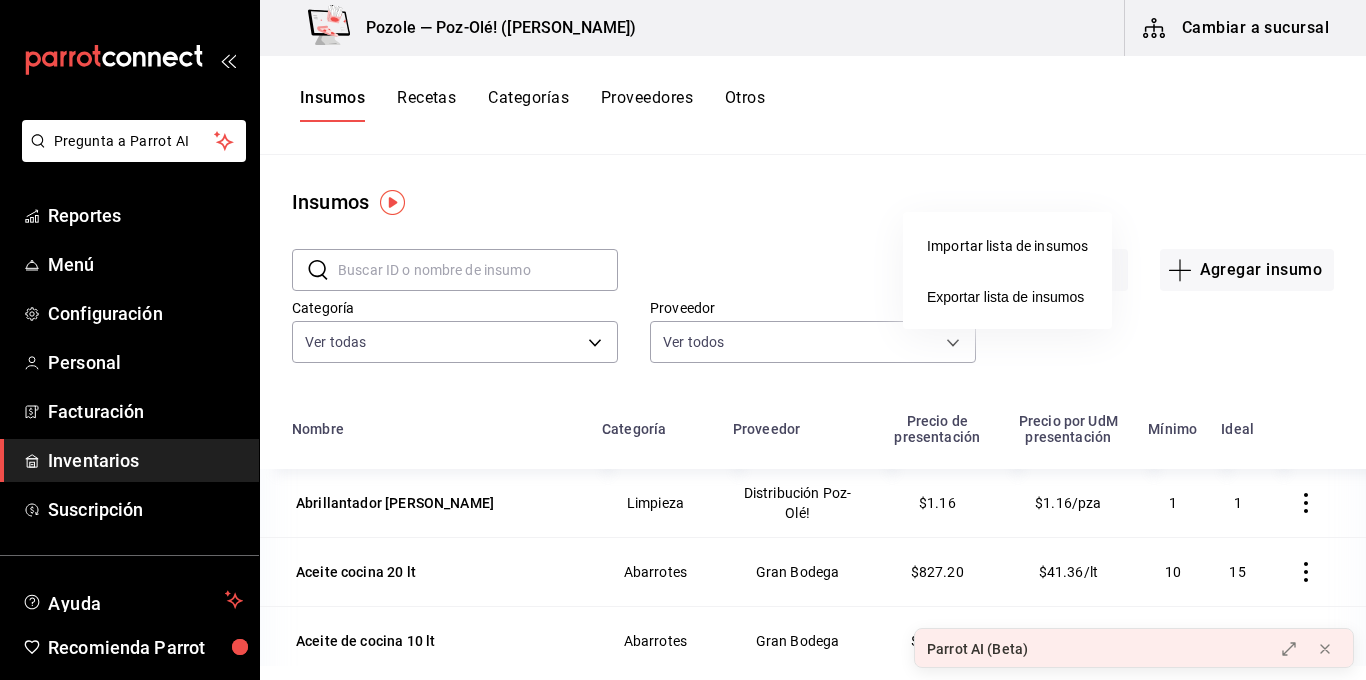 click on "Exportar lista de insumos" at bounding box center [1007, 297] 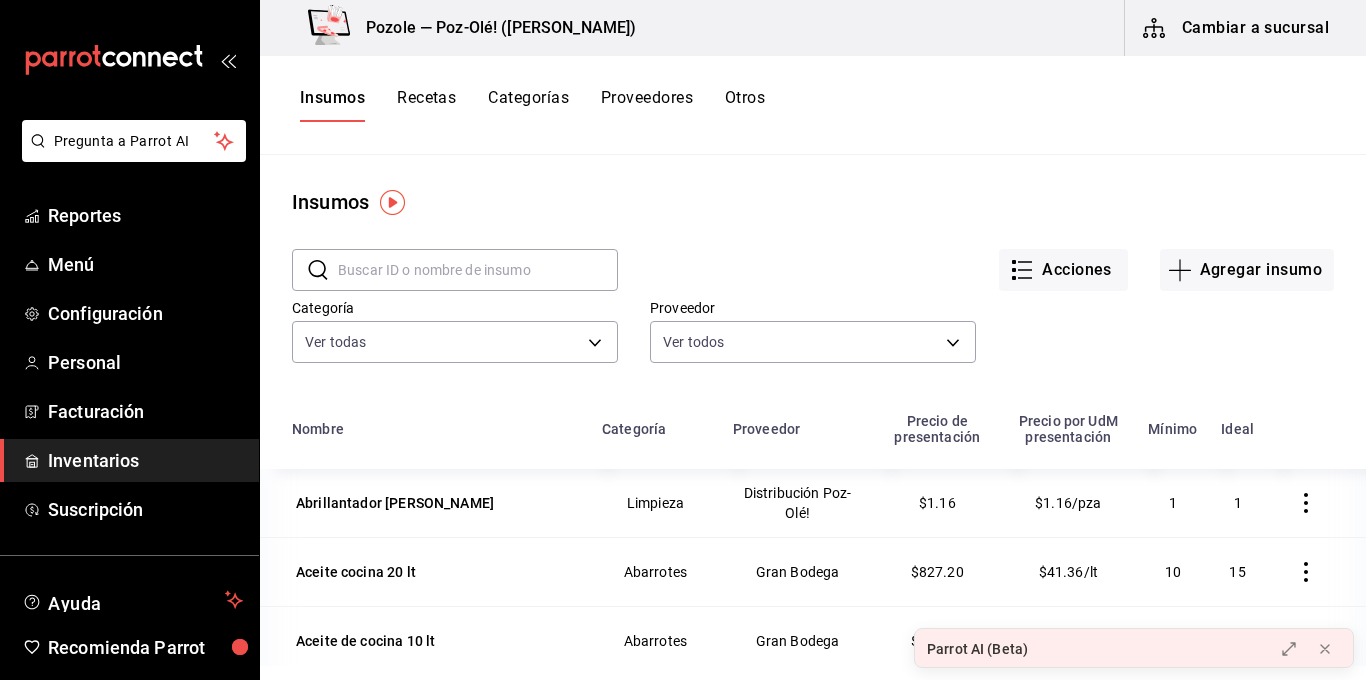 click on "Cambiar a sucursal" at bounding box center (1237, 28) 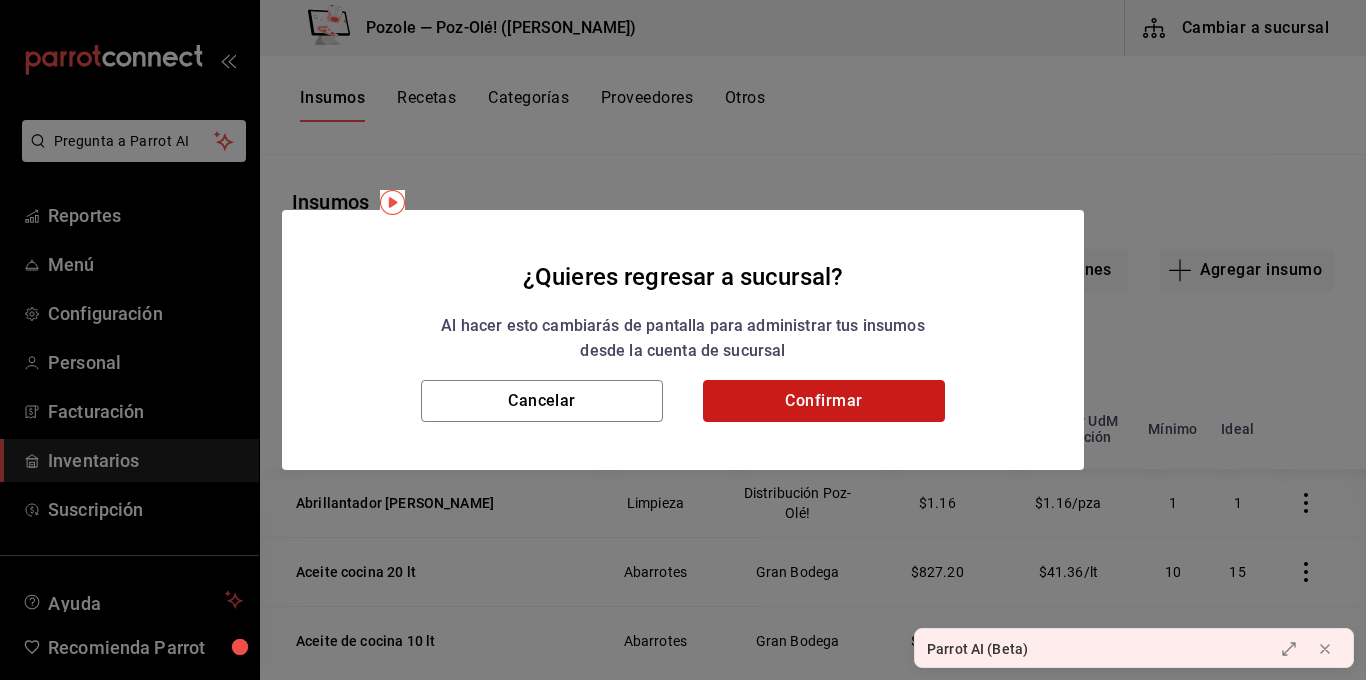 click on "Confirmar" at bounding box center [824, 401] 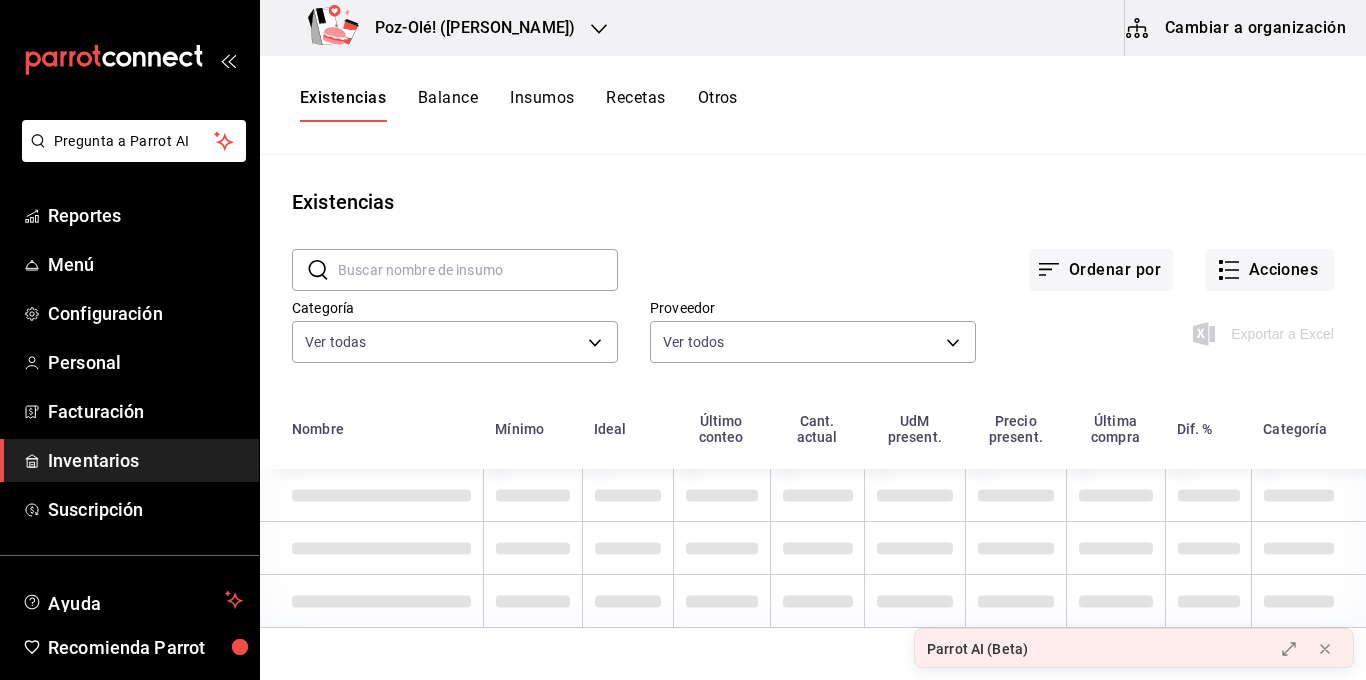 click on "Poz-Olé! ([PERSON_NAME])" at bounding box center (445, 28) 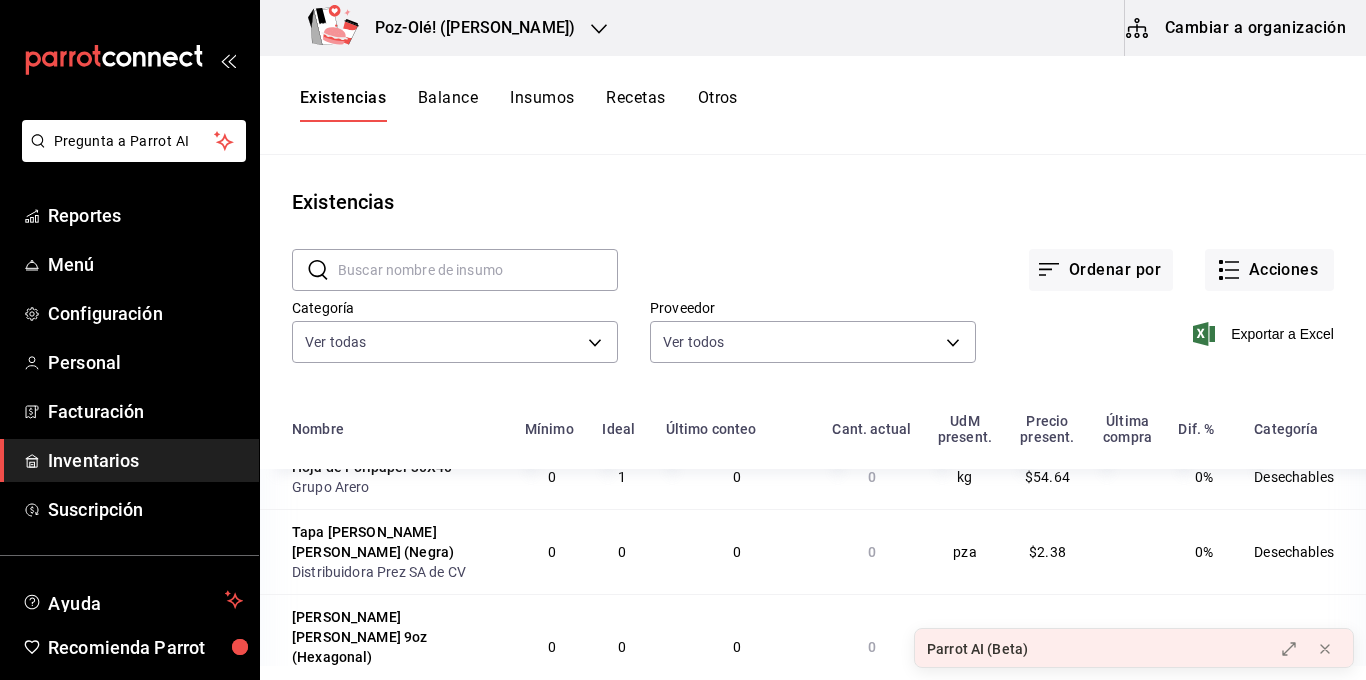 scroll, scrollTop: 551, scrollLeft: 0, axis: vertical 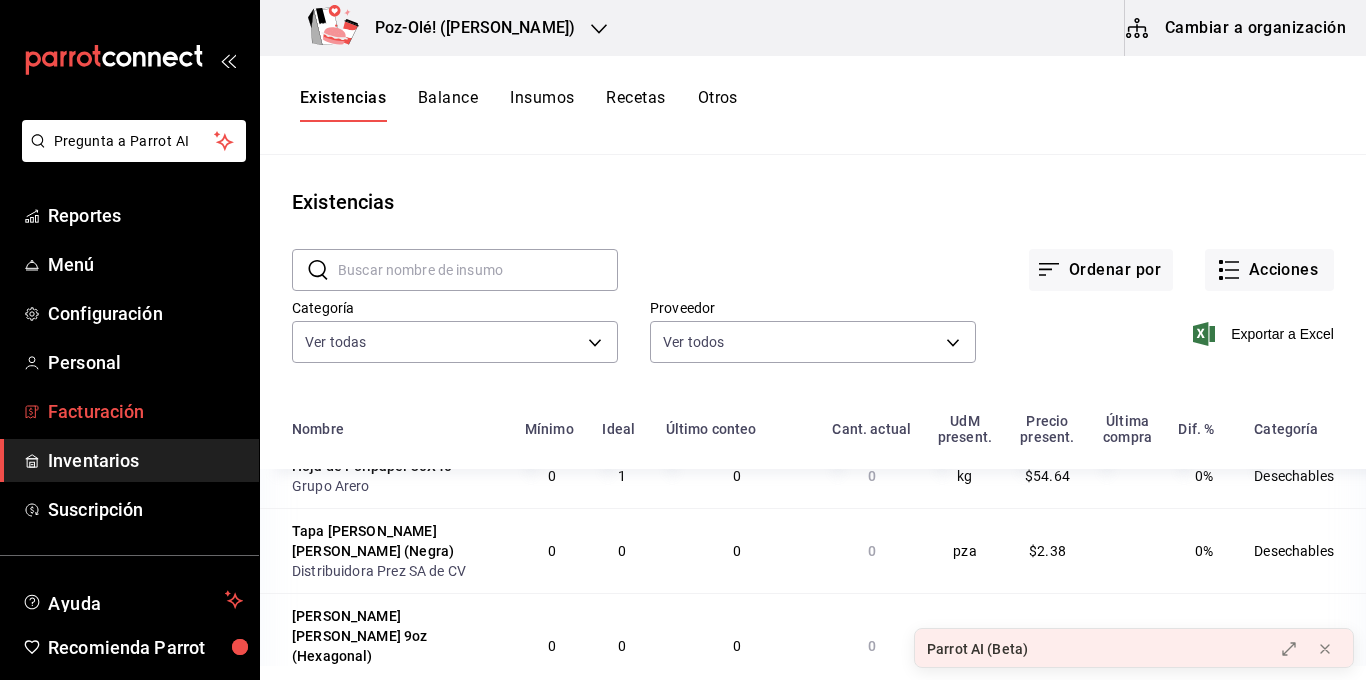 click on "Facturación" at bounding box center (145, 411) 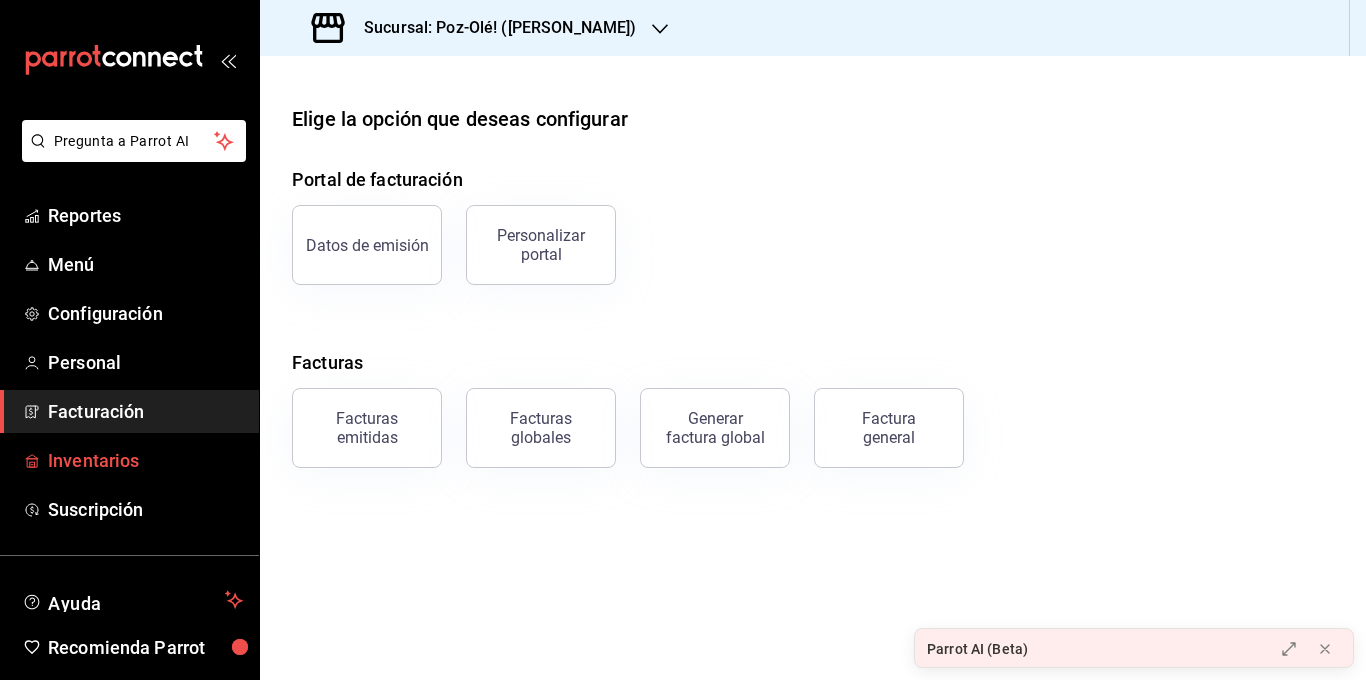 click on "Inventarios" at bounding box center [129, 460] 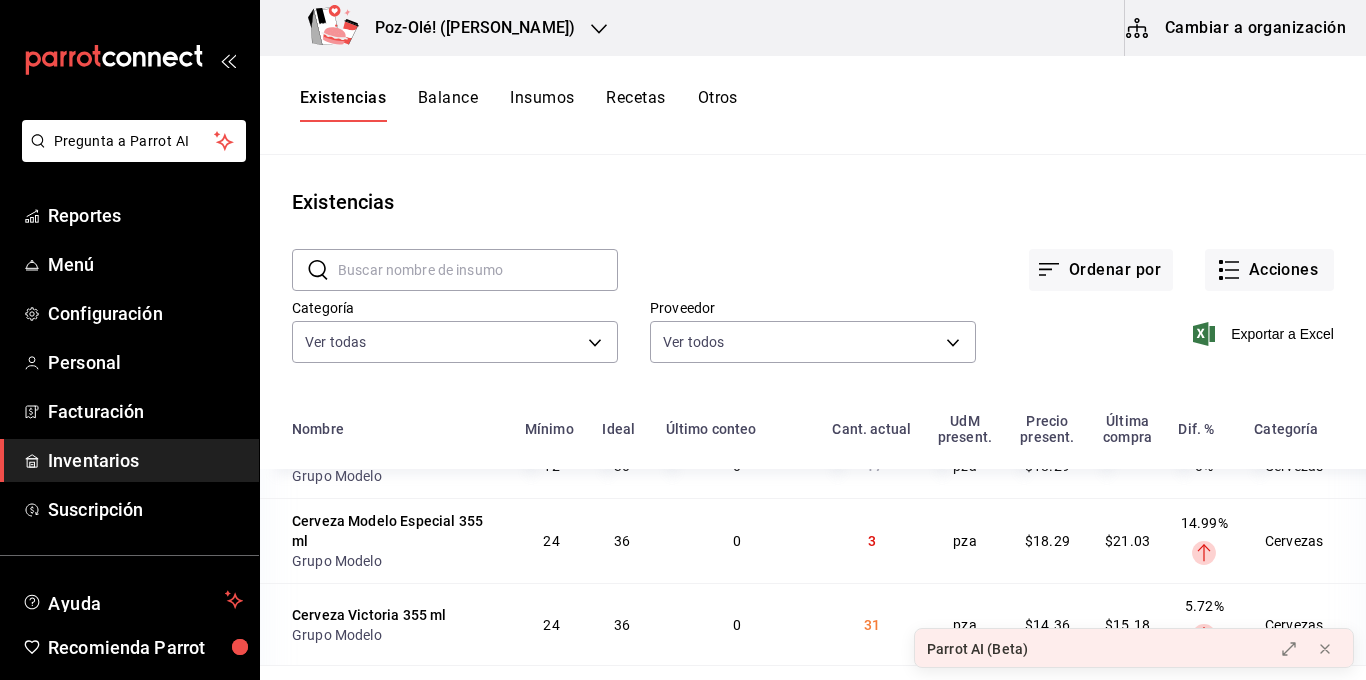 scroll, scrollTop: 105, scrollLeft: 0, axis: vertical 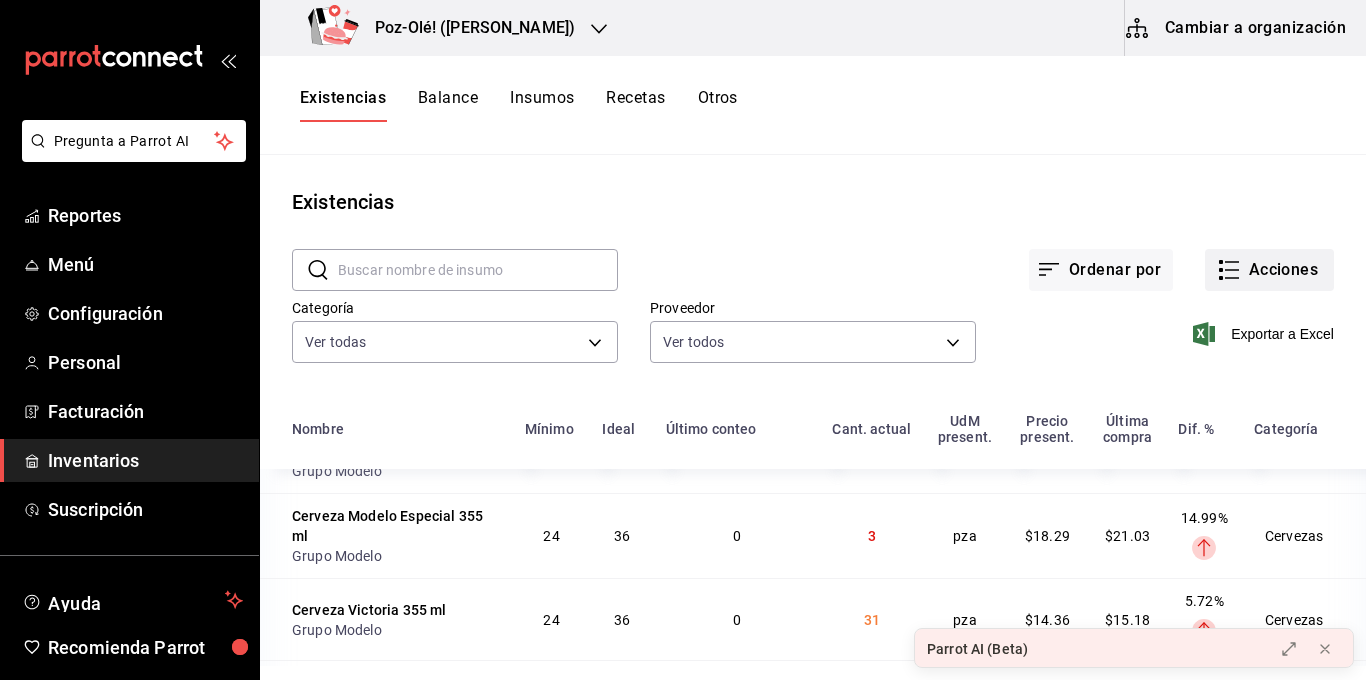 click on "Acciones" at bounding box center (1269, 270) 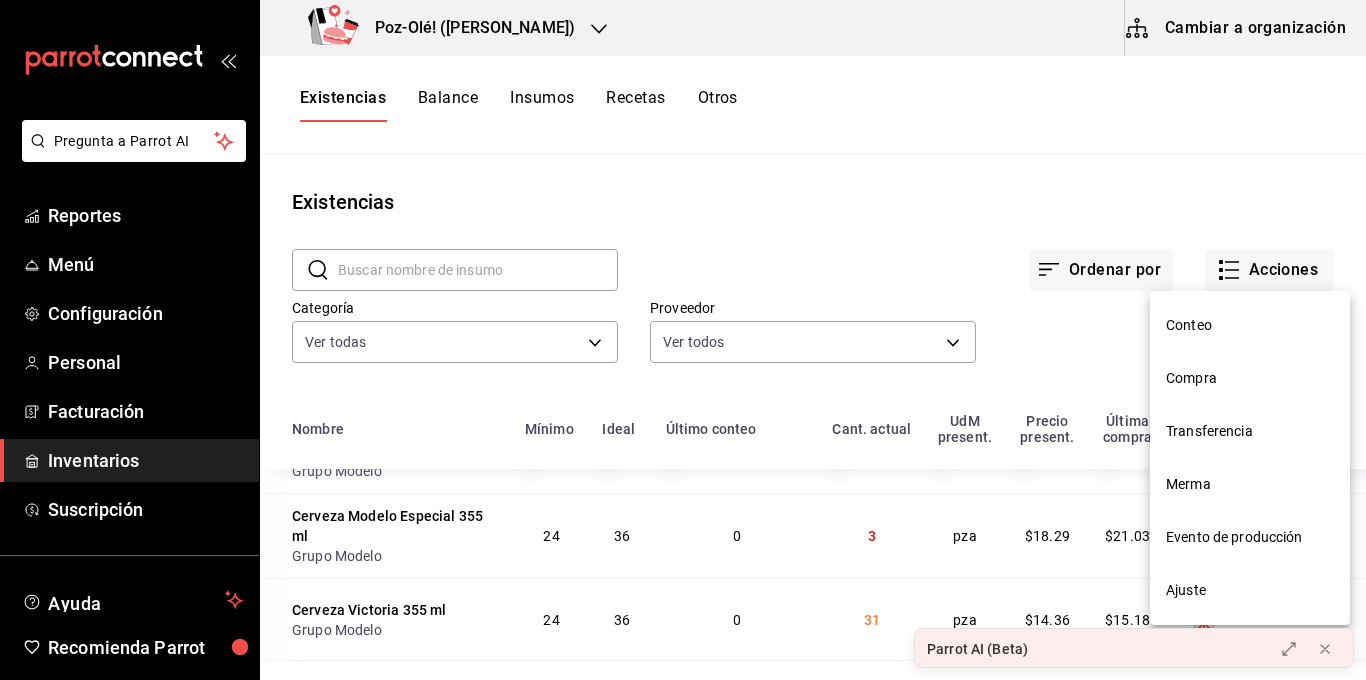 click on "Compra" at bounding box center (1250, 378) 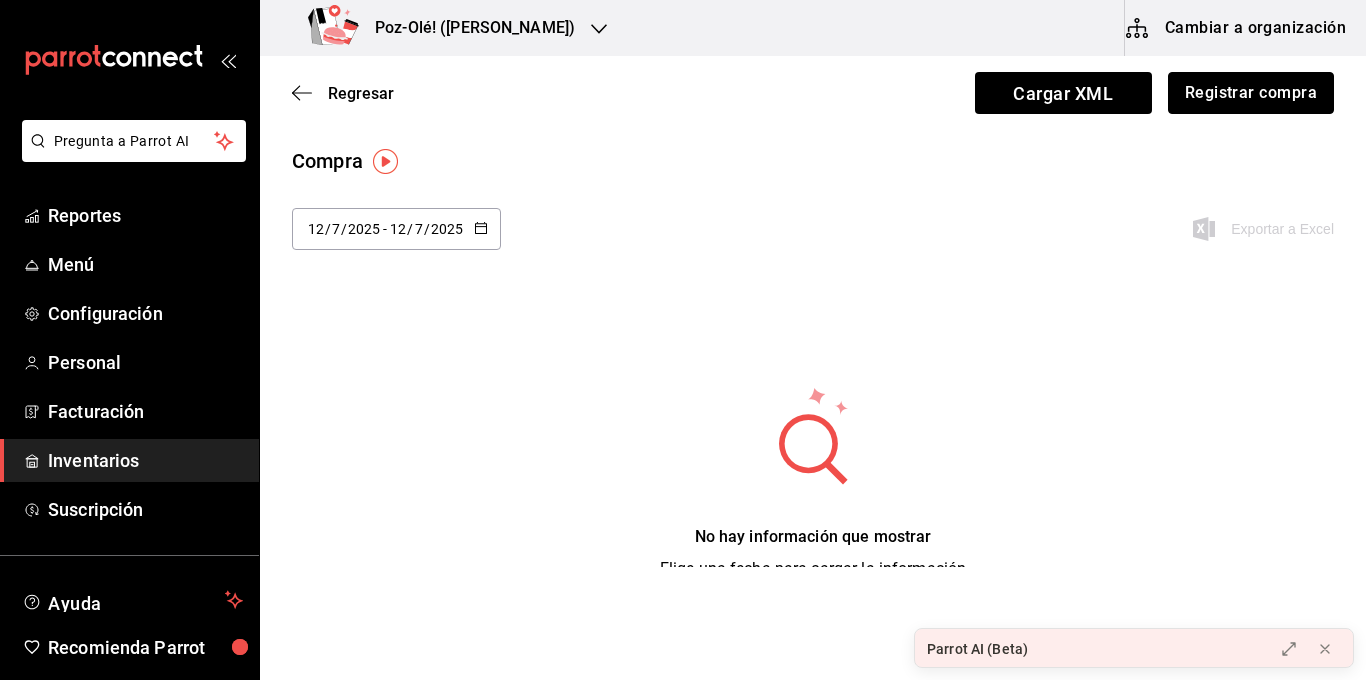 click on "Registrar compra" at bounding box center [1251, 93] 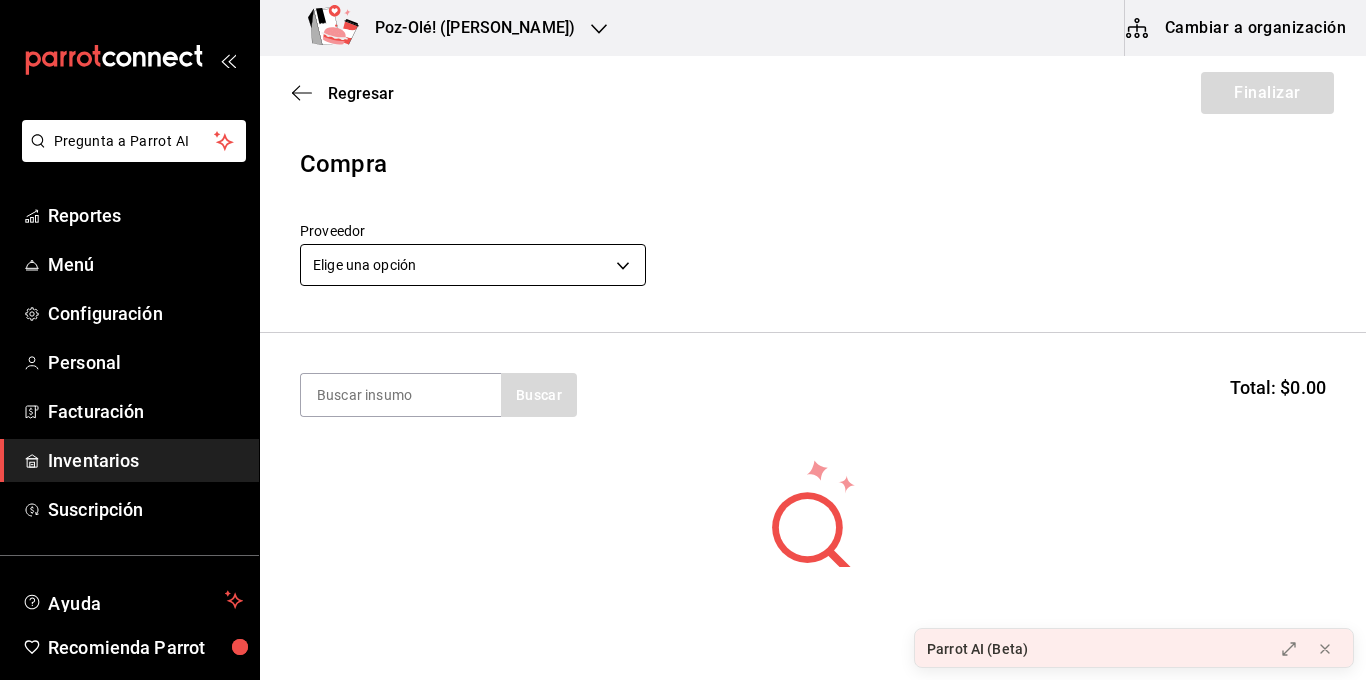 click on "Pregunta a Parrot AI Reportes   Menú   Configuración   Personal   Facturación   Inventarios   Suscripción   Ayuda Recomienda Parrot   [PERSON_NAME] [PERSON_NAME]   Sugerir nueva función   Poz-Olé! ([PERSON_NAME]) Cambiar a organización Regresar Finalizar Compra Proveedor Elige una opción default Buscar Total: $0.00 No hay insumos a mostrar. Busca un insumo para agregarlo a la lista GANA 1 MES GRATIS EN TU SUSCRIPCIÓN AQUÍ ¿Recuerdas cómo empezó tu restaurante?
[PERSON_NAME] puedes ayudar a un colega a tener el mismo cambio que tú viviste.
Recomienda Parrot directamente desde tu Portal Administrador.
Es fácil y rápido.
🎁 Por cada restaurante que se una, ganas 1 mes gratis. Ver video tutorial Ir a video Parrot AI (Beta) Pregunta a Parrot AI Reportes   Menú   Configuración   Personal   Facturación   Inventarios   Suscripción   Ayuda Recomienda Parrot   [PERSON_NAME] [PERSON_NAME]   Sugerir nueva función   Editar Eliminar Visitar centro de ayuda [PHONE_NUMBER] [EMAIL_ADDRESS][DOMAIN_NAME] Visitar centro de ayuda" at bounding box center (683, 283) 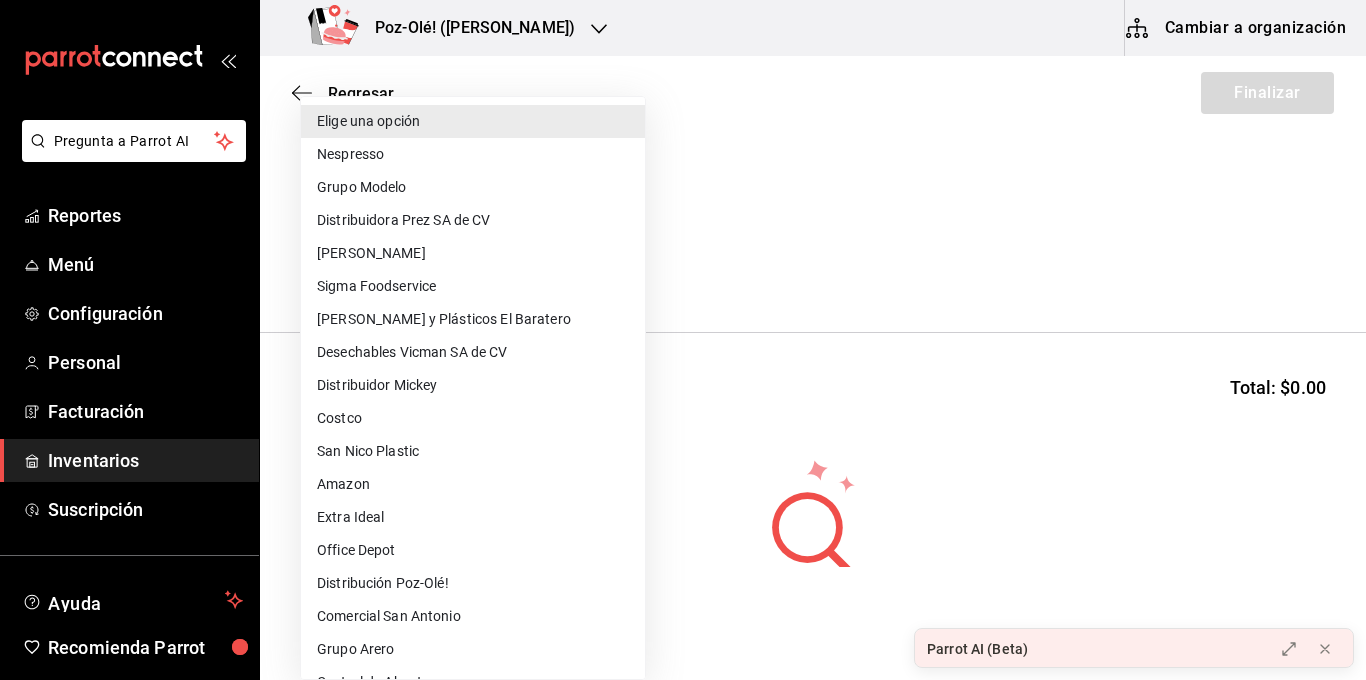 click on "Grupo Modelo" at bounding box center (473, 187) 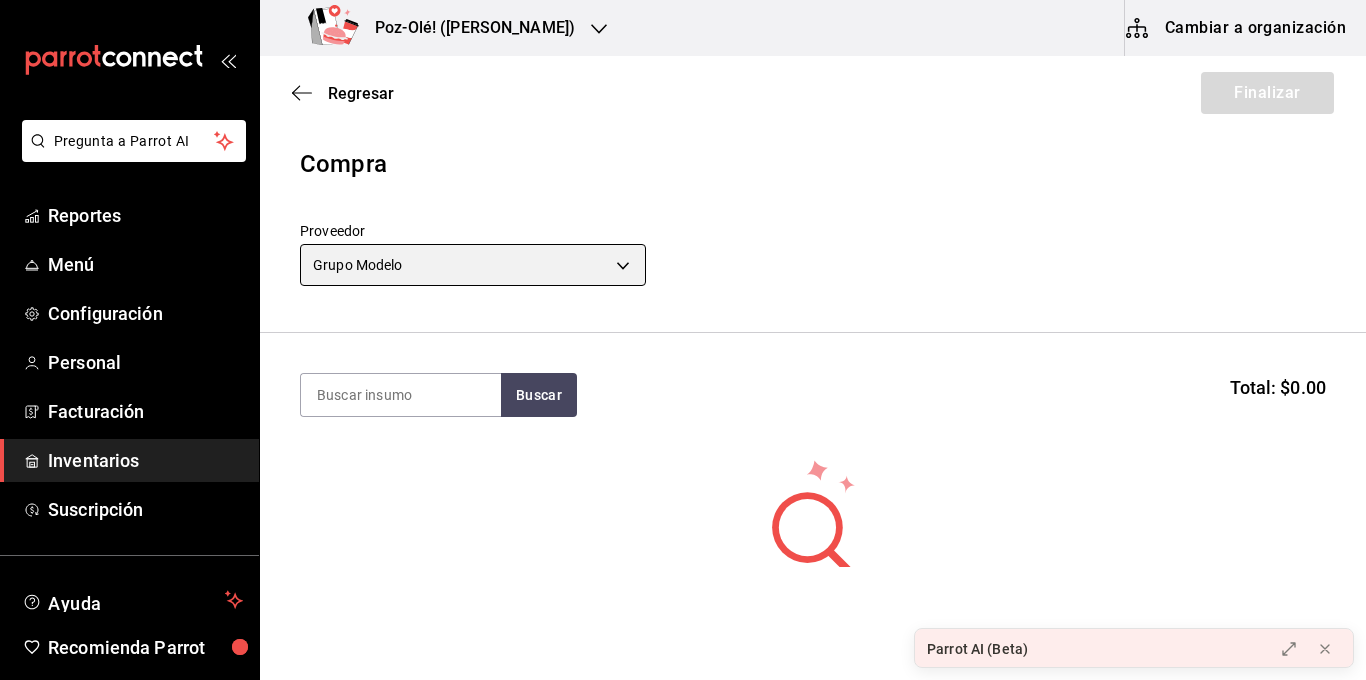 type on "a25d6bbc-ab57-4387-85d6-398f9db57e81" 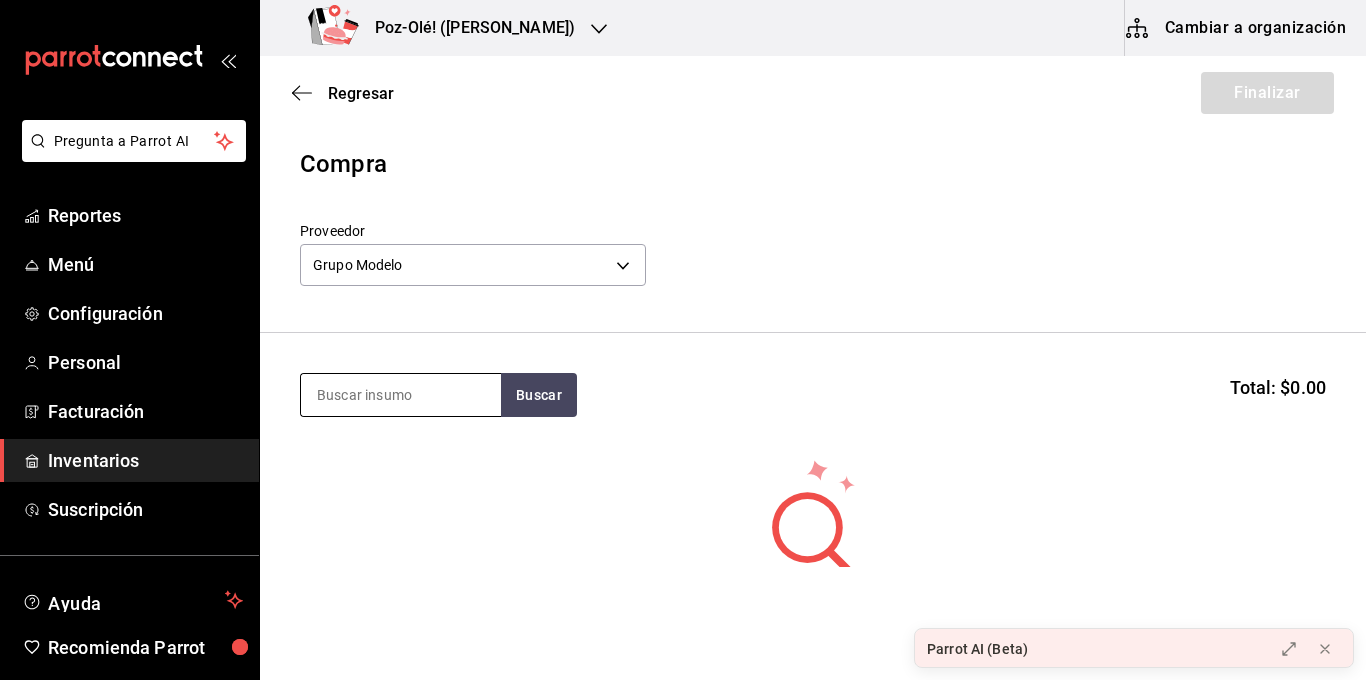 click at bounding box center (401, 395) 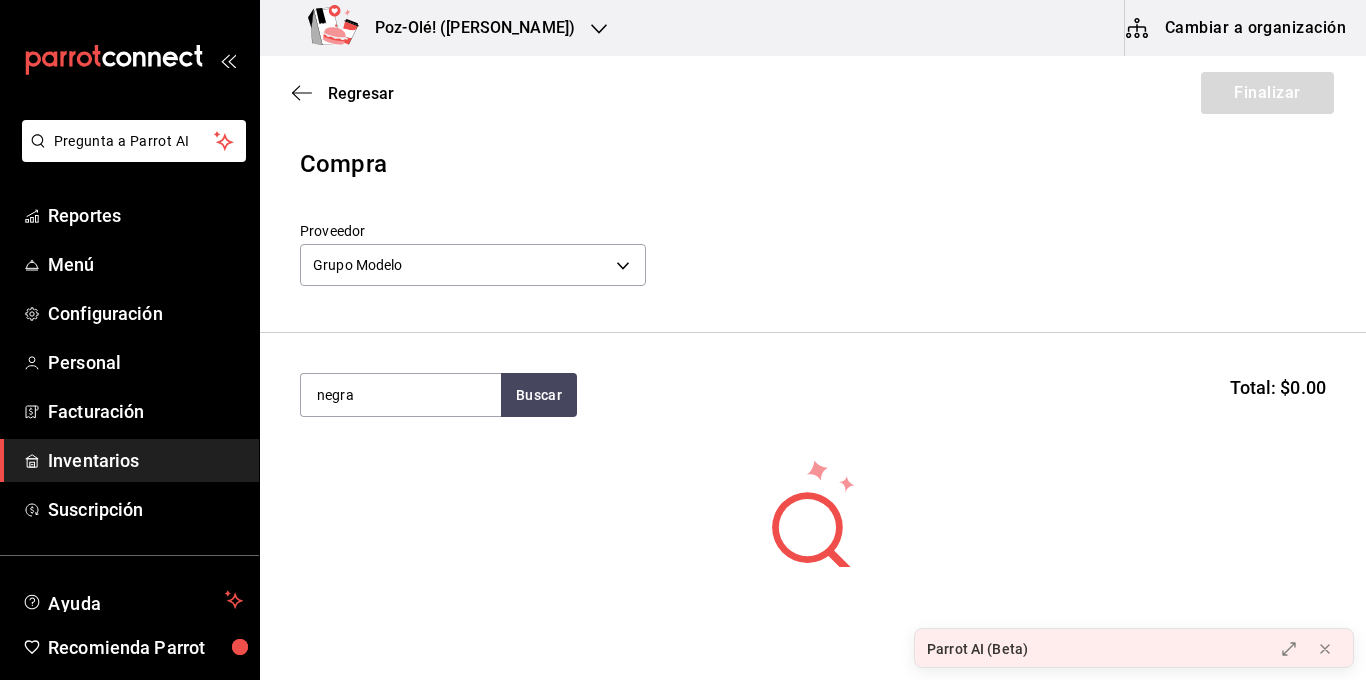 type on "negra" 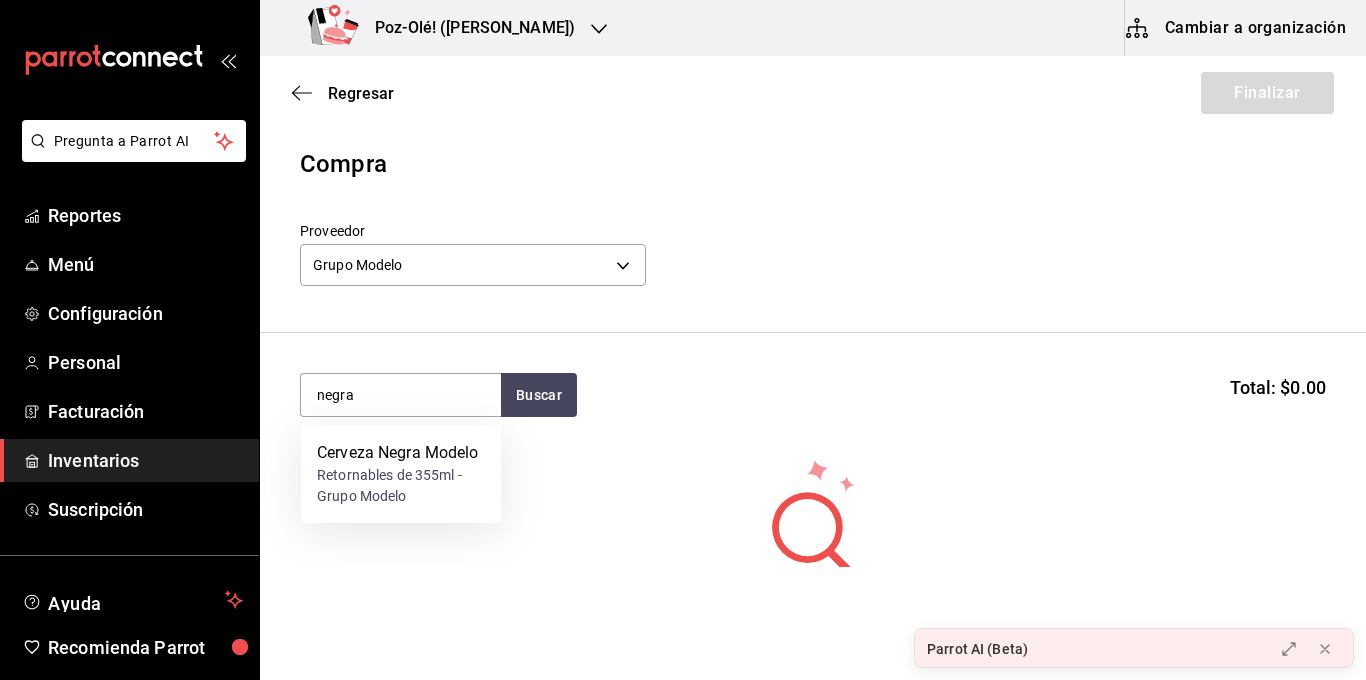 click on "negra Buscar Total: $0.00" at bounding box center [813, 395] 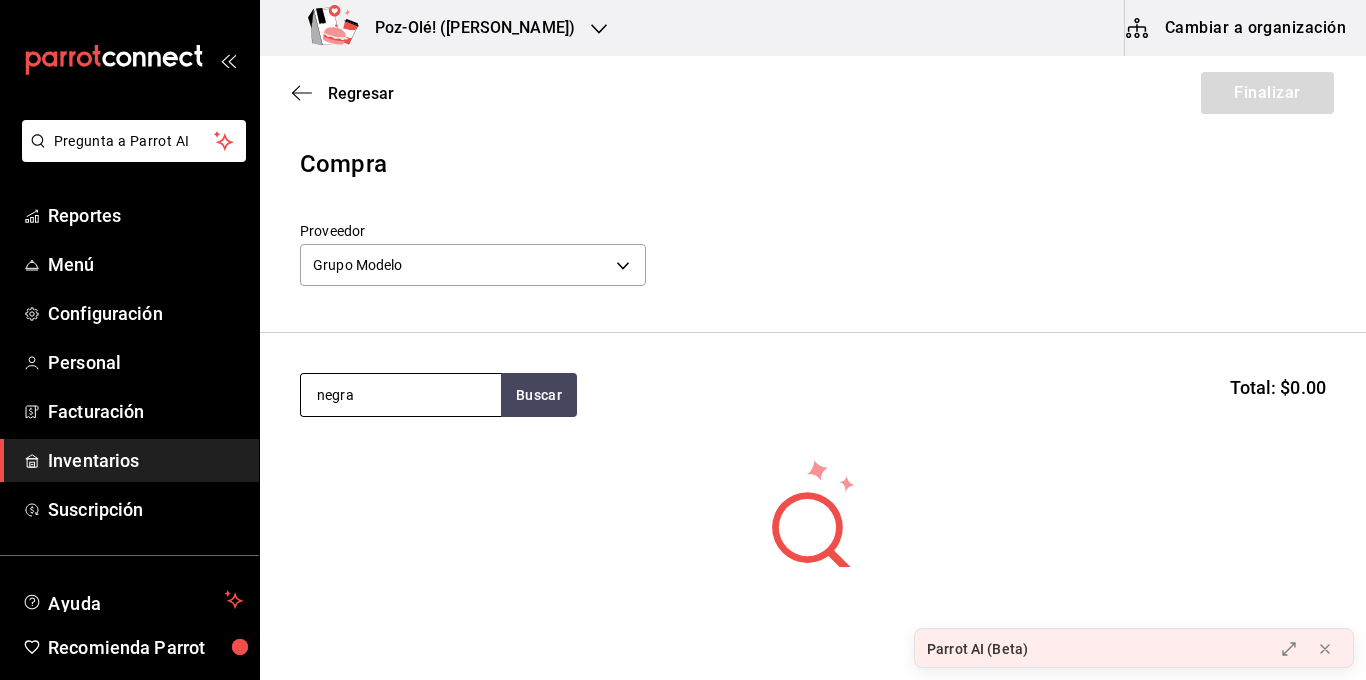click on "negra" at bounding box center [401, 395] 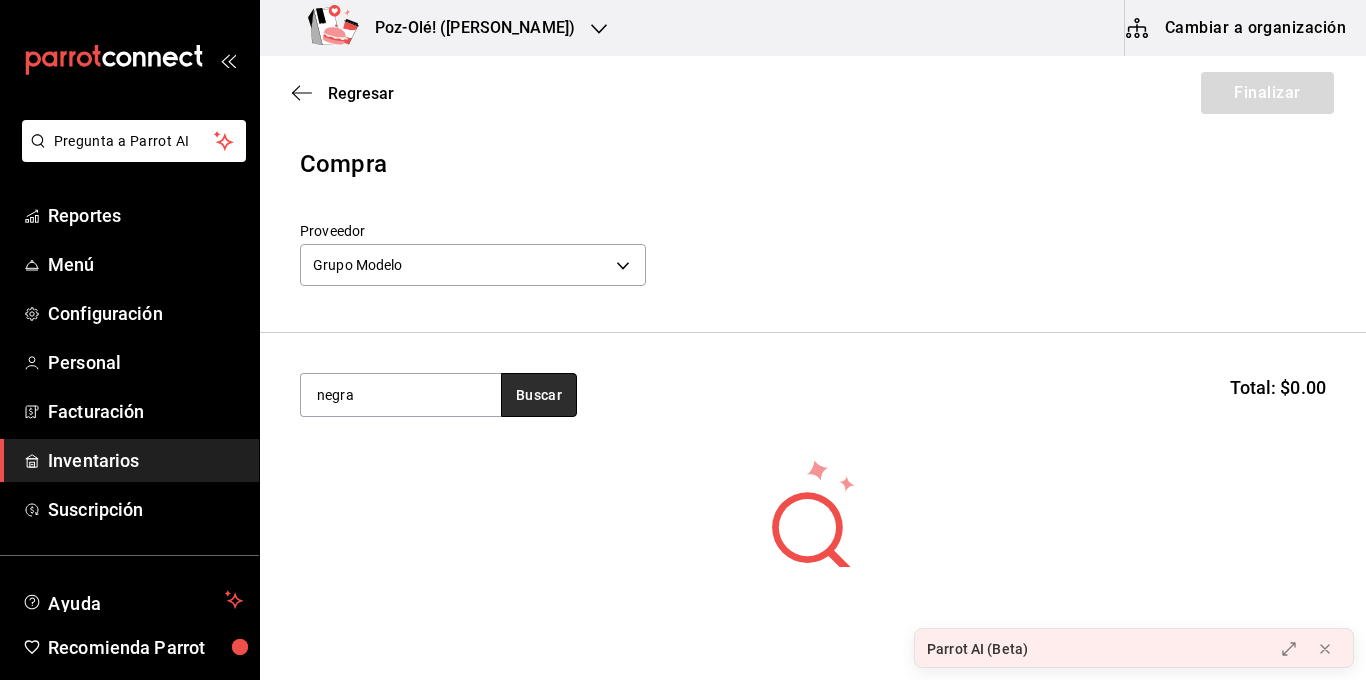 click on "Buscar" at bounding box center (539, 395) 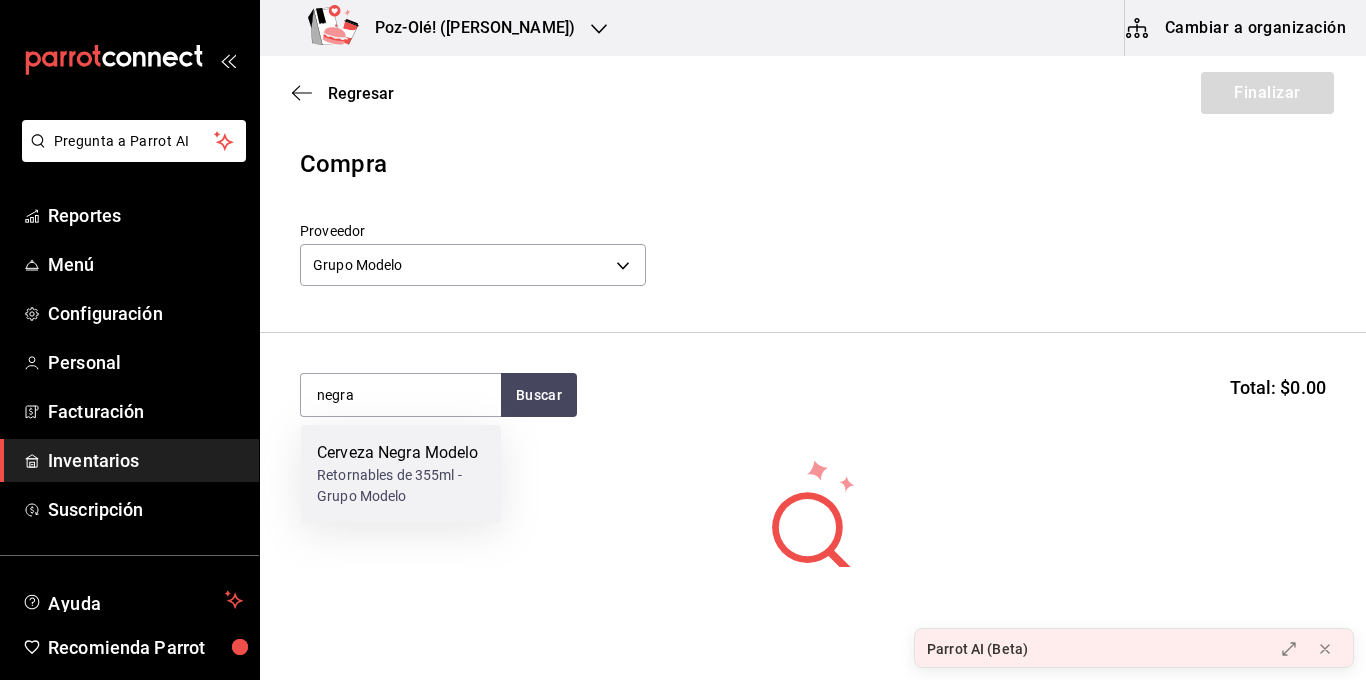 click on "Retornables de 355ml - Grupo Modelo" at bounding box center [401, 486] 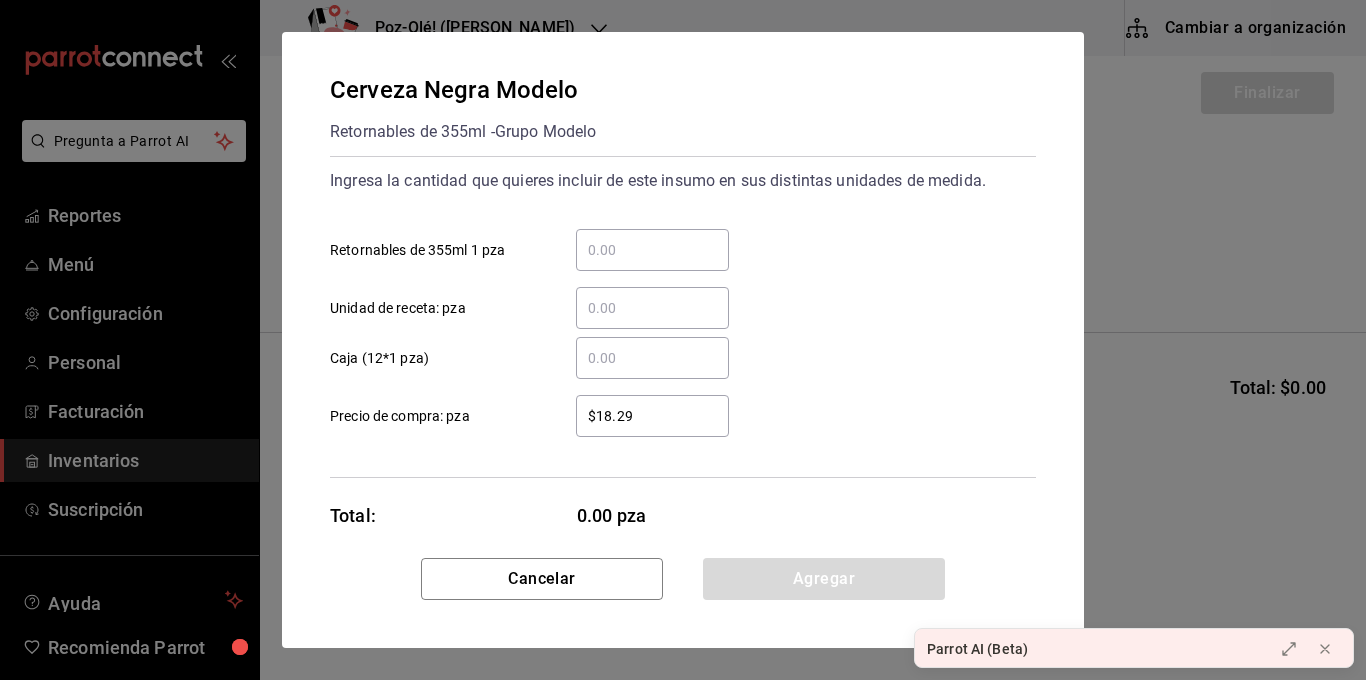 click on "​ Retornables de 355ml 1 pza" at bounding box center [652, 250] 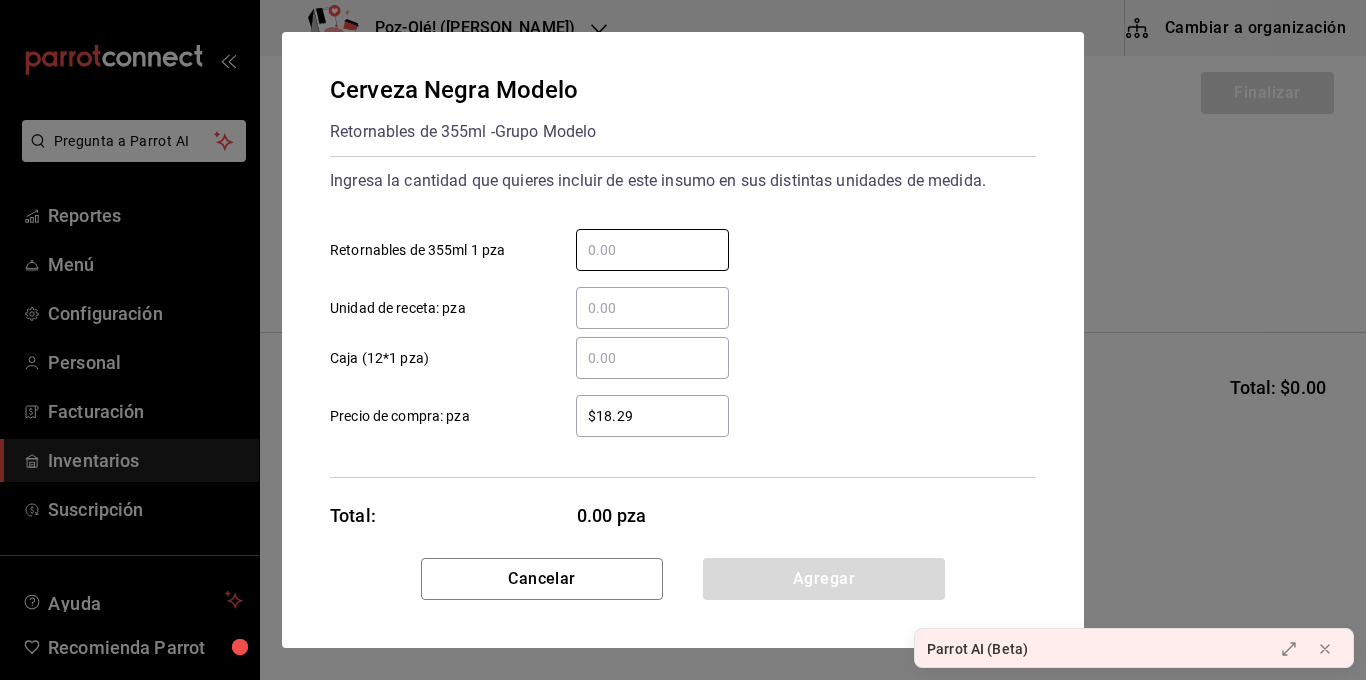 click on "​ Caja (12*1 pza)" at bounding box center [652, 358] 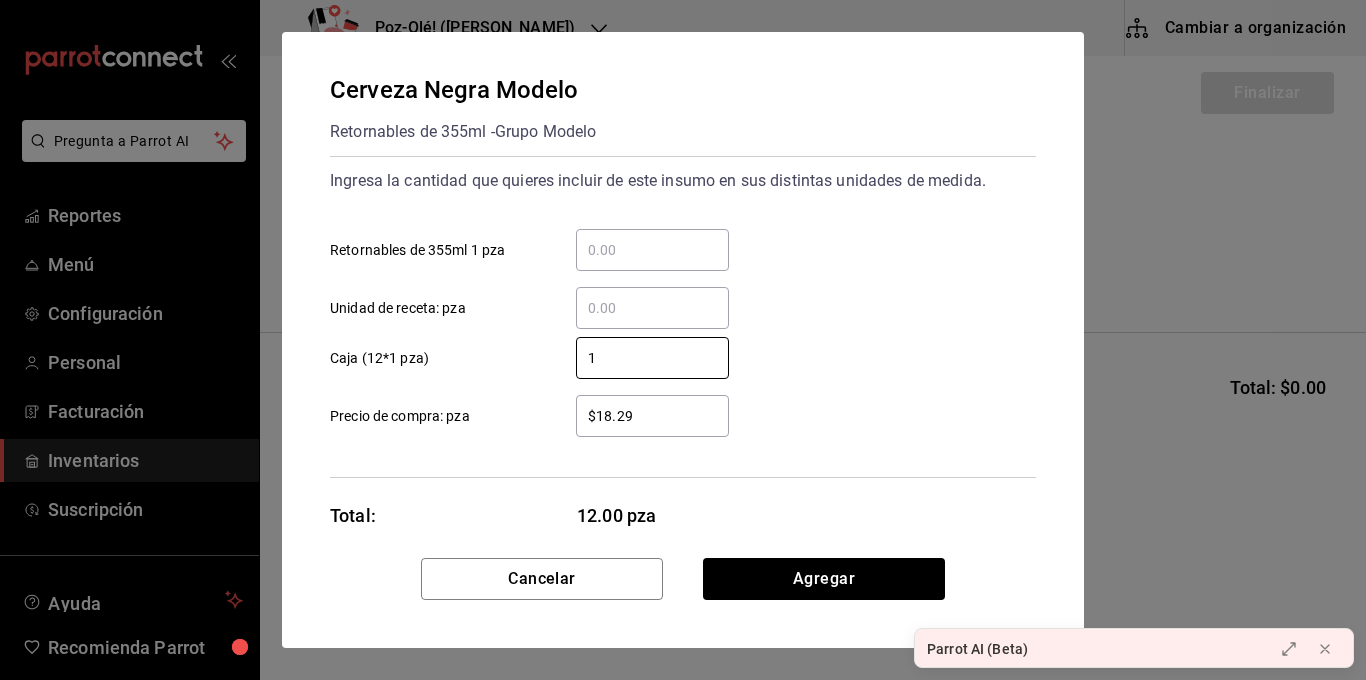 type on "1" 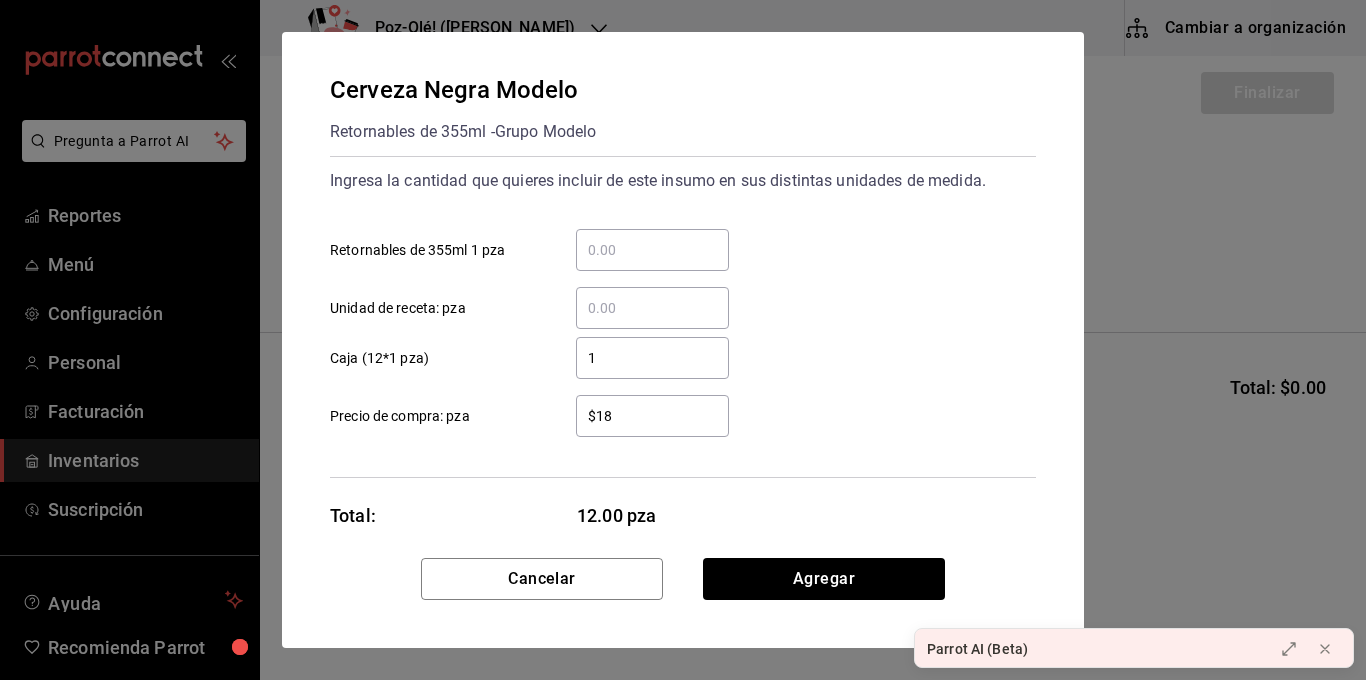 type on "$1" 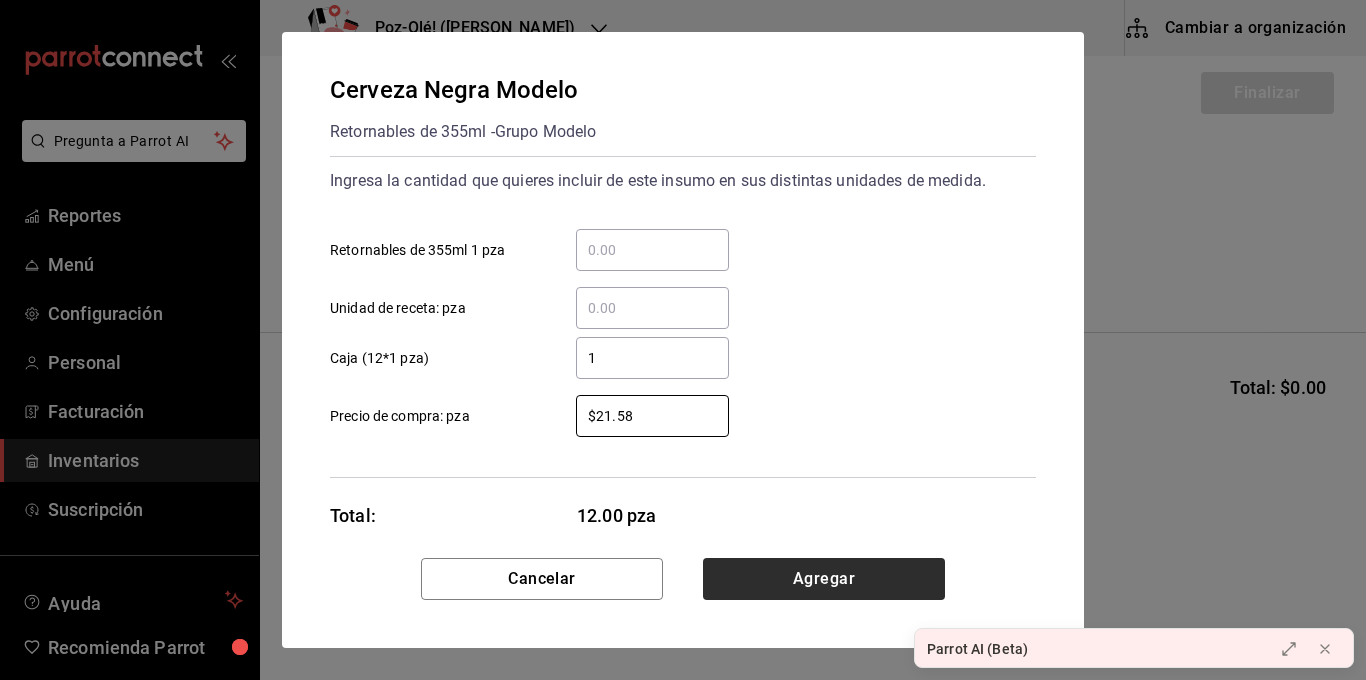type on "$21.58" 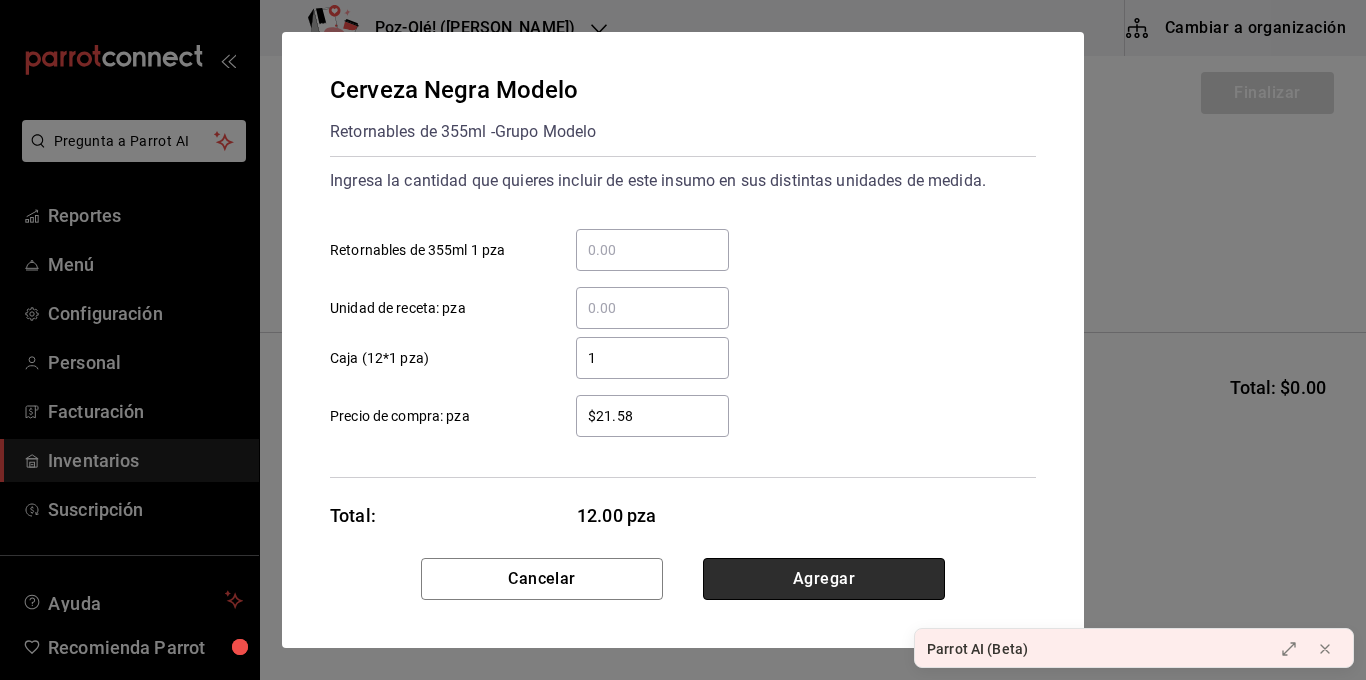 click on "Agregar" at bounding box center (824, 579) 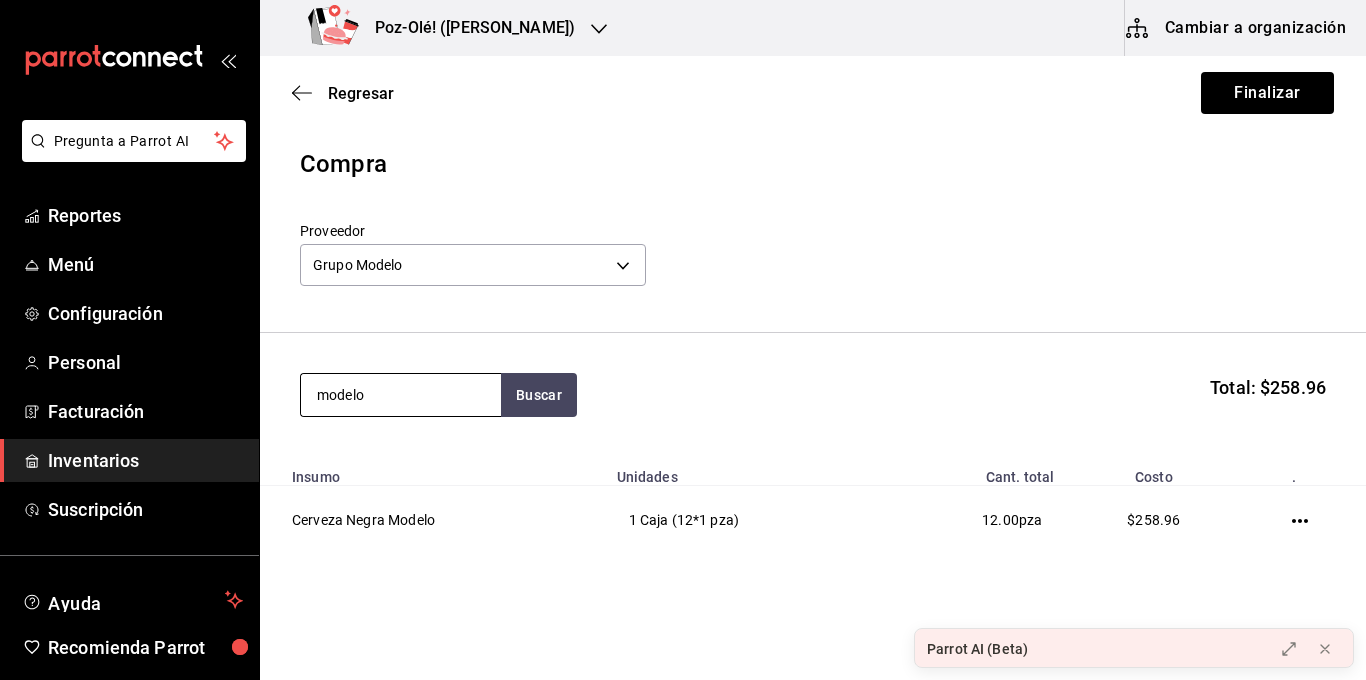 type on "modelo" 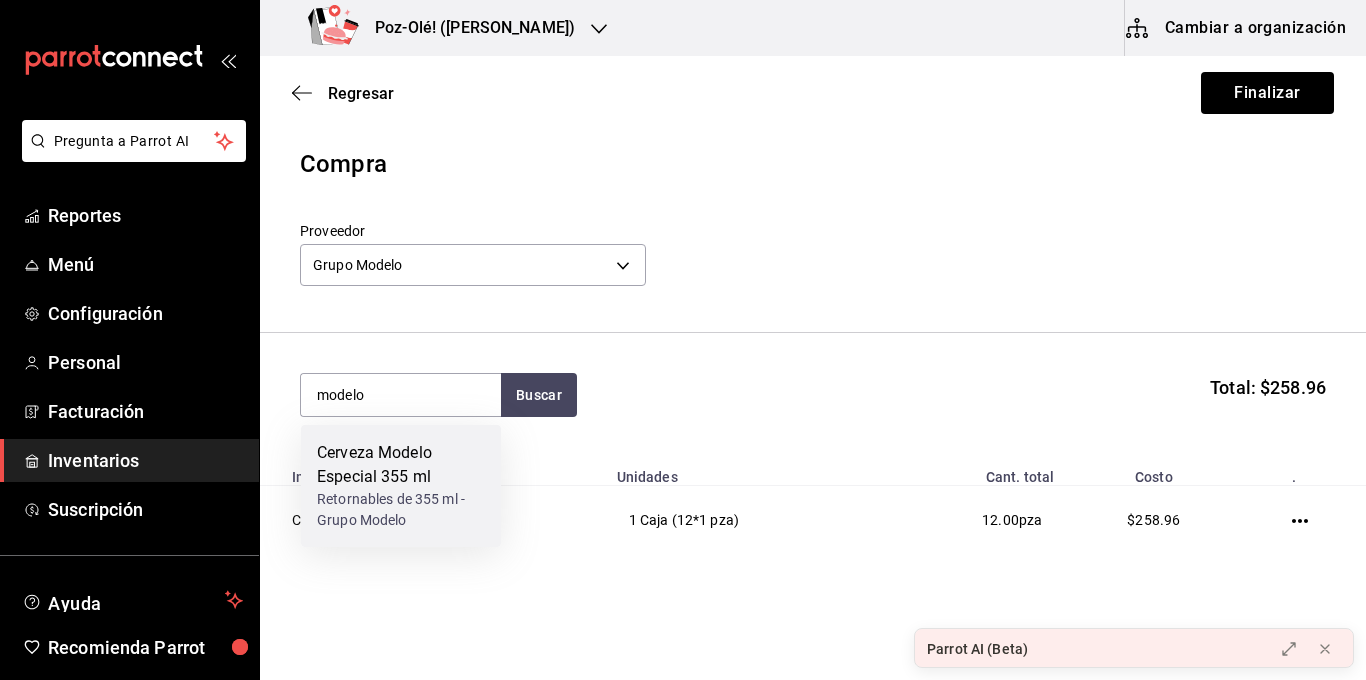 click on "Cerveza Modelo Especial 355 ml" at bounding box center (401, 465) 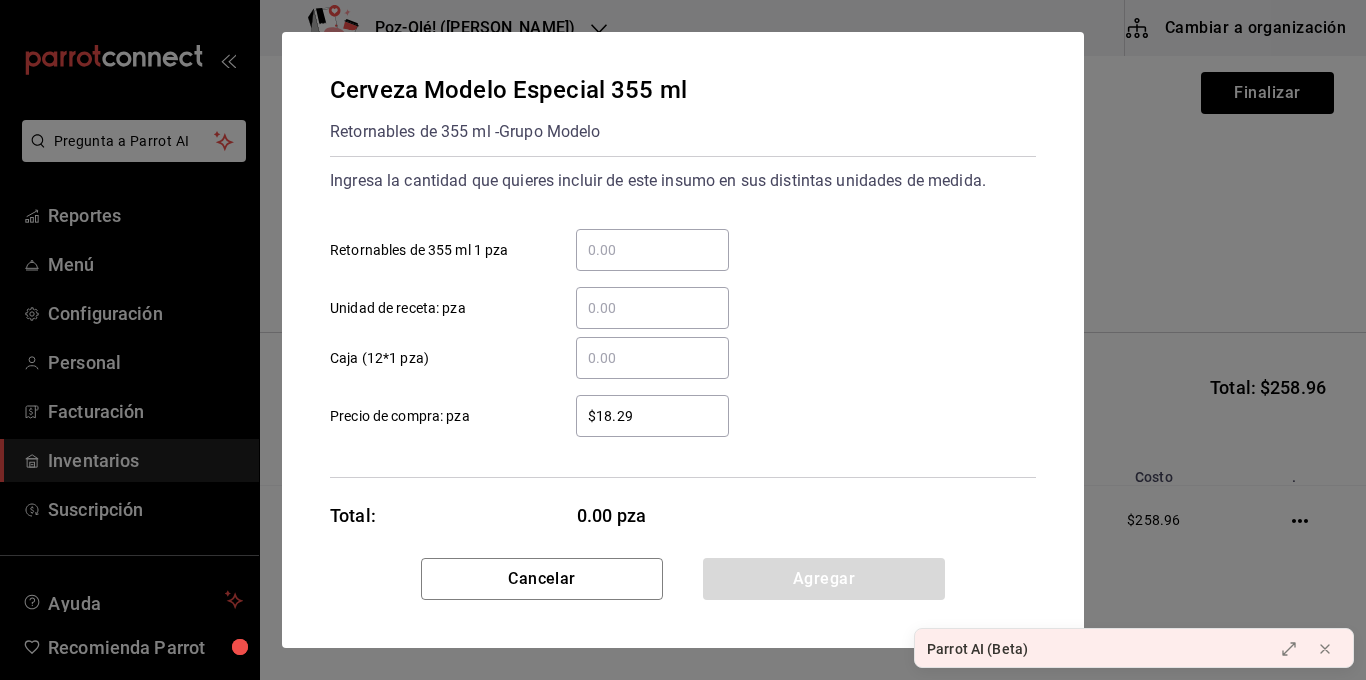 type 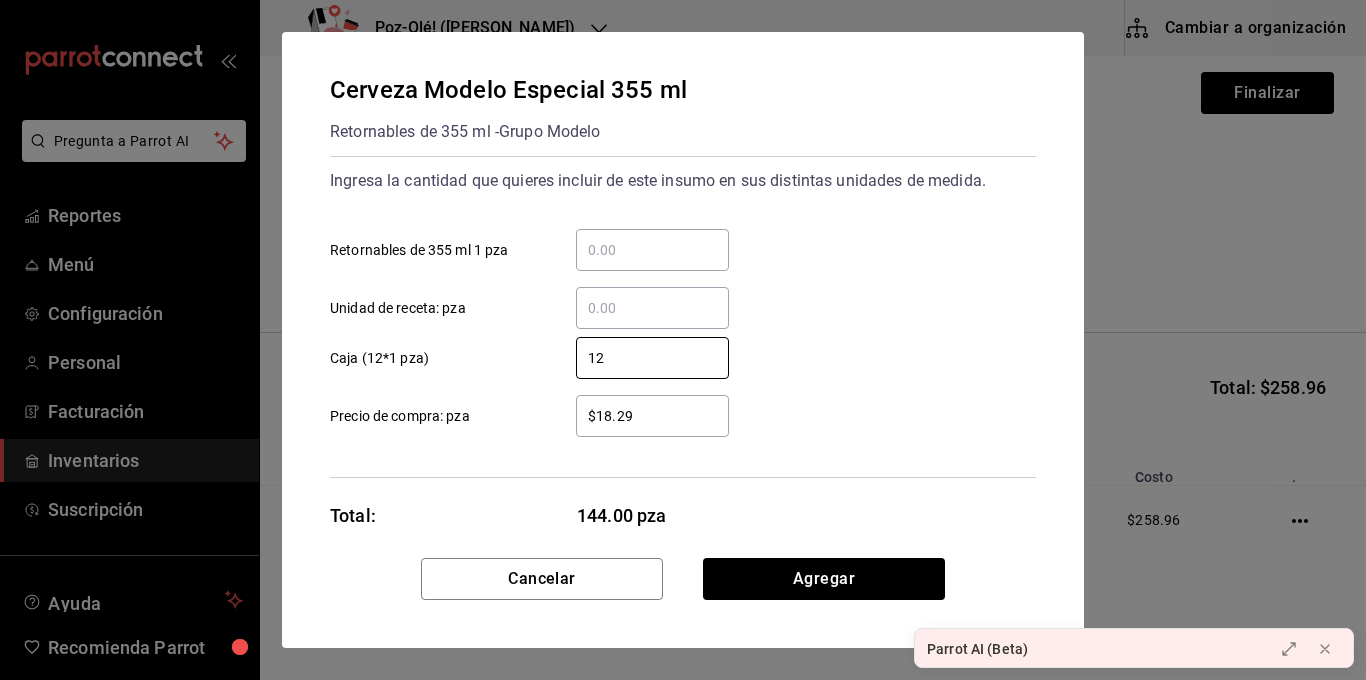type on "12" 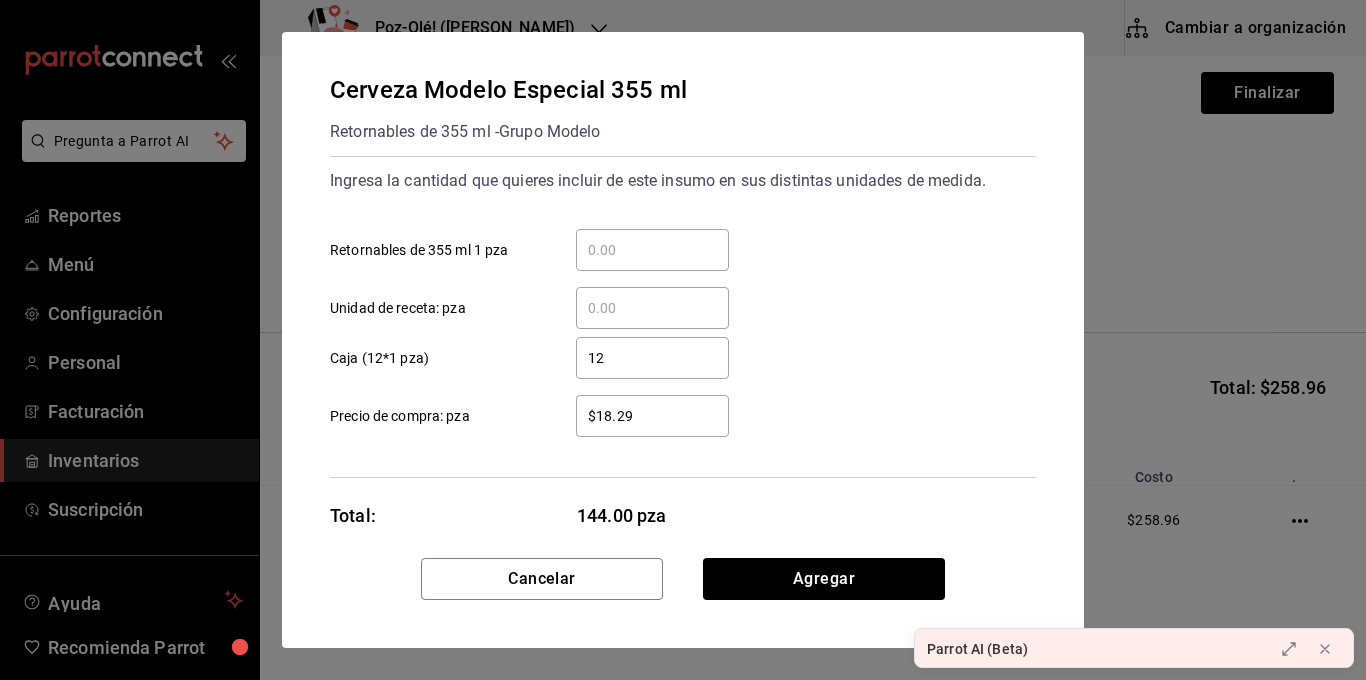 click on "$18.29 ​" at bounding box center (652, 416) 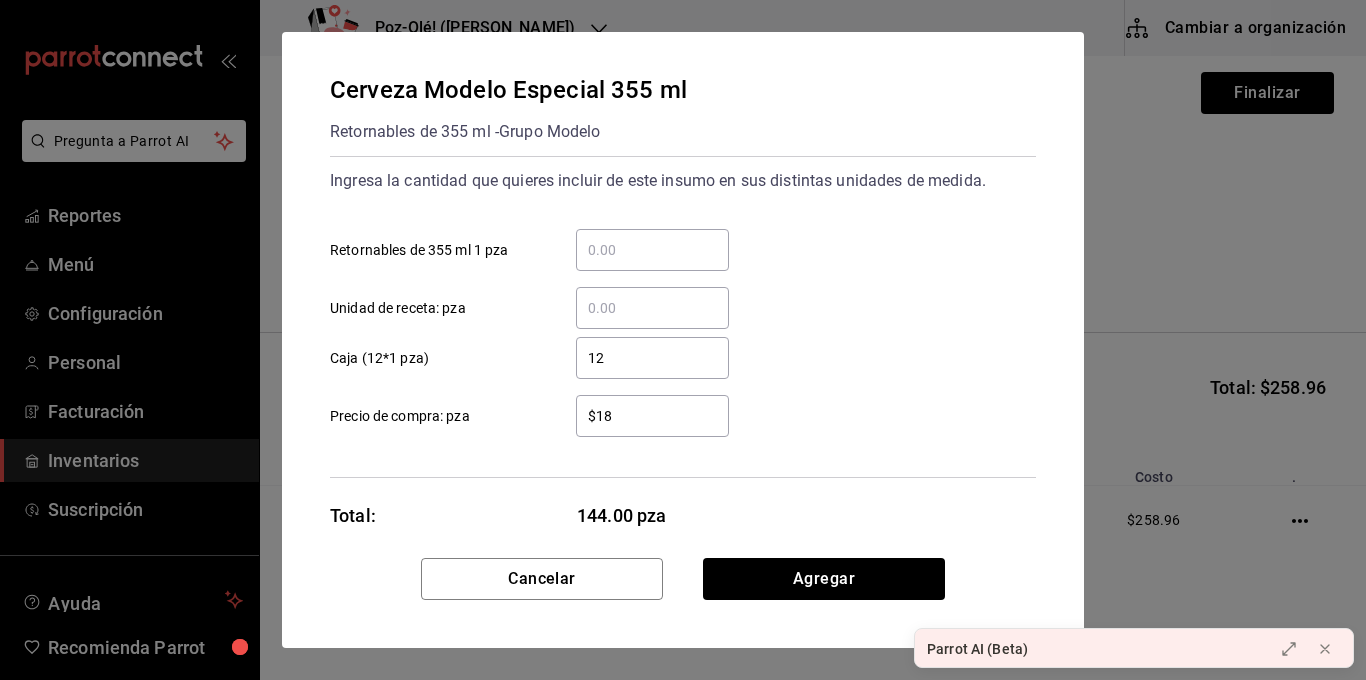 type on "$1" 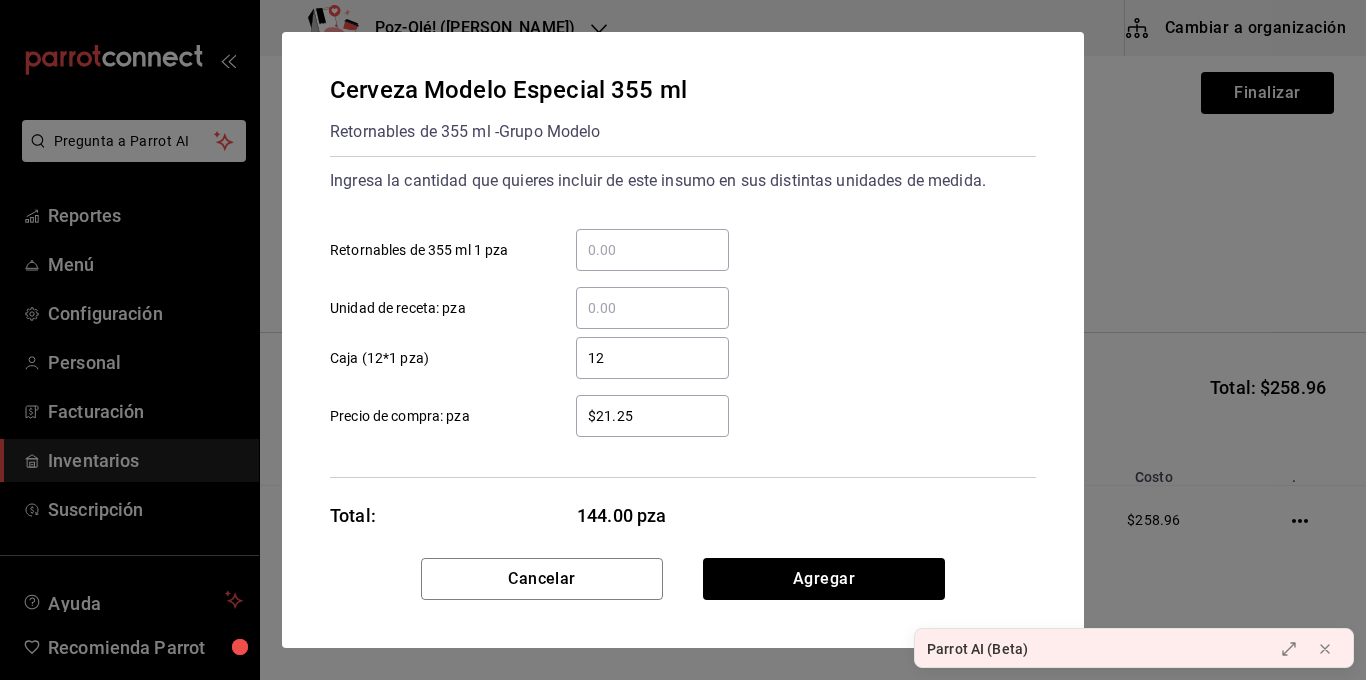 type on "$21.25" 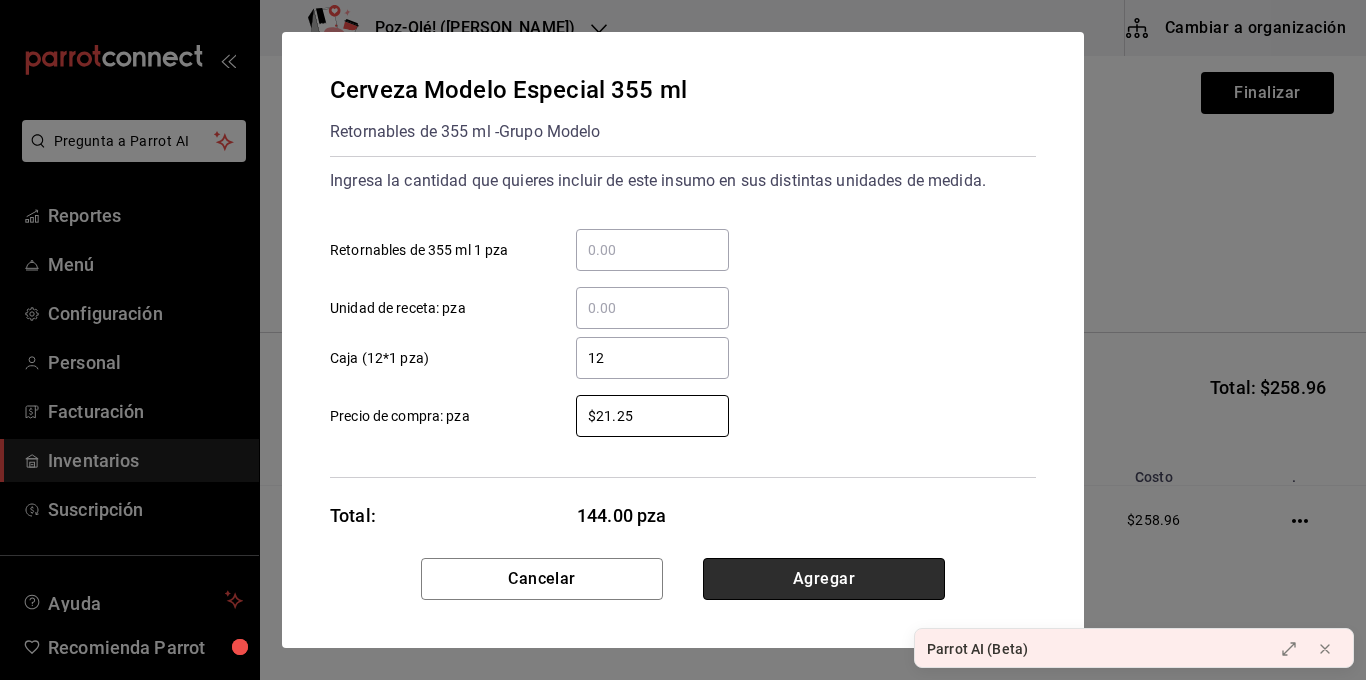 click on "Agregar" at bounding box center (824, 579) 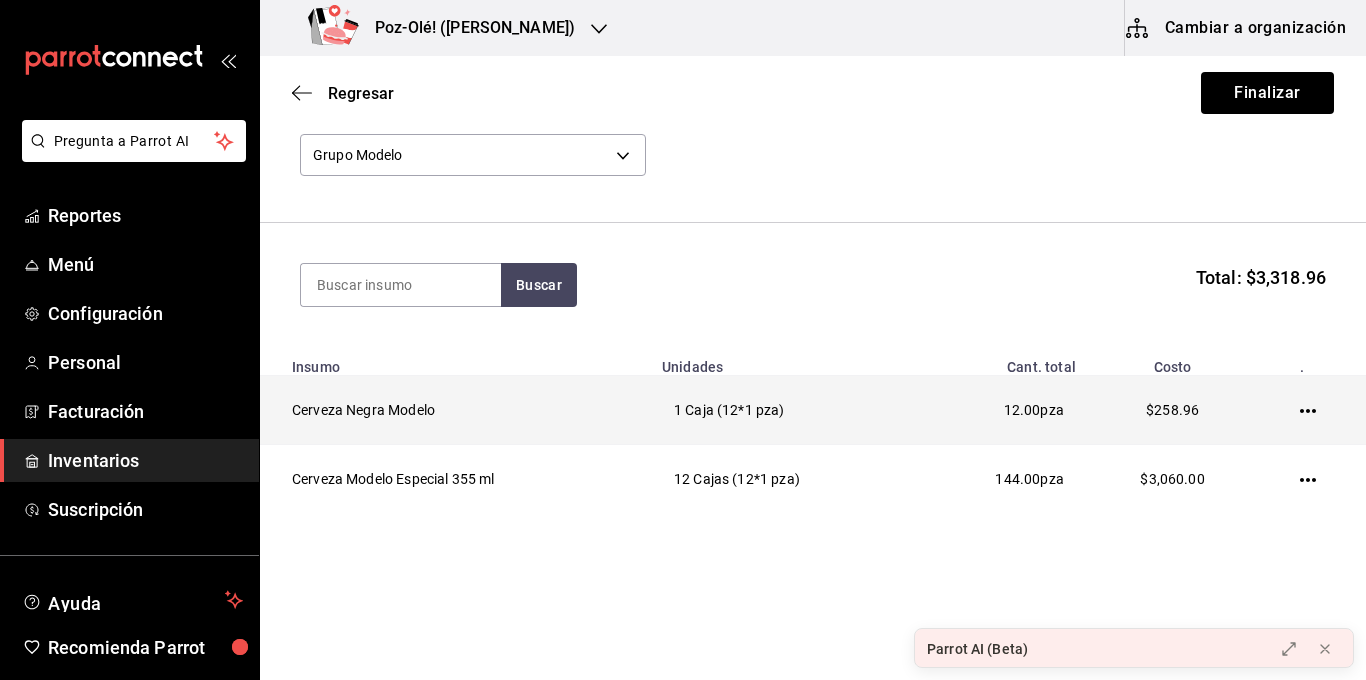 scroll, scrollTop: 120, scrollLeft: 0, axis: vertical 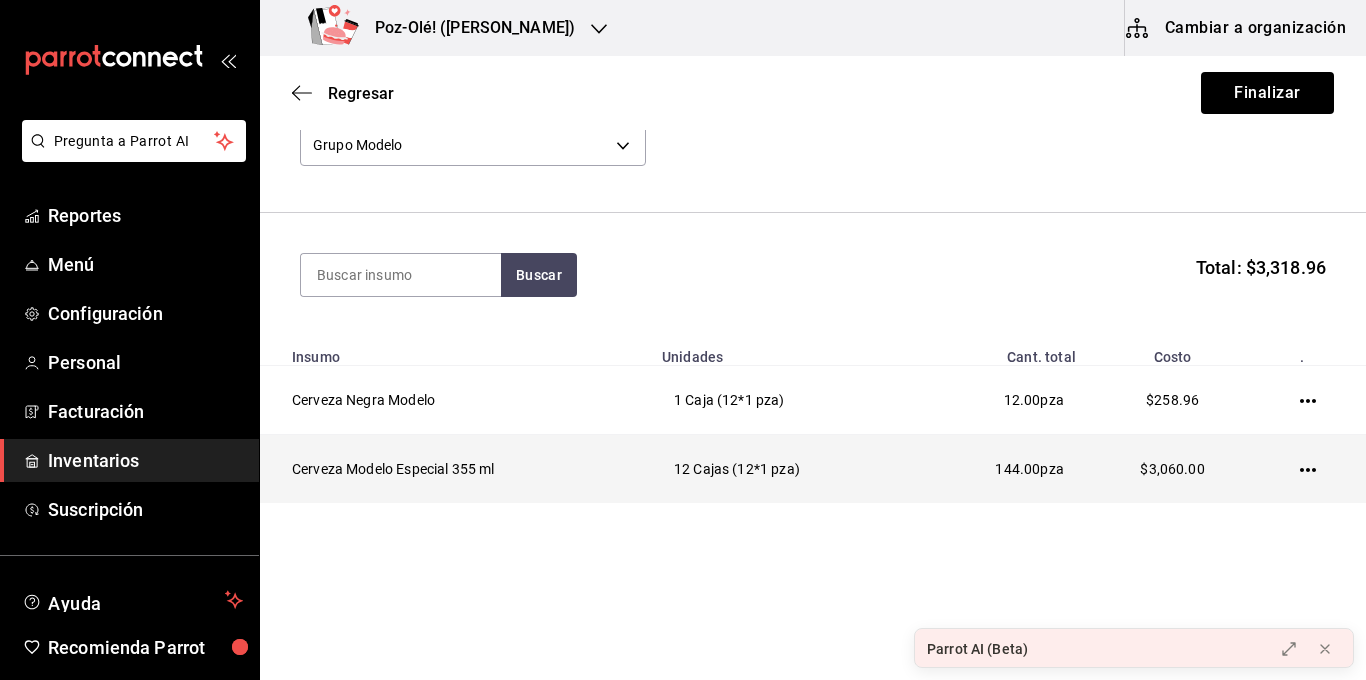 click at bounding box center [1311, 469] 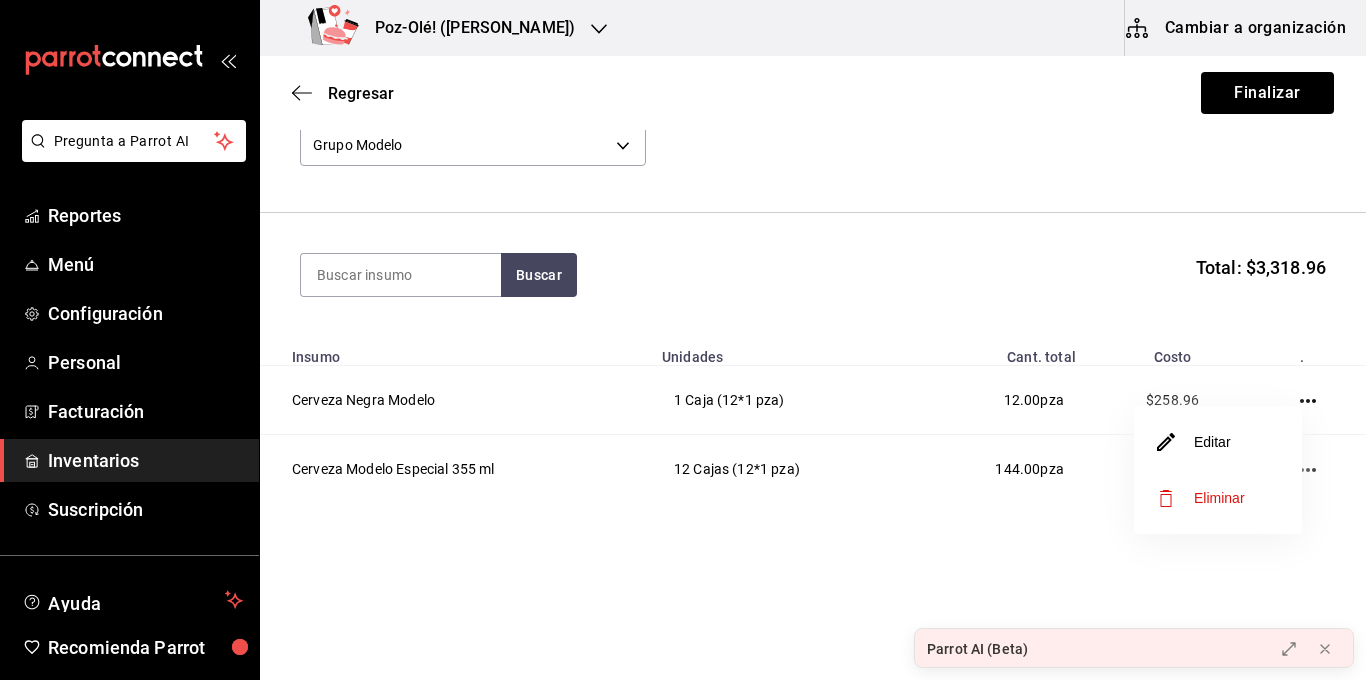 click on "Editar Eliminar" at bounding box center (1218, 470) 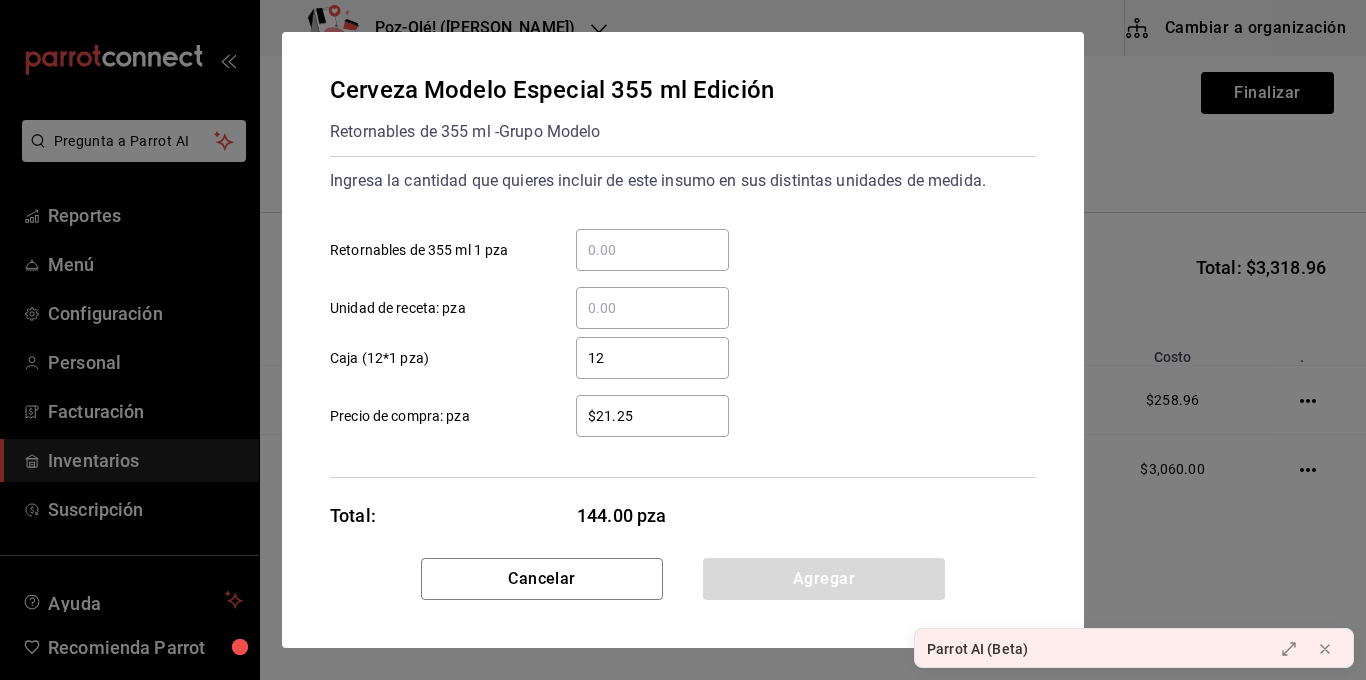 click on "12" at bounding box center (652, 358) 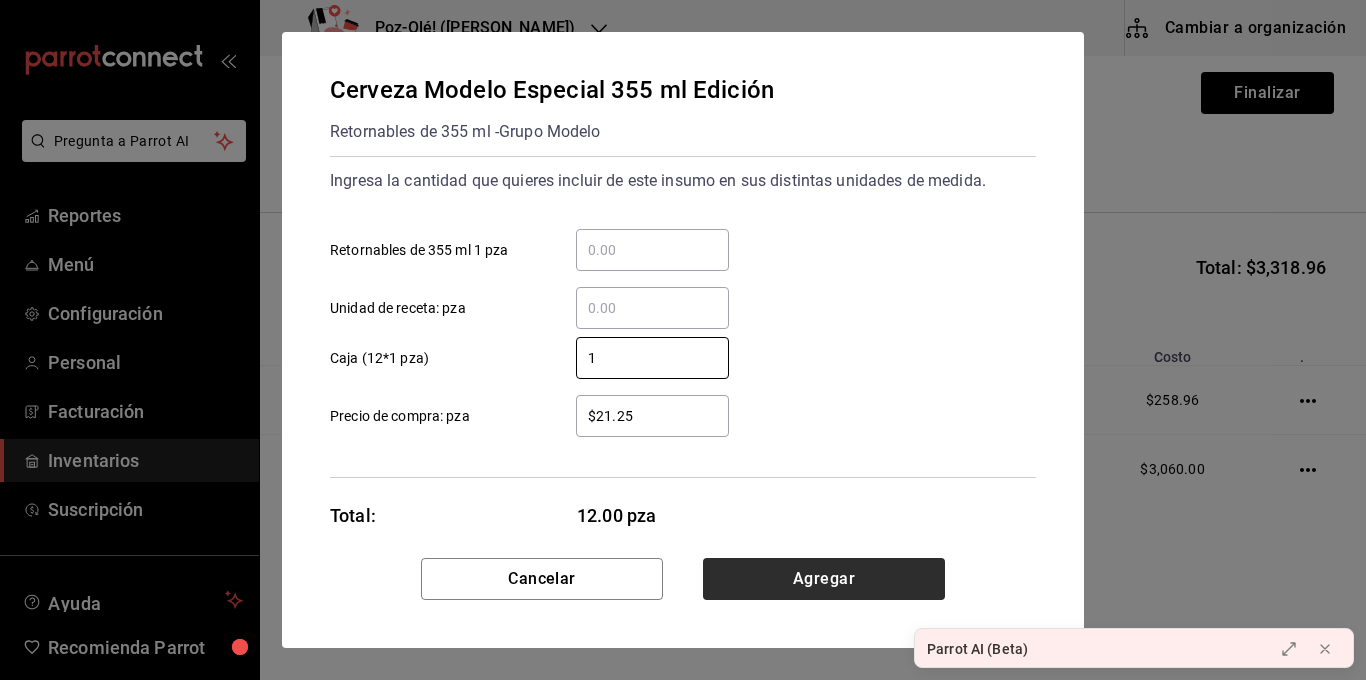 type on "1" 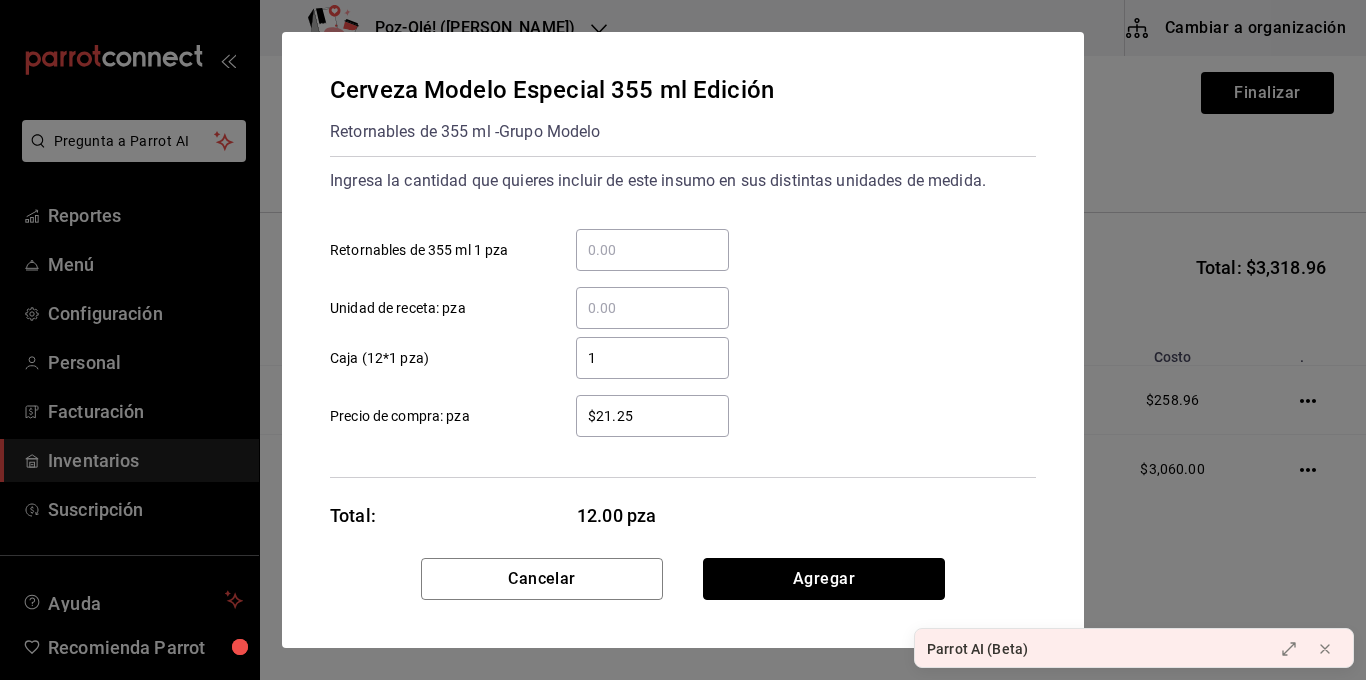 drag, startPoint x: 745, startPoint y: 588, endPoint x: 740, endPoint y: 577, distance: 12.083046 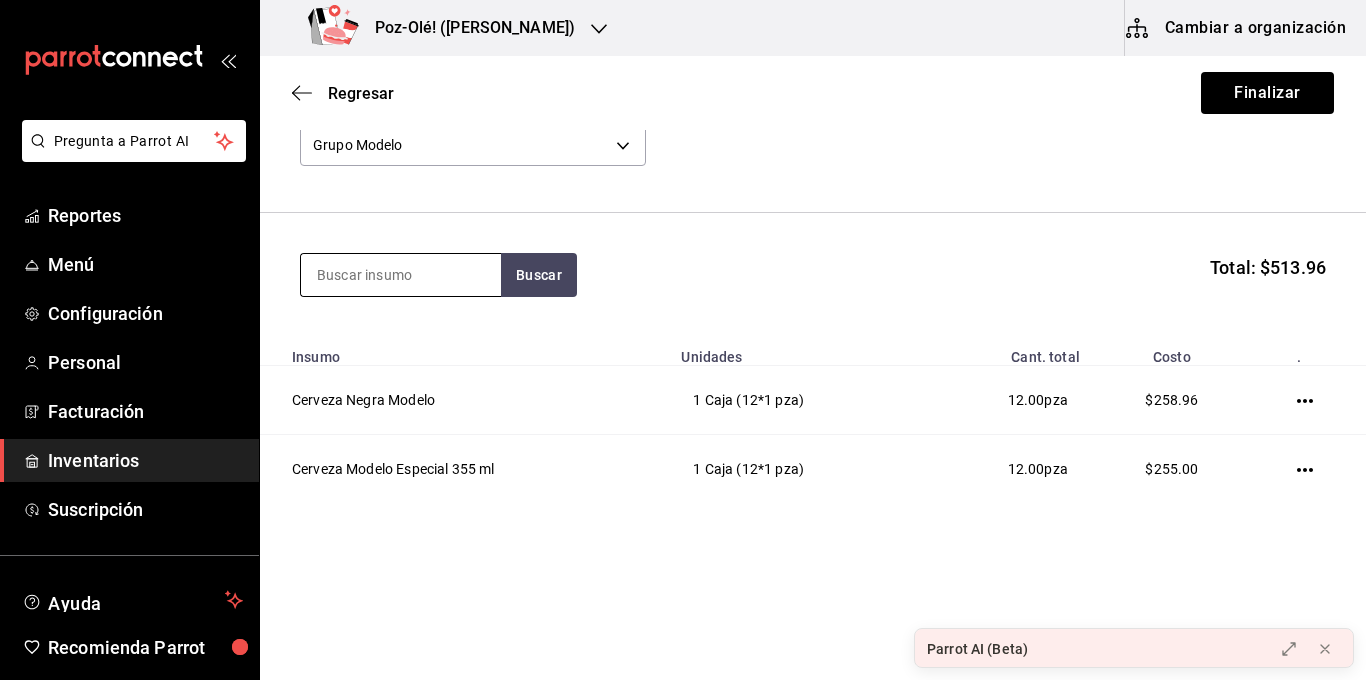 click at bounding box center (401, 275) 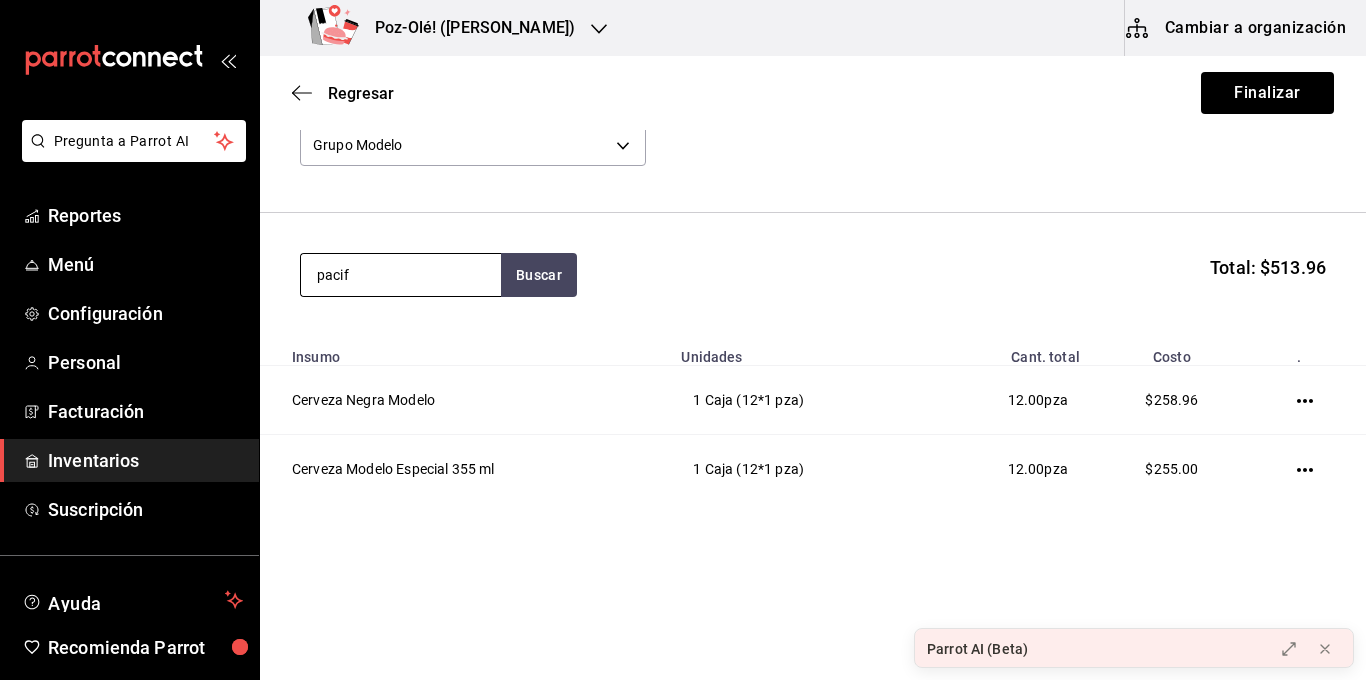 type on "pacif" 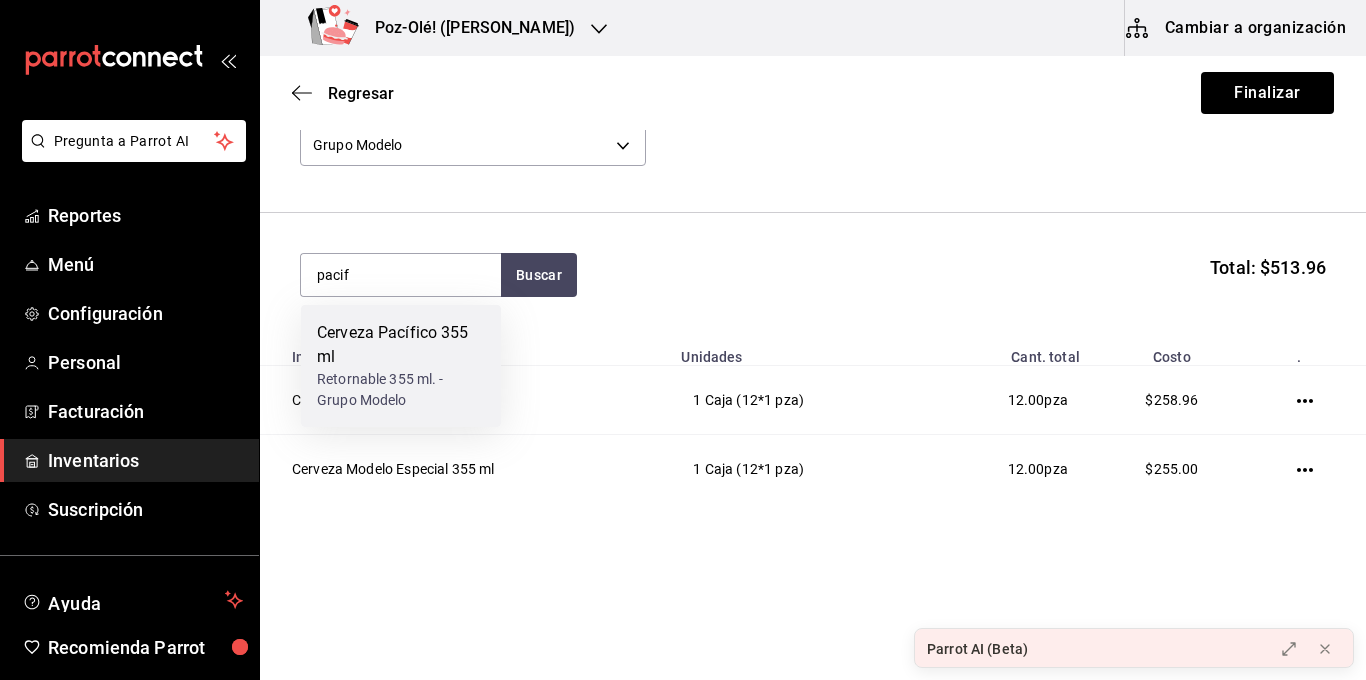 click on "Retornable 355 ml. - Grupo Modelo" at bounding box center (401, 390) 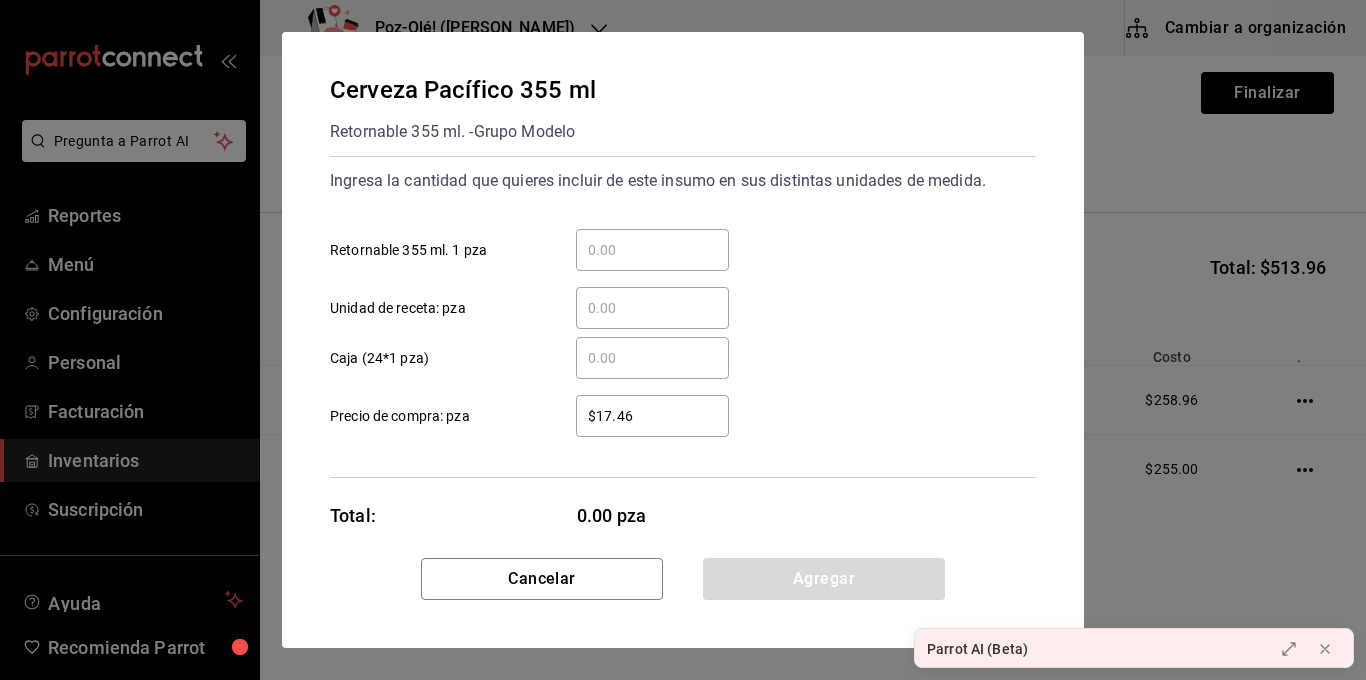 click on "$17.46" at bounding box center (652, 416) 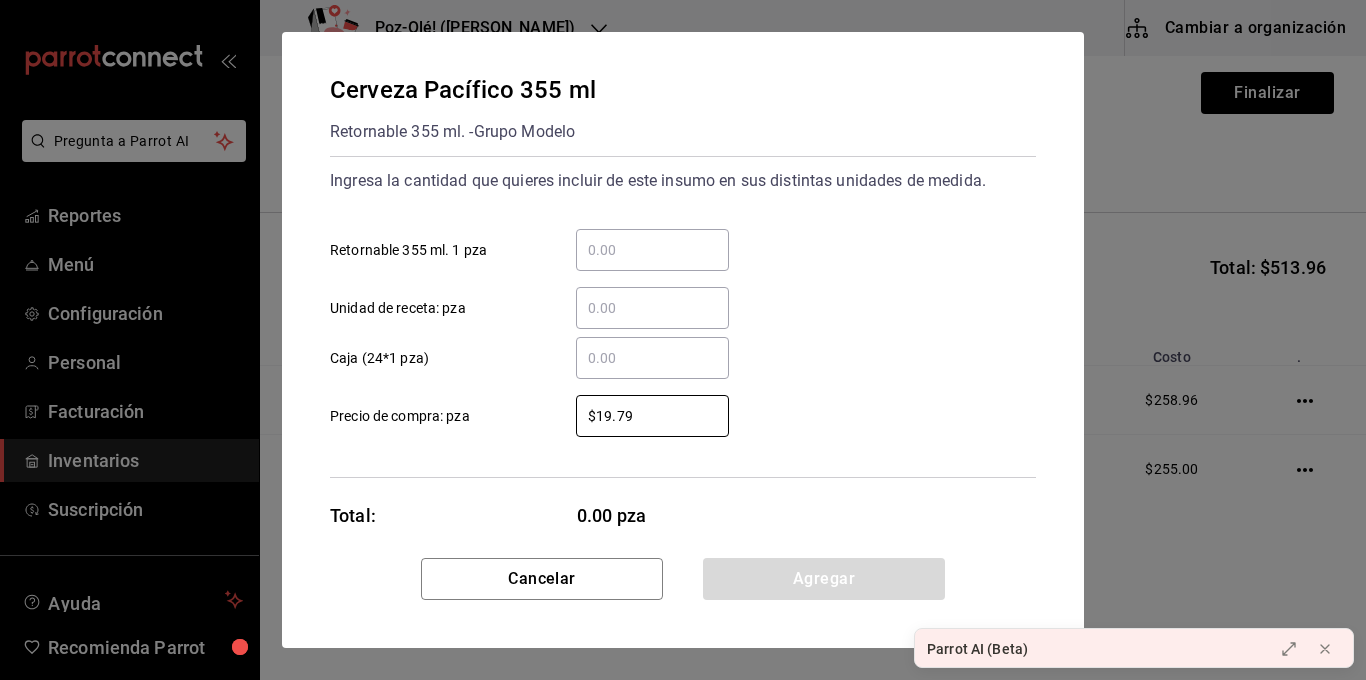 type on "$19.79" 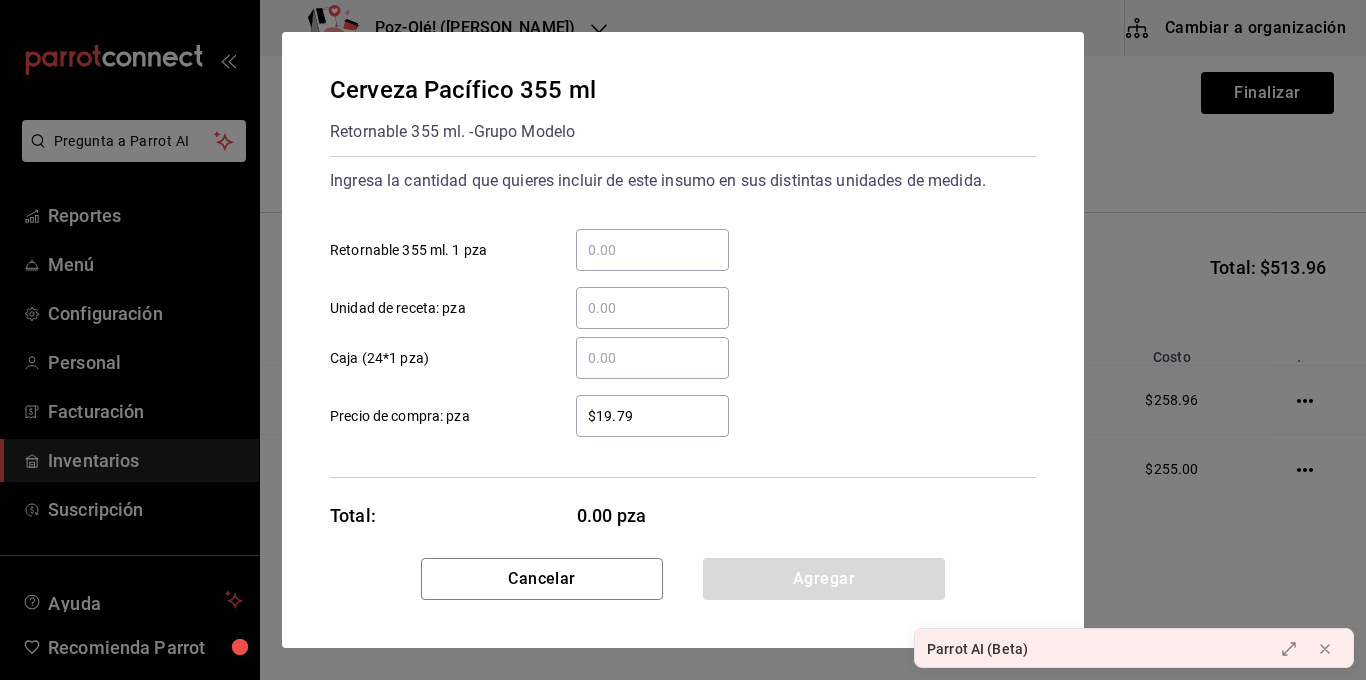 type on "1" 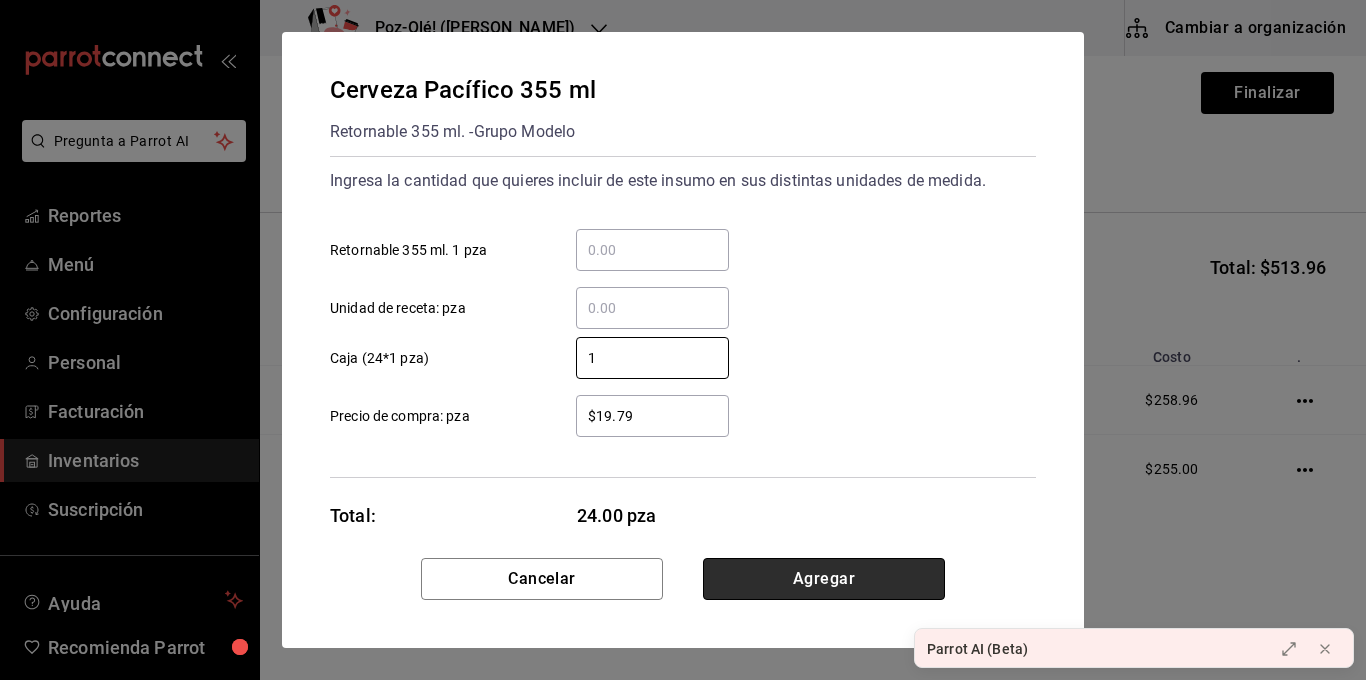 click on "Agregar" at bounding box center (824, 579) 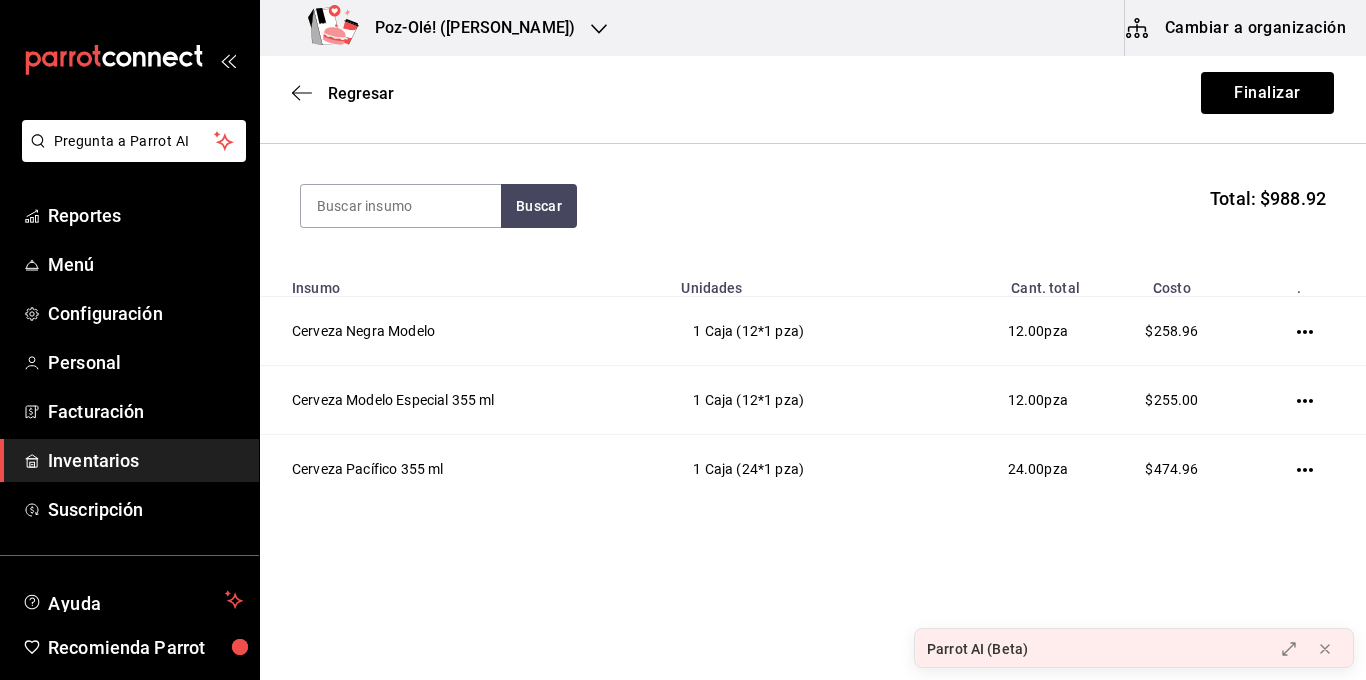 scroll, scrollTop: 185, scrollLeft: 0, axis: vertical 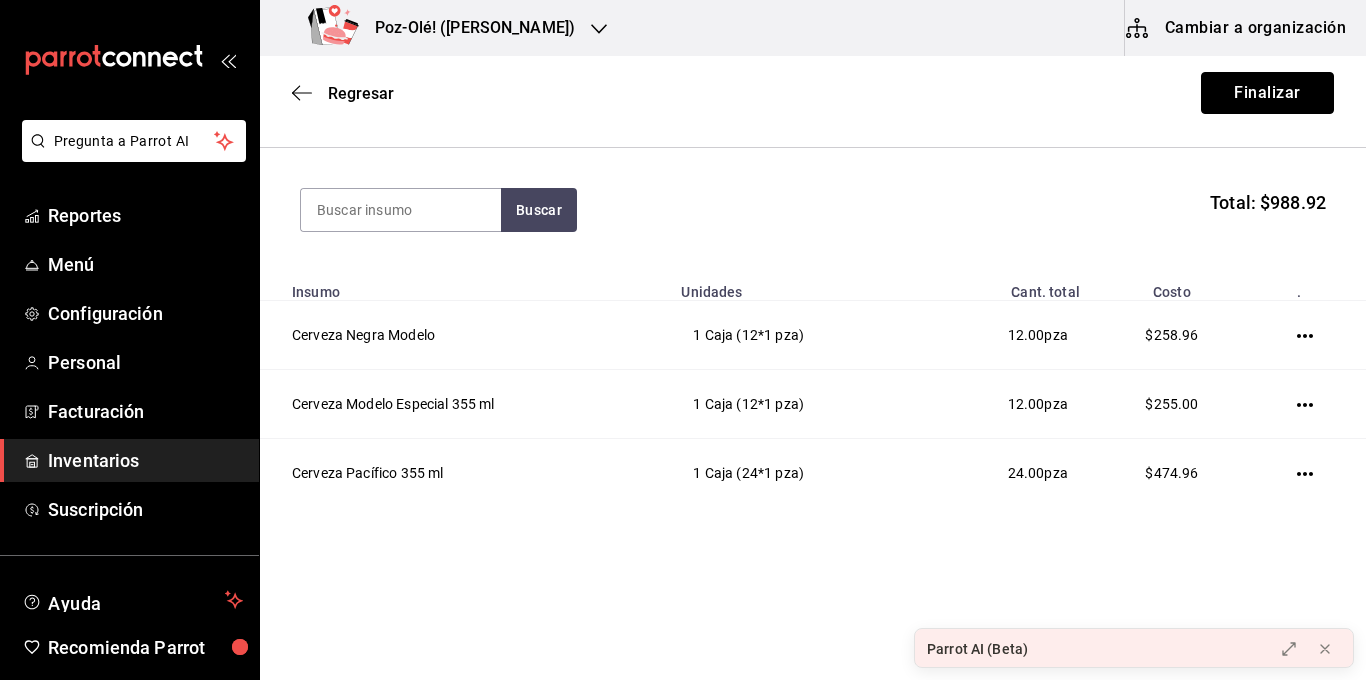 click on "Finalizar" at bounding box center [1267, 93] 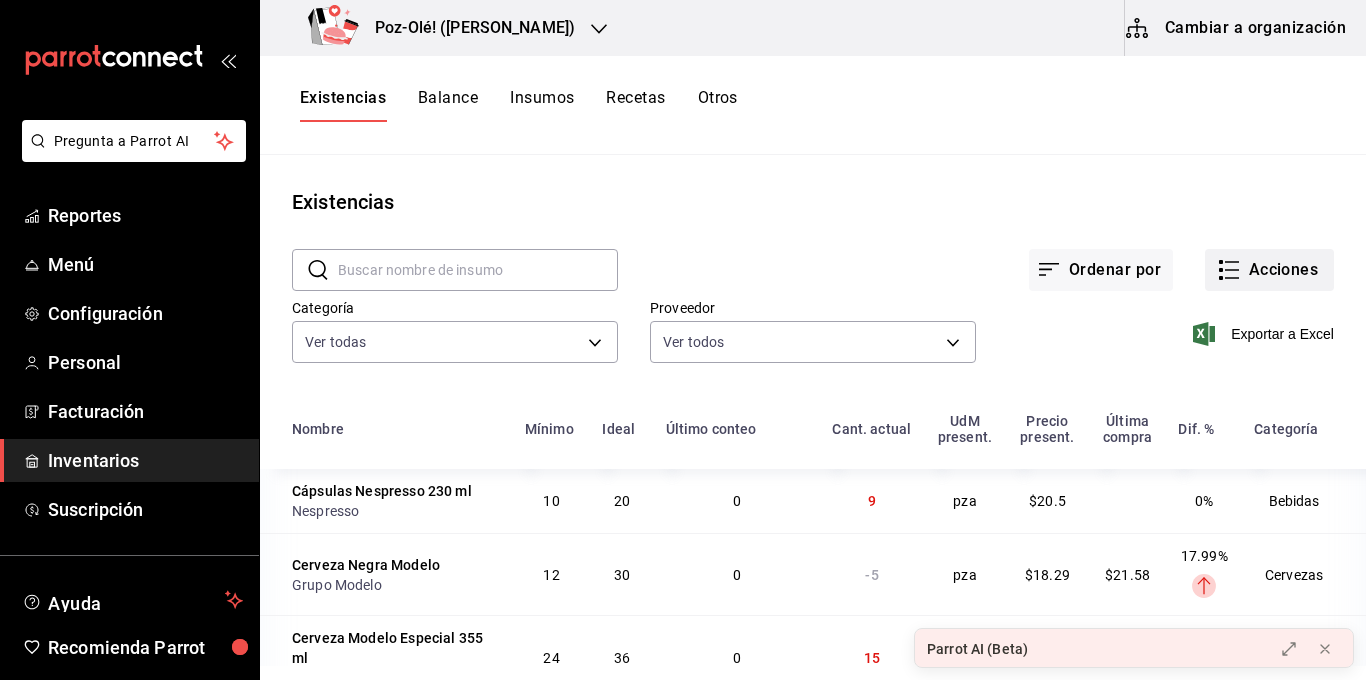 click 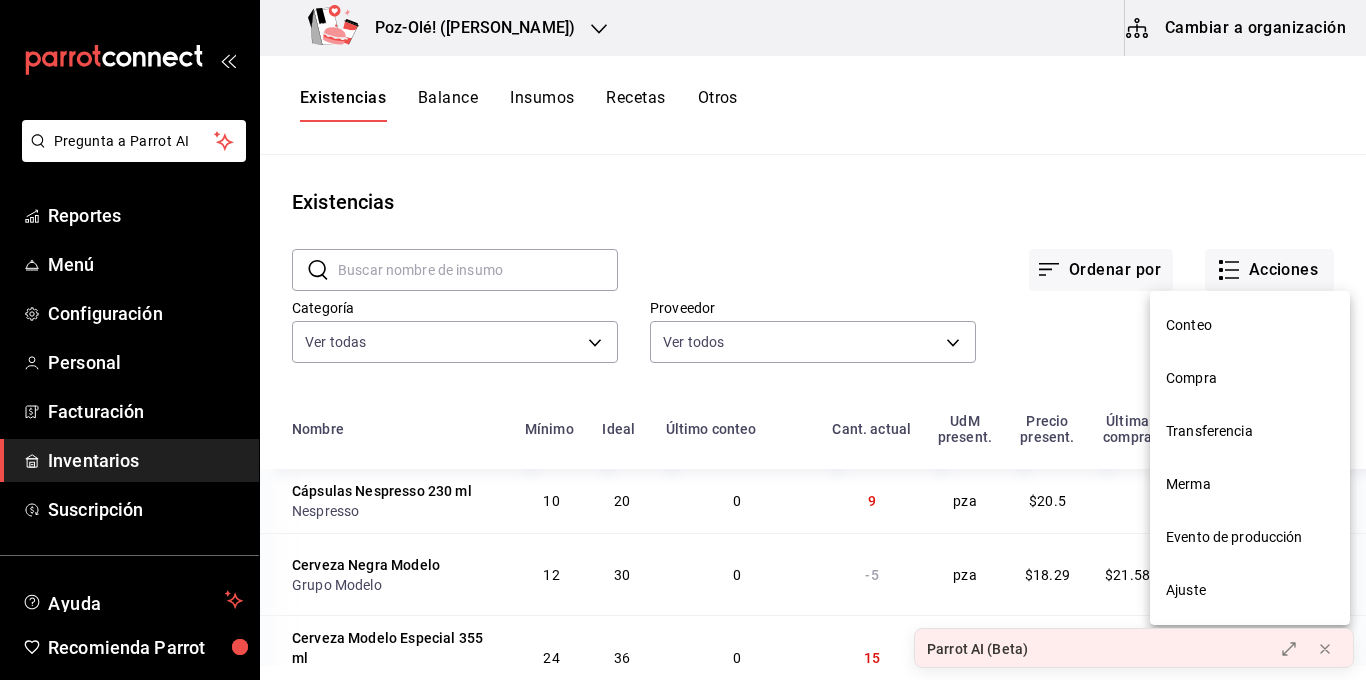 drag, startPoint x: 1136, startPoint y: 58, endPoint x: 885, endPoint y: 371, distance: 401.21066 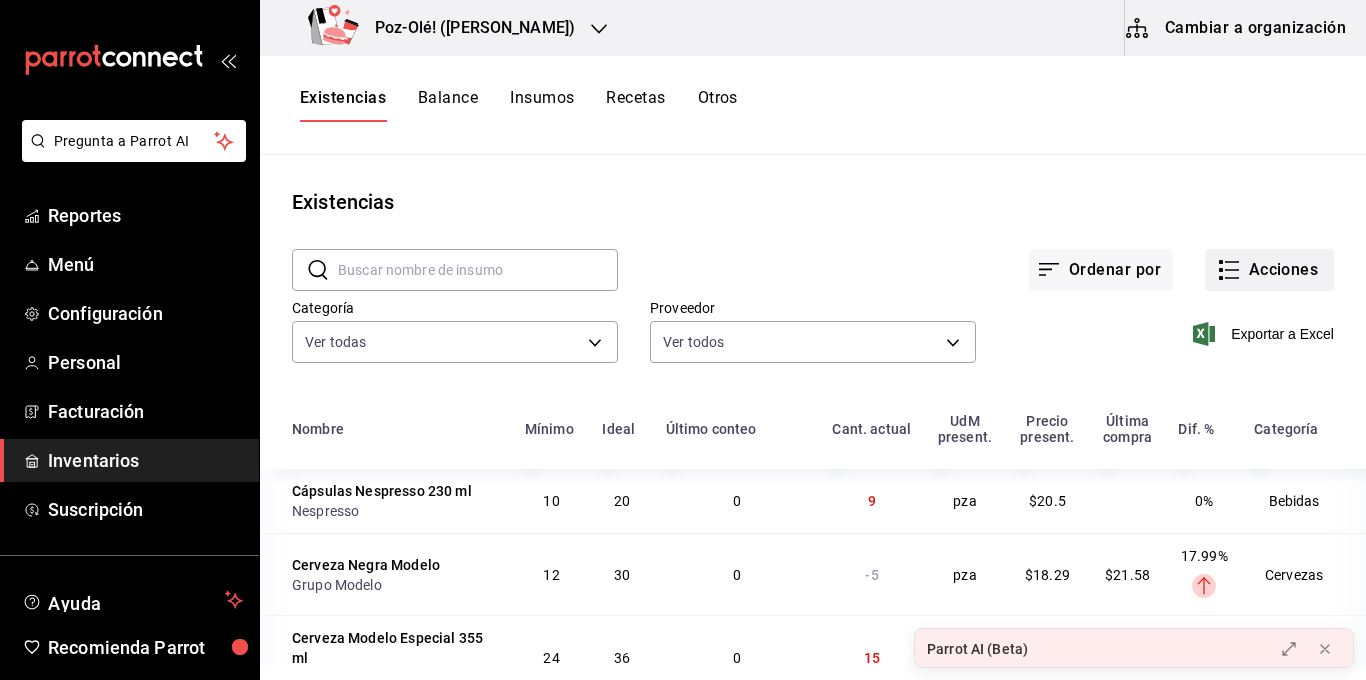 click on "Acciones" at bounding box center (1269, 270) 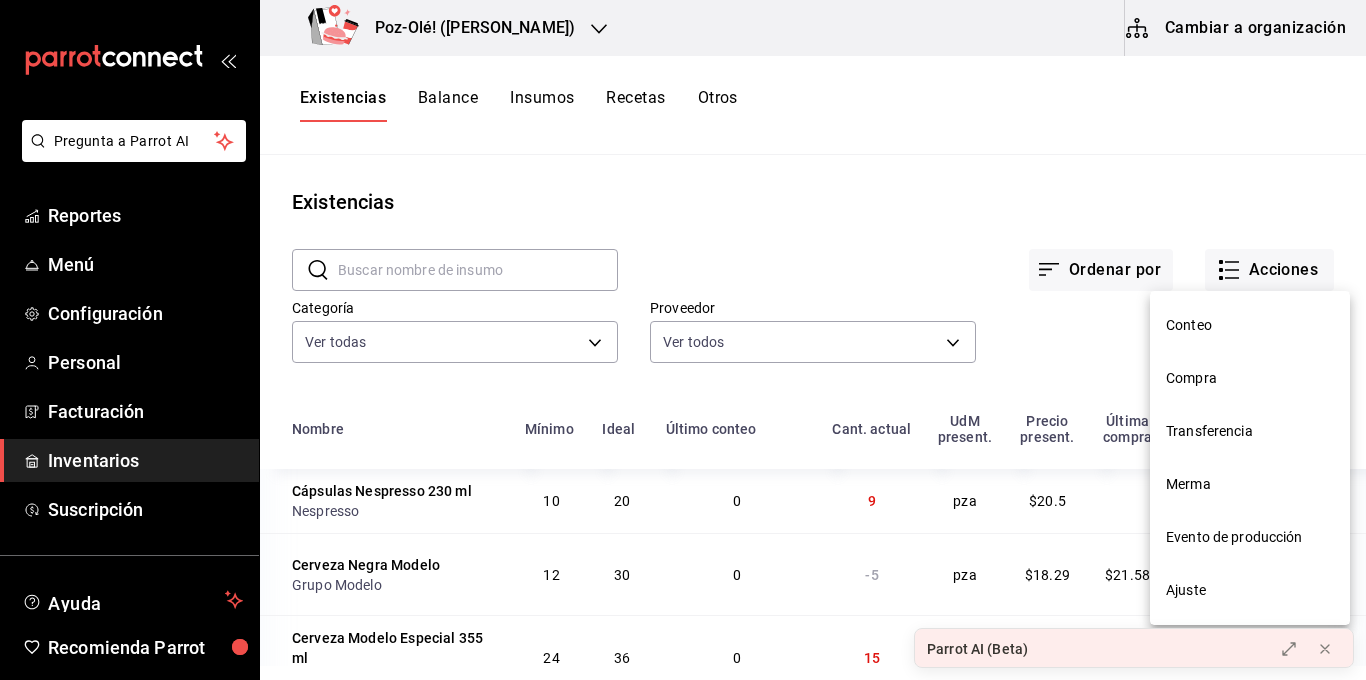 click on "Ajuste" at bounding box center [1250, 590] 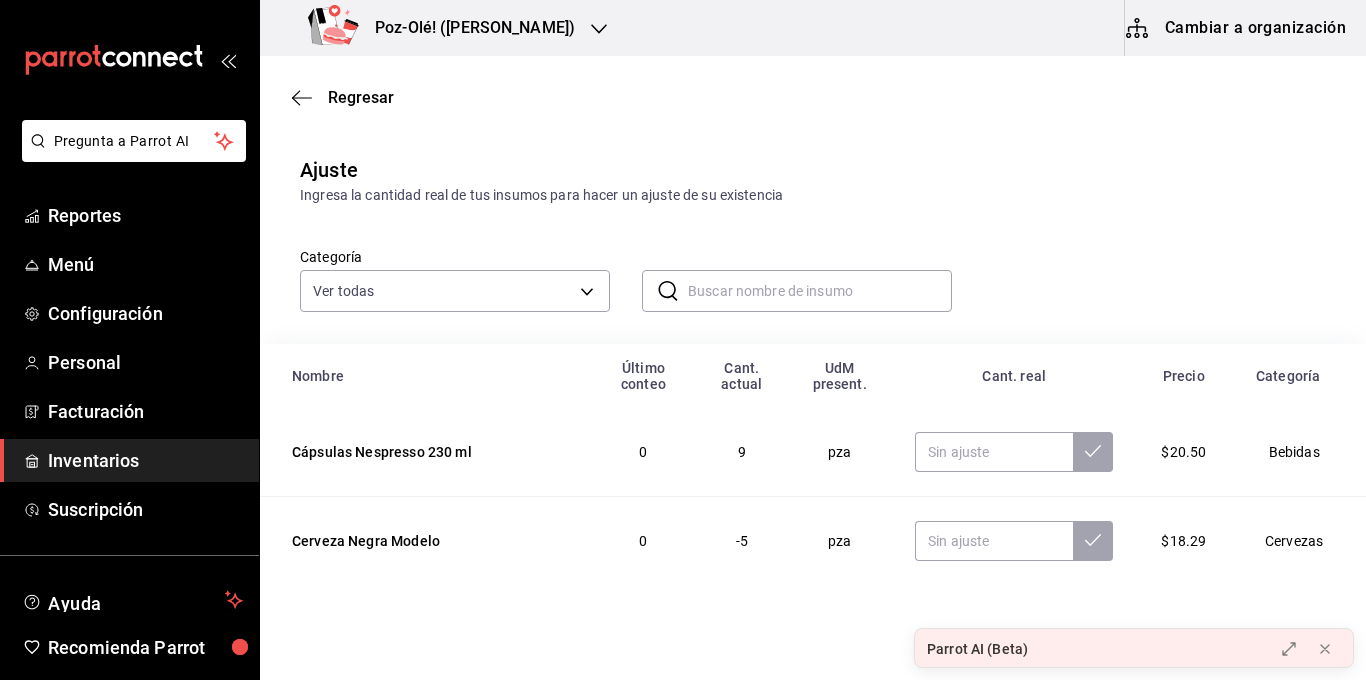 click at bounding box center (820, 291) 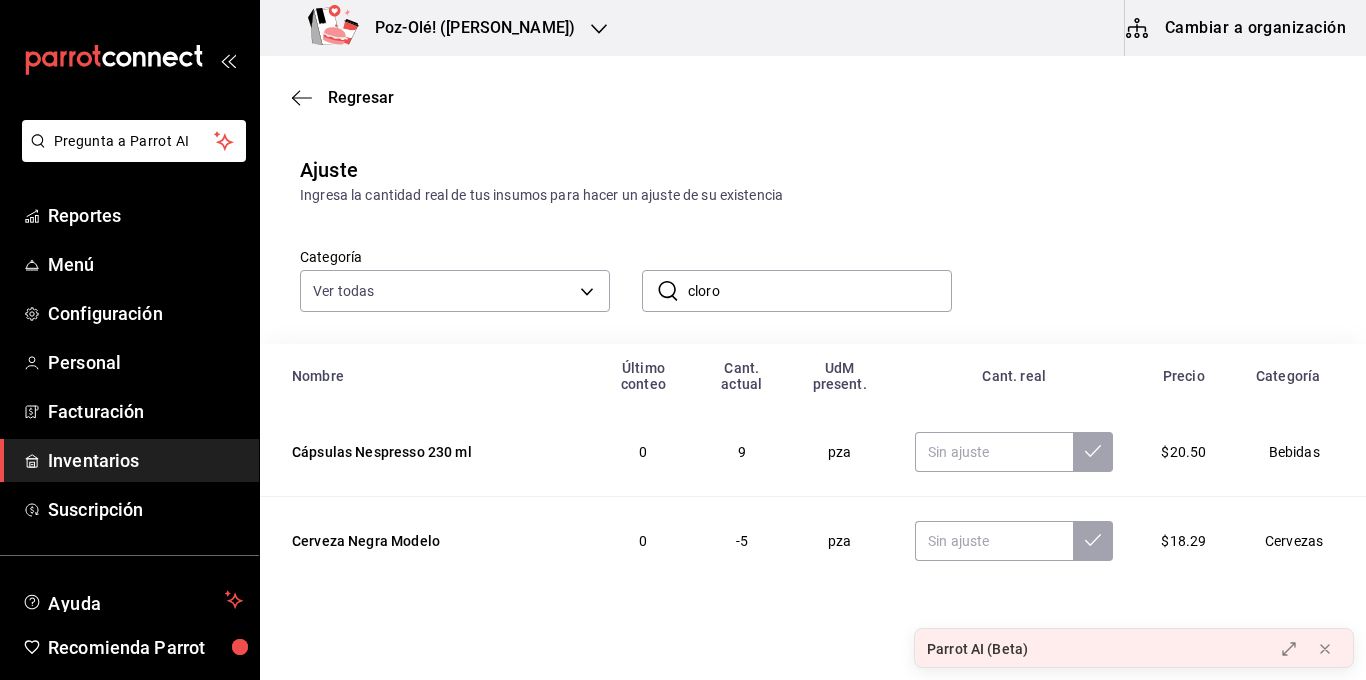 type on "cloro" 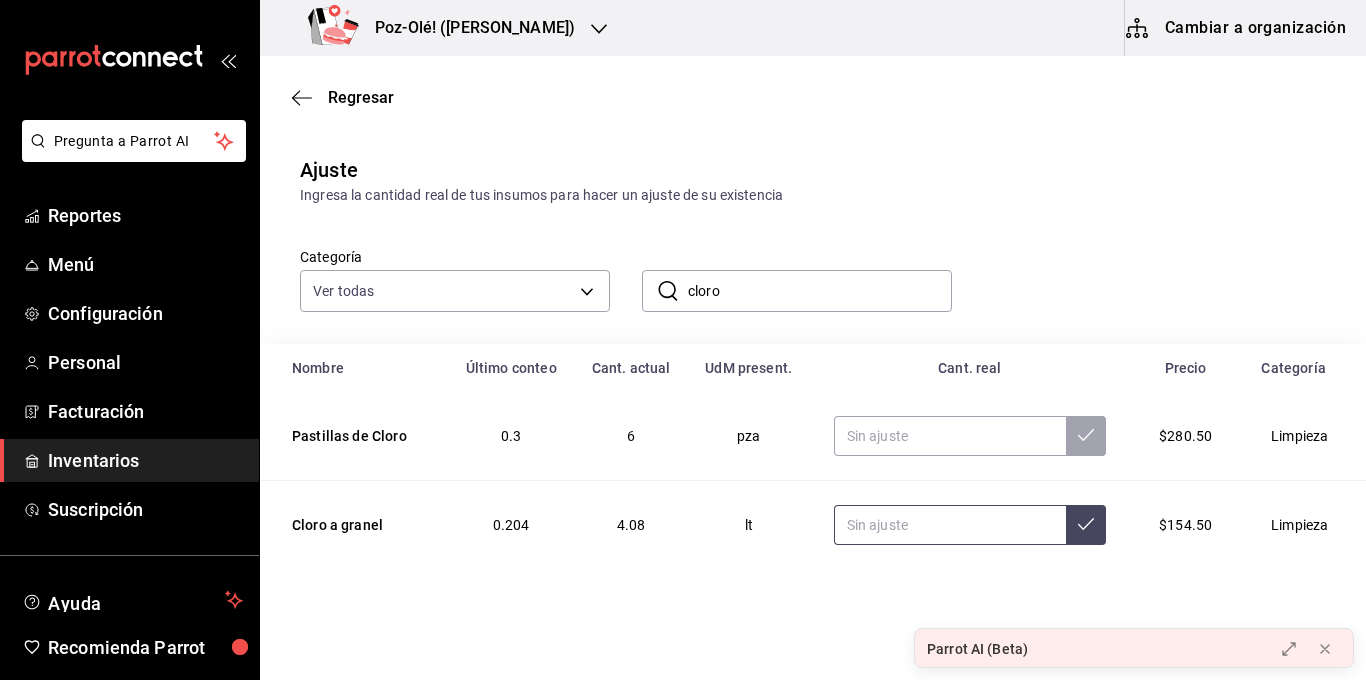 click at bounding box center (950, 525) 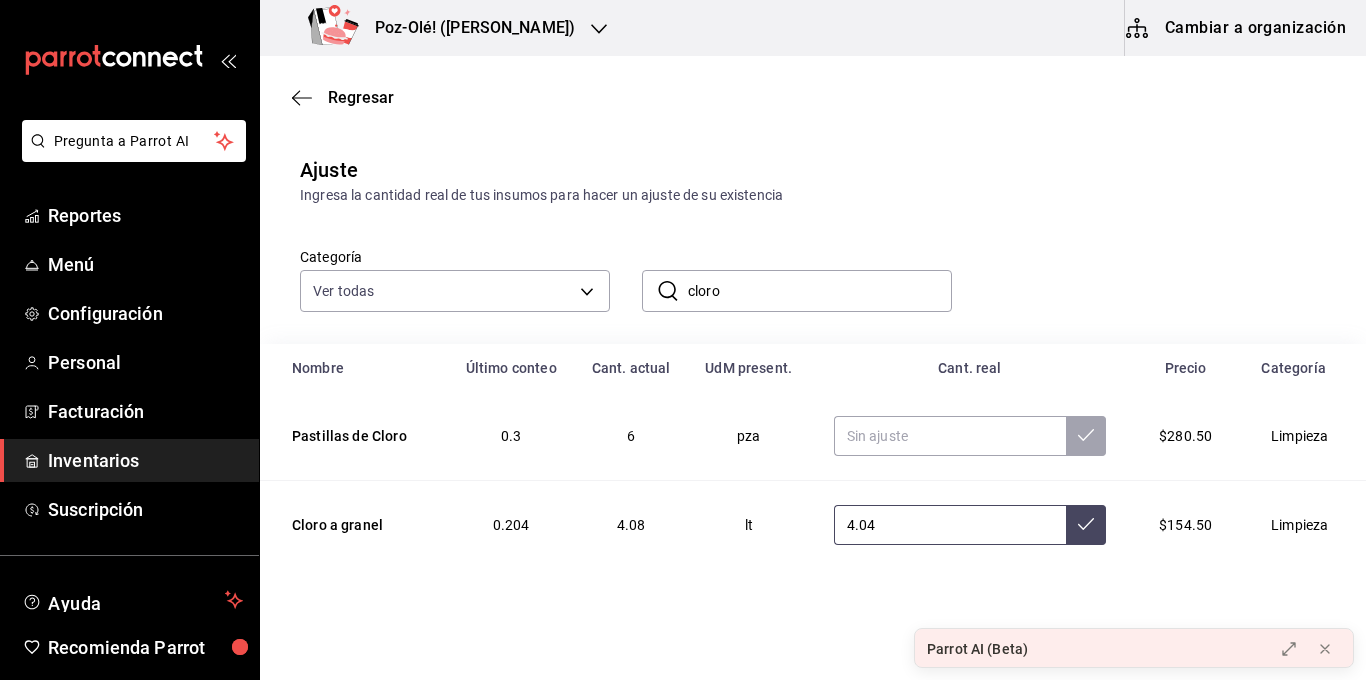type on "4.04" 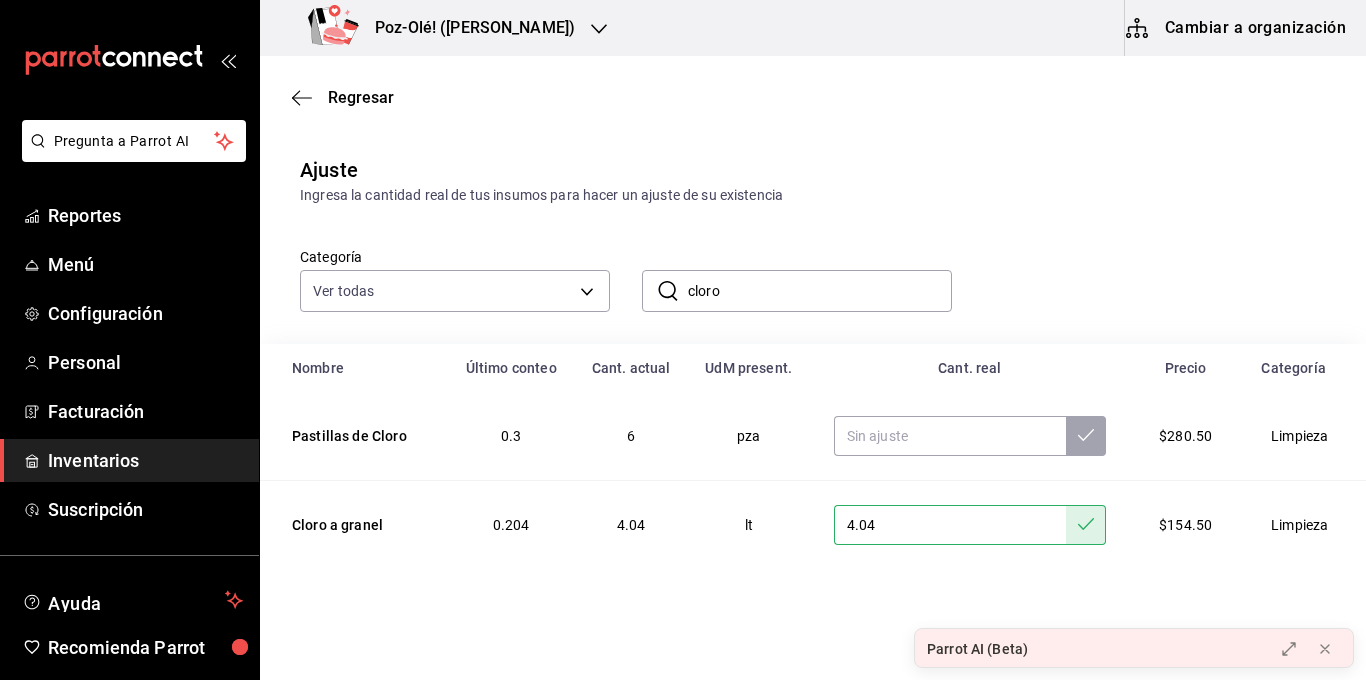 click on "cloro" at bounding box center [820, 291] 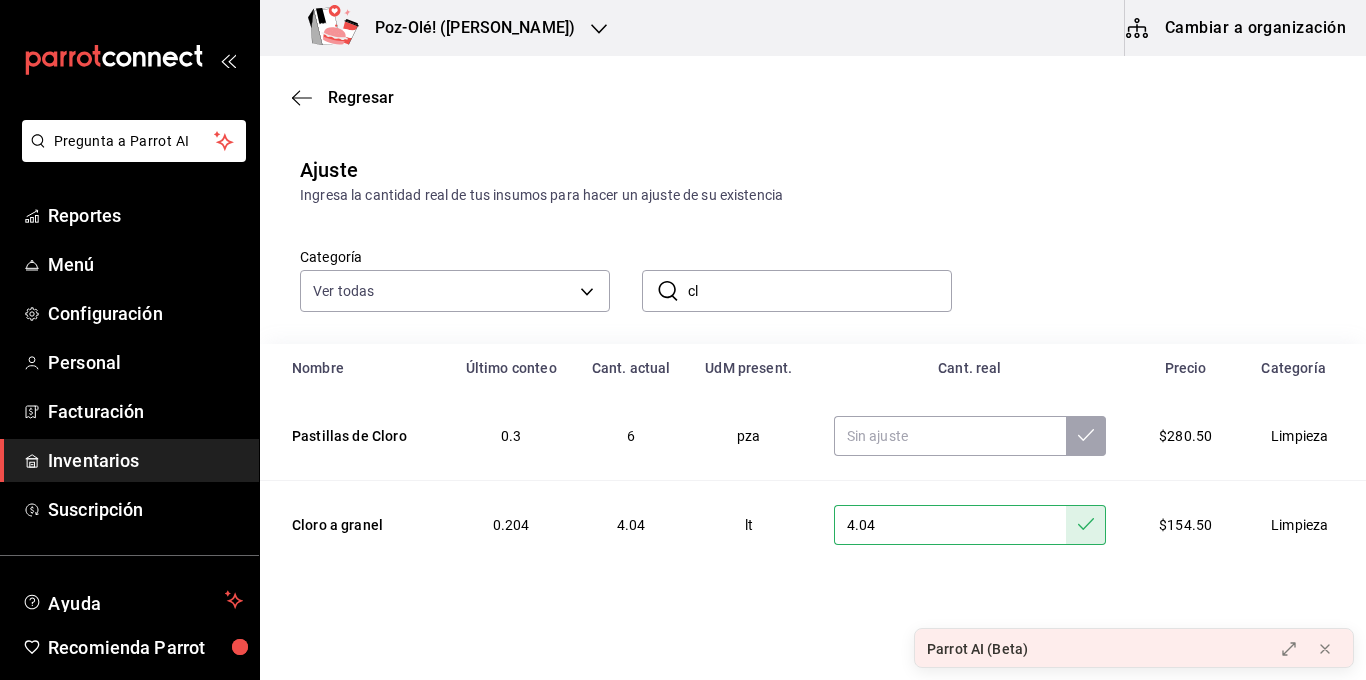 type on "c" 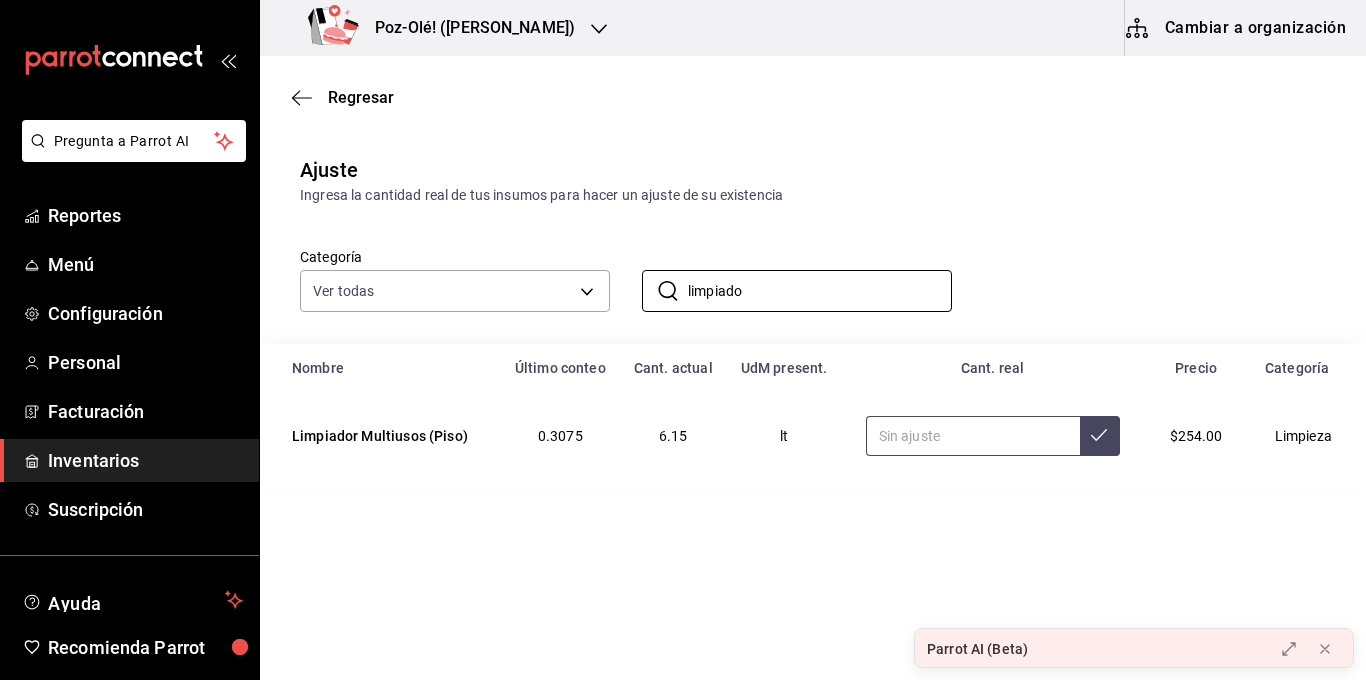 type on "limpiado" 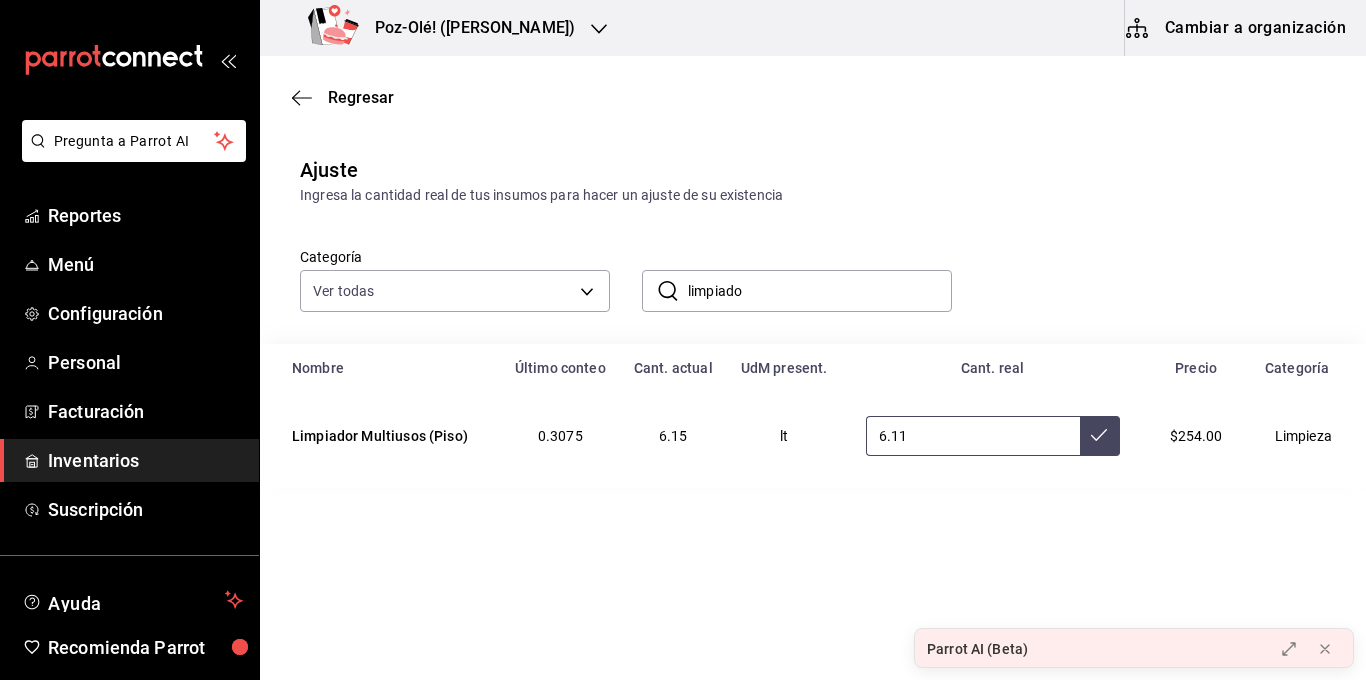 type on "6.11" 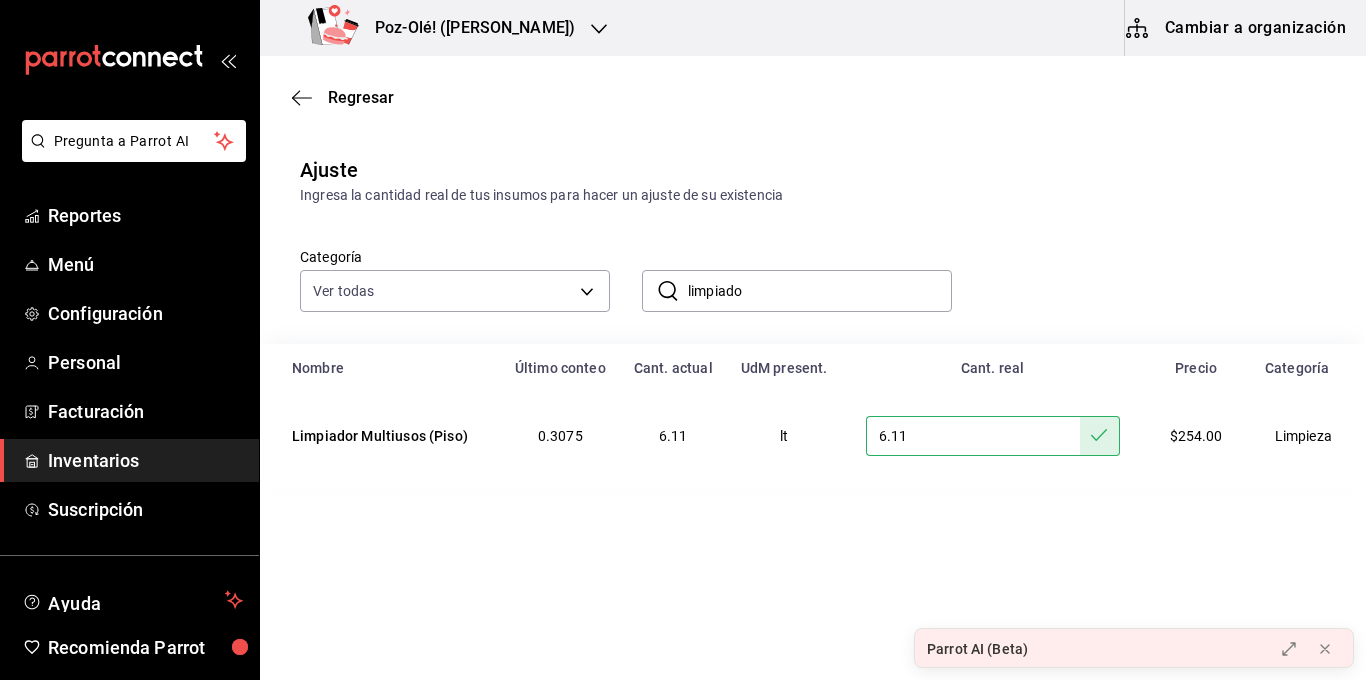 click on "limpiado" at bounding box center (820, 291) 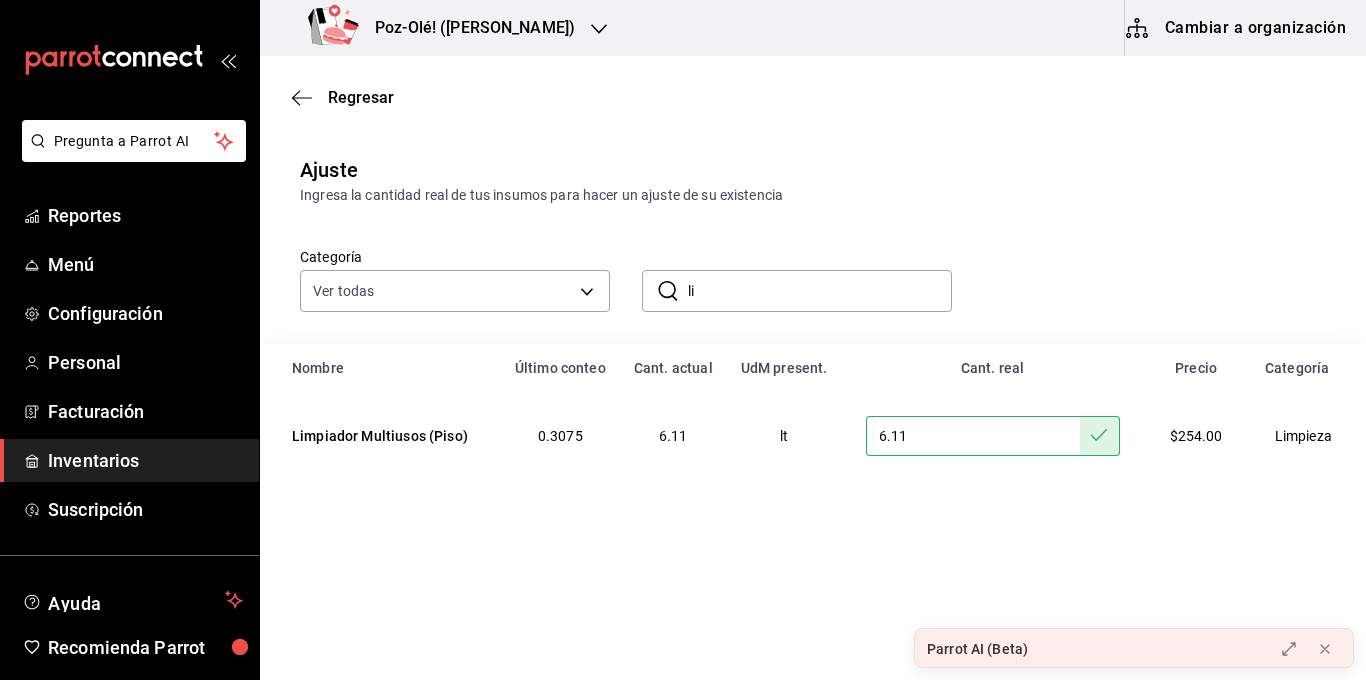 type on "l" 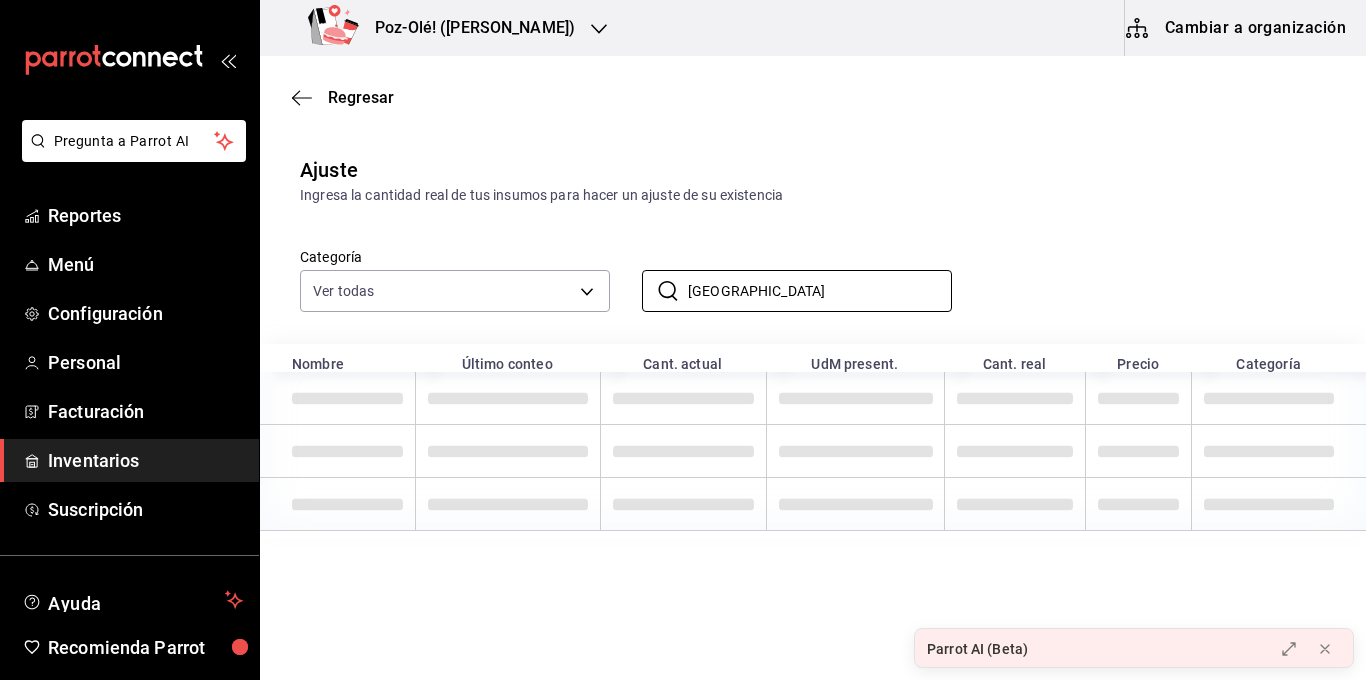 type on "[GEOGRAPHIC_DATA]" 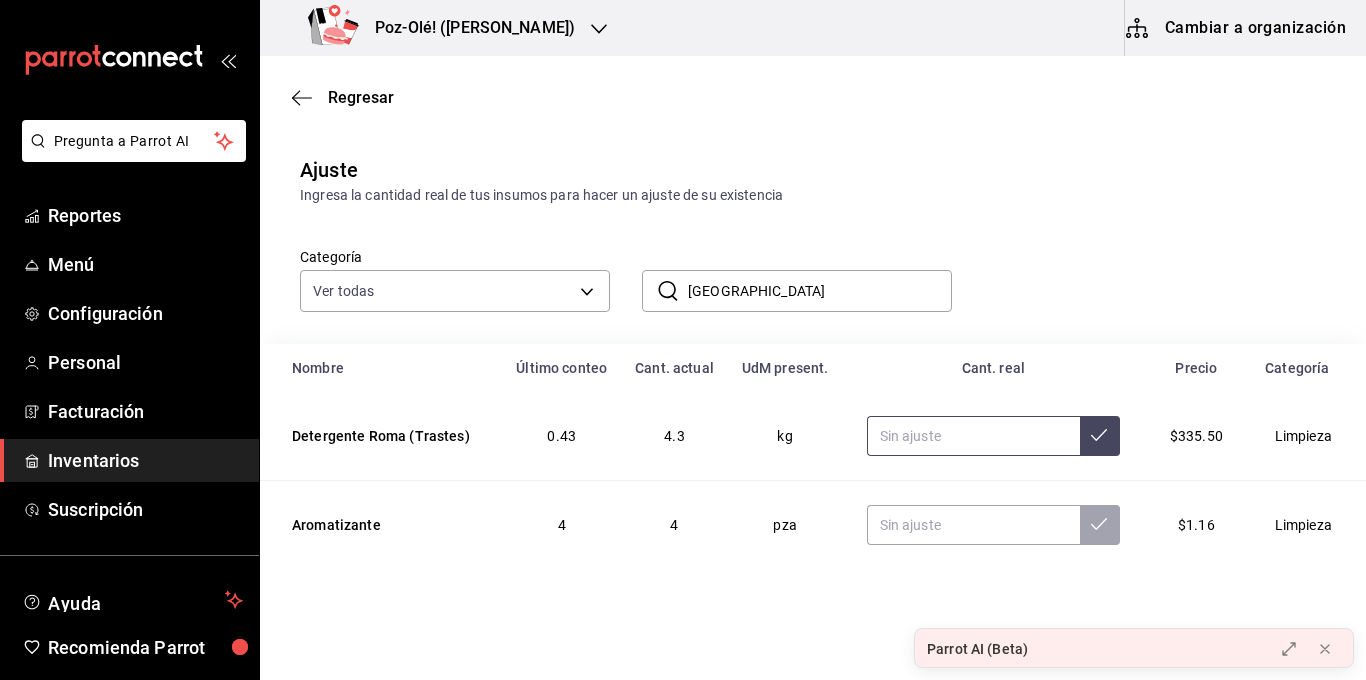 click at bounding box center (973, 436) 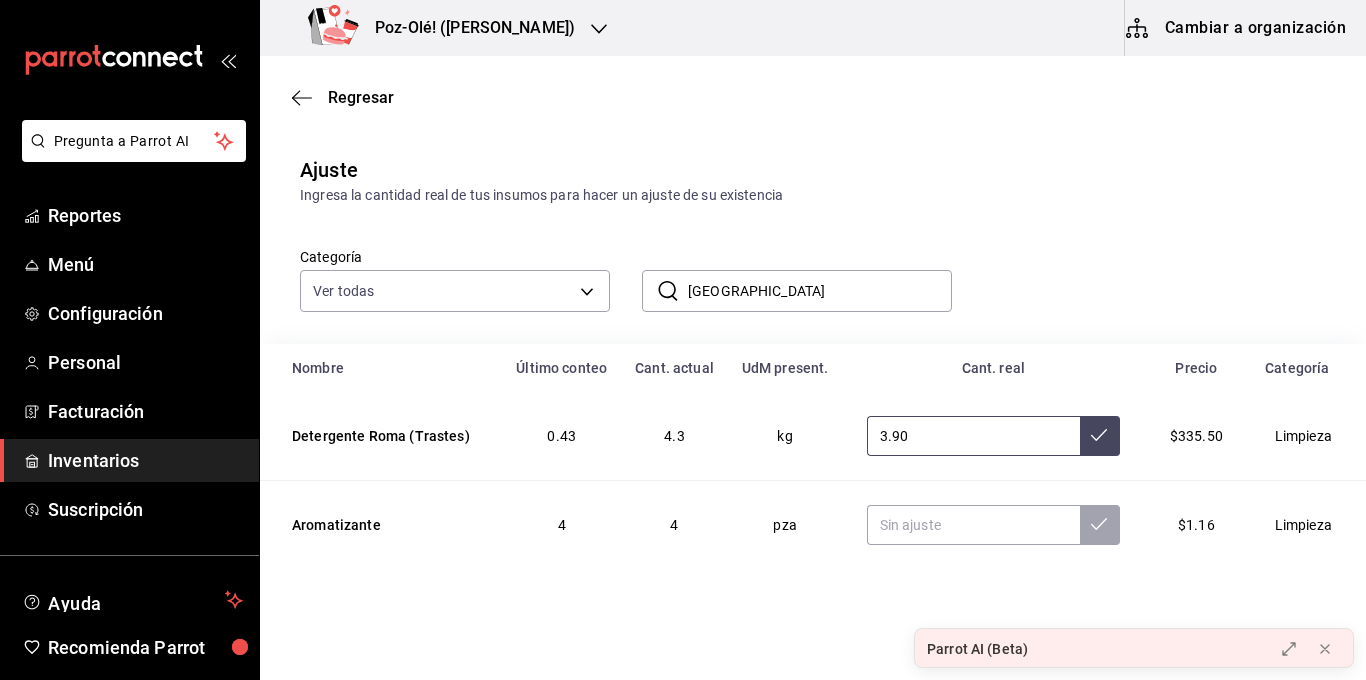 type on "3.90" 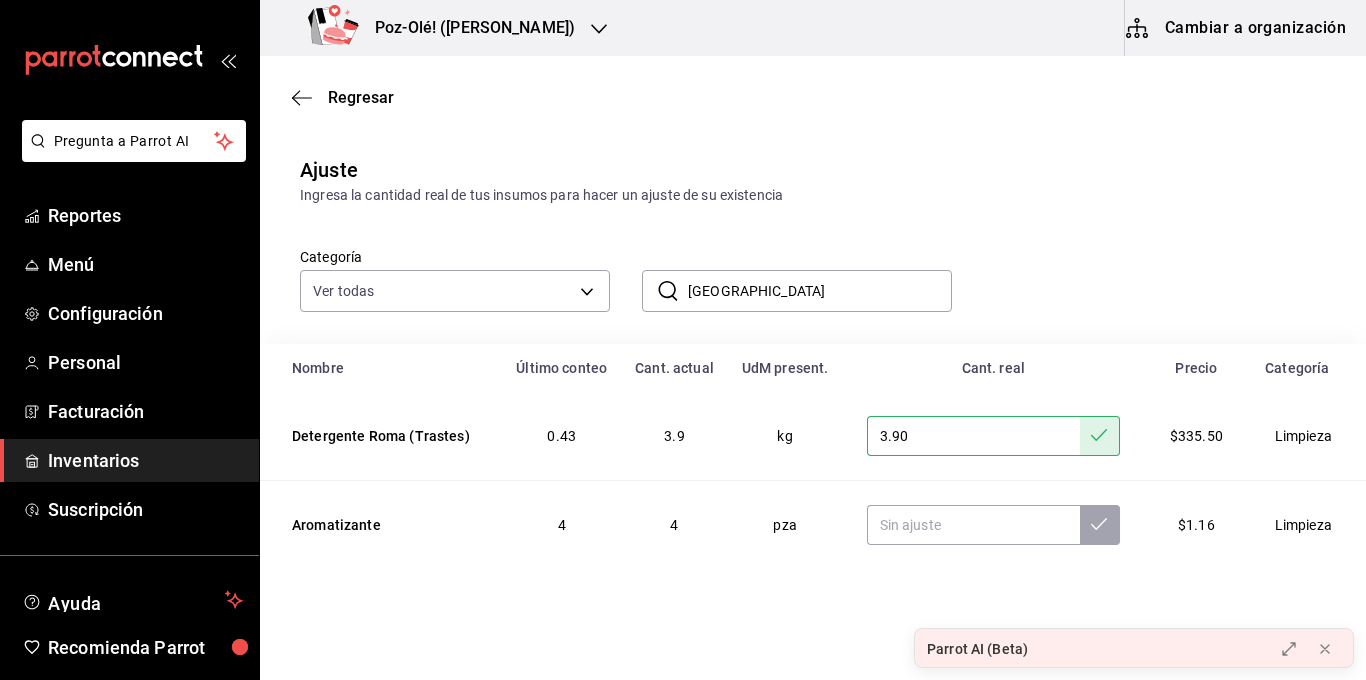 click on "[GEOGRAPHIC_DATA]" at bounding box center [820, 291] 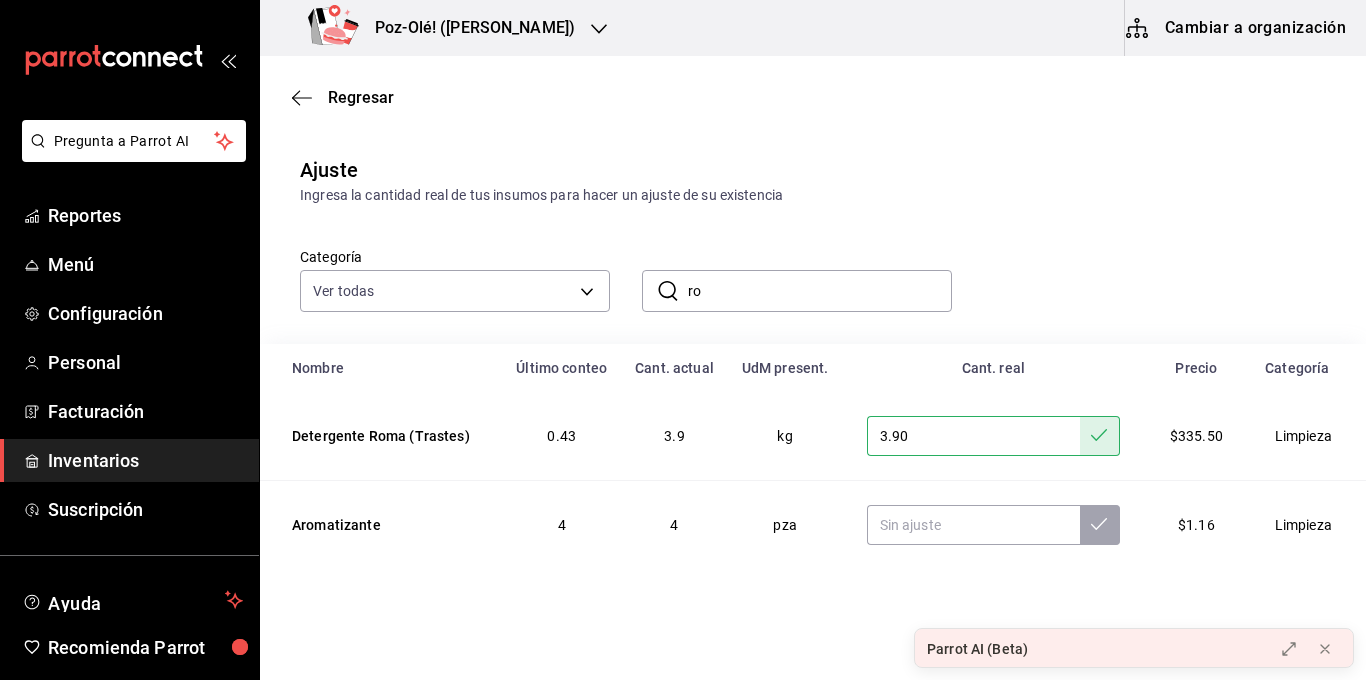 type on "r" 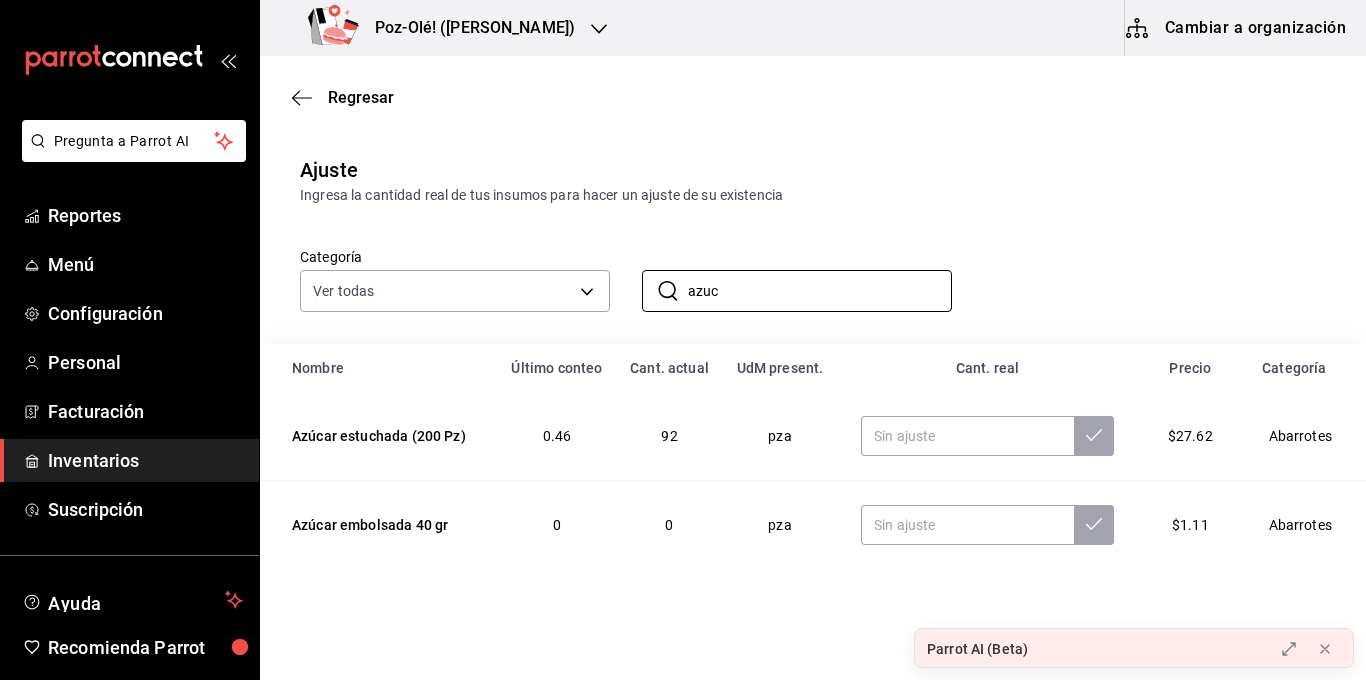 click on "Regresar Ajuste Ingresa la cantidad real de tus insumos para hacer un ajuste de su existencia Categoría Ver todas d676893f-1eff-4afc-89d5-be7931405371,64c67766-f765-4080-8c3b-6b73adc83a6f,5c5041bb-a5f2-4fee-a852-9518eaaaed63,a9ecc625-3e6e-4f3a-af89-b6f5851c2aa6,664a98cc-303f-4457-ad6a-208424c1b37e,36a74587-1017-4fd3-9202-a42460c92c41,6f6df9d1-7af3-447f-bdad-717510cfd3a0,5edf9950-3e7b-46be-983e-759299c0bd72,a0016c89-fc40-4d14-a13f-f79d9adf0461,641e80c7-81a0-4fcb-acf7-bf130a73799a,7c441fcf-f04e-4a9e-887d-7e4510957efa ​ azuc ​ Nombre Último conteo Cant. actual [GEOGRAPHIC_DATA] present. Cant. real Precio Categoría Azúcar estuchada (200 Pz) 0.46 92 pza $27.62 Abarrotes Azúcar embolsada 40 gr 0 0 pza $1.11 Abarrotes Azúcar embolsada 70 gr 0 0 pza $1.94 Abarrotes Azúcar  0 0 kg $495.00 Abarrotes" at bounding box center (813, 311) 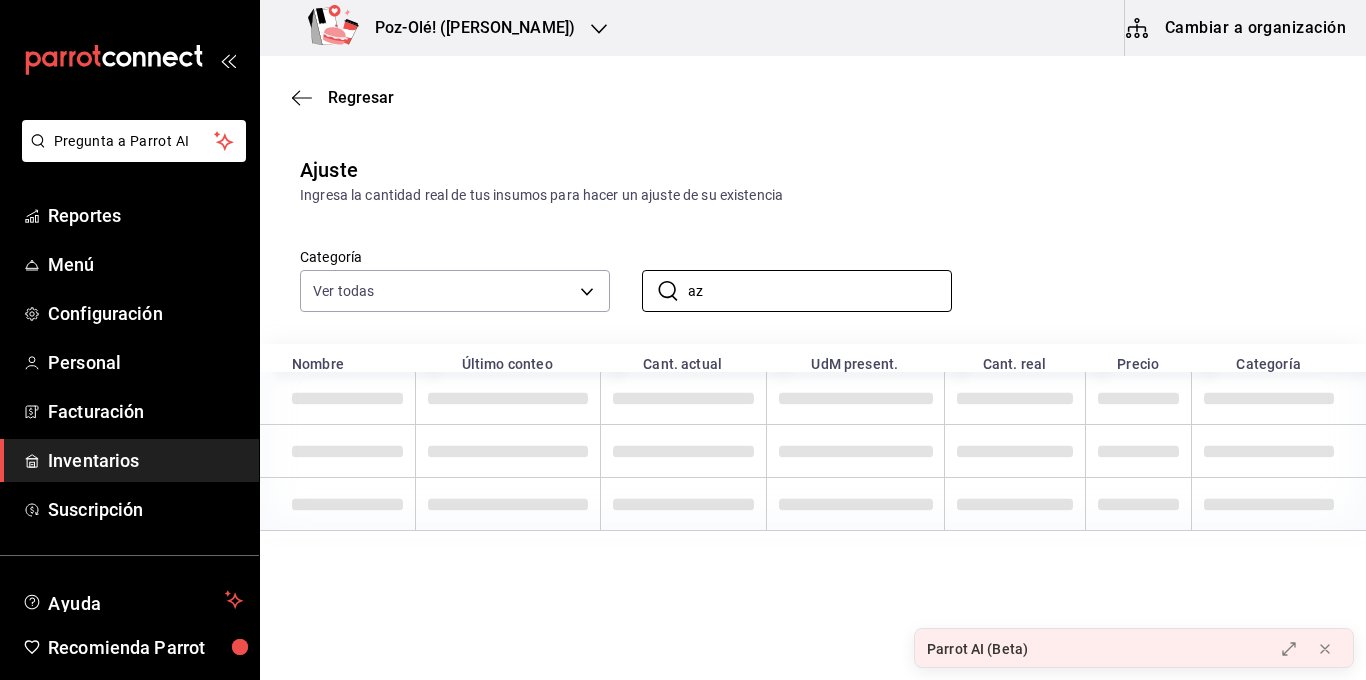 scroll, scrollTop: 0, scrollLeft: 0, axis: both 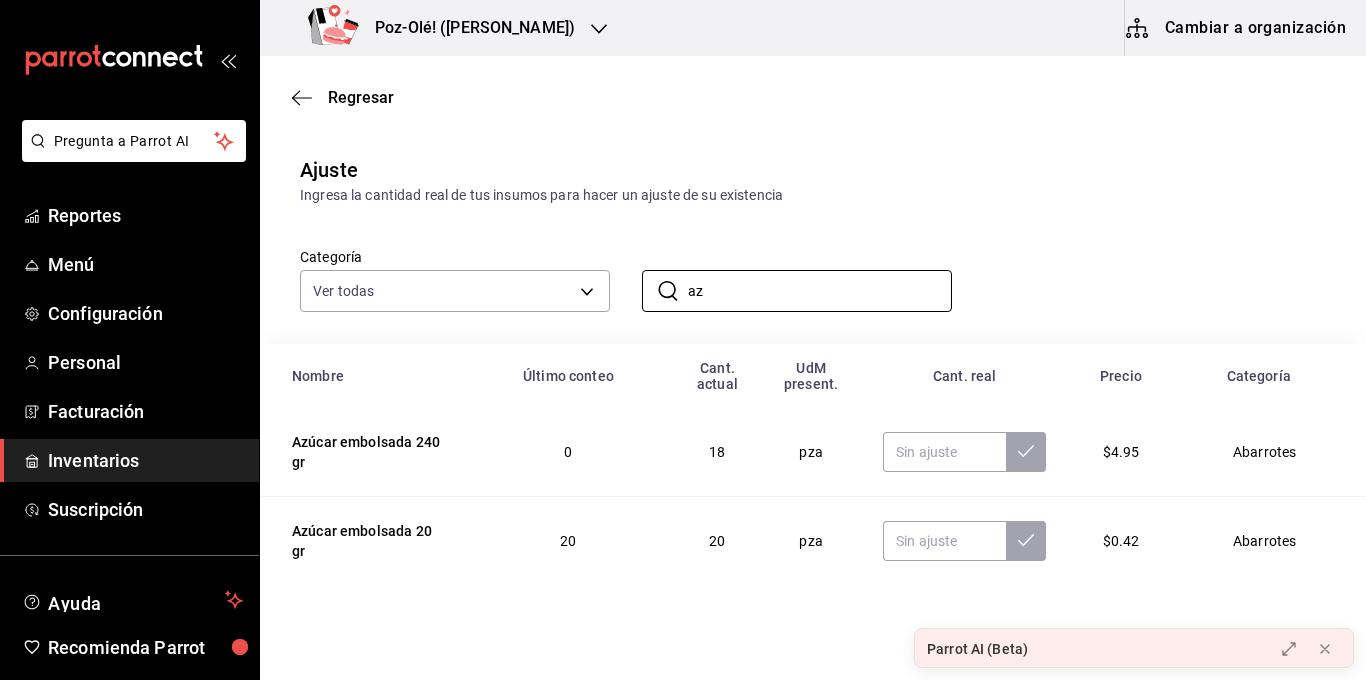 type on "az" 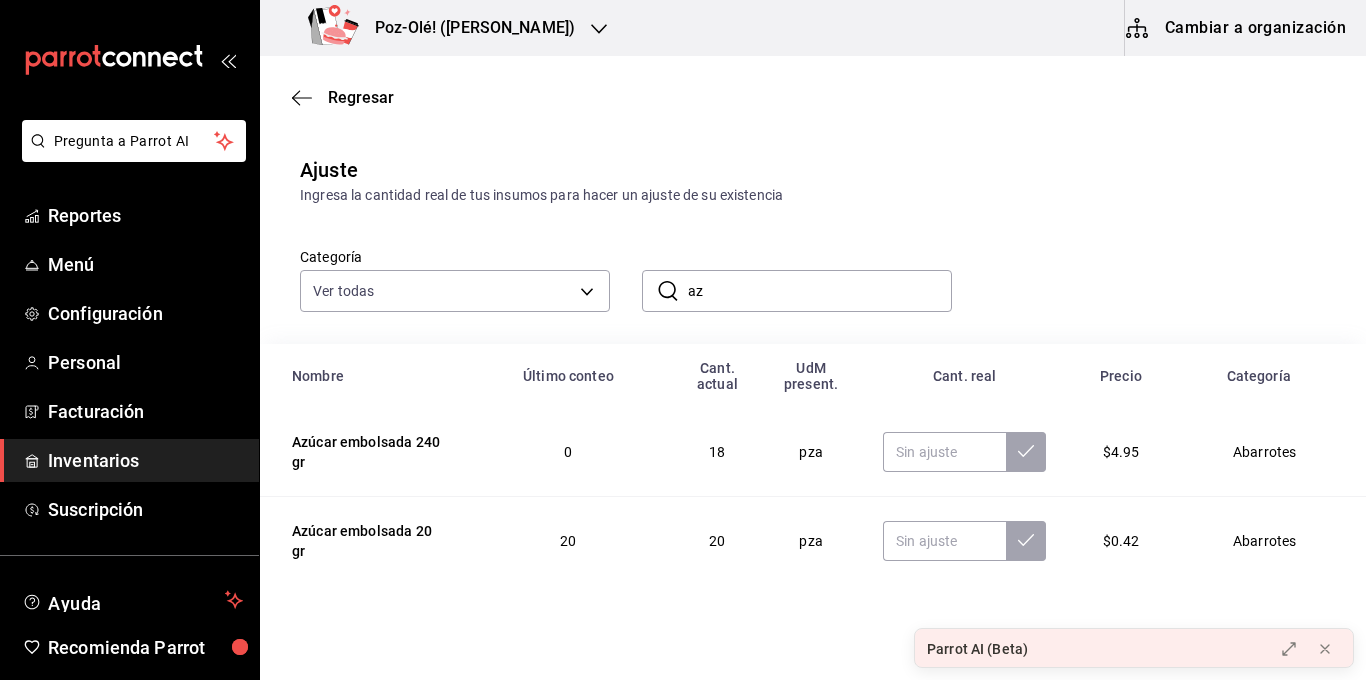 click on "0" at bounding box center [568, 452] 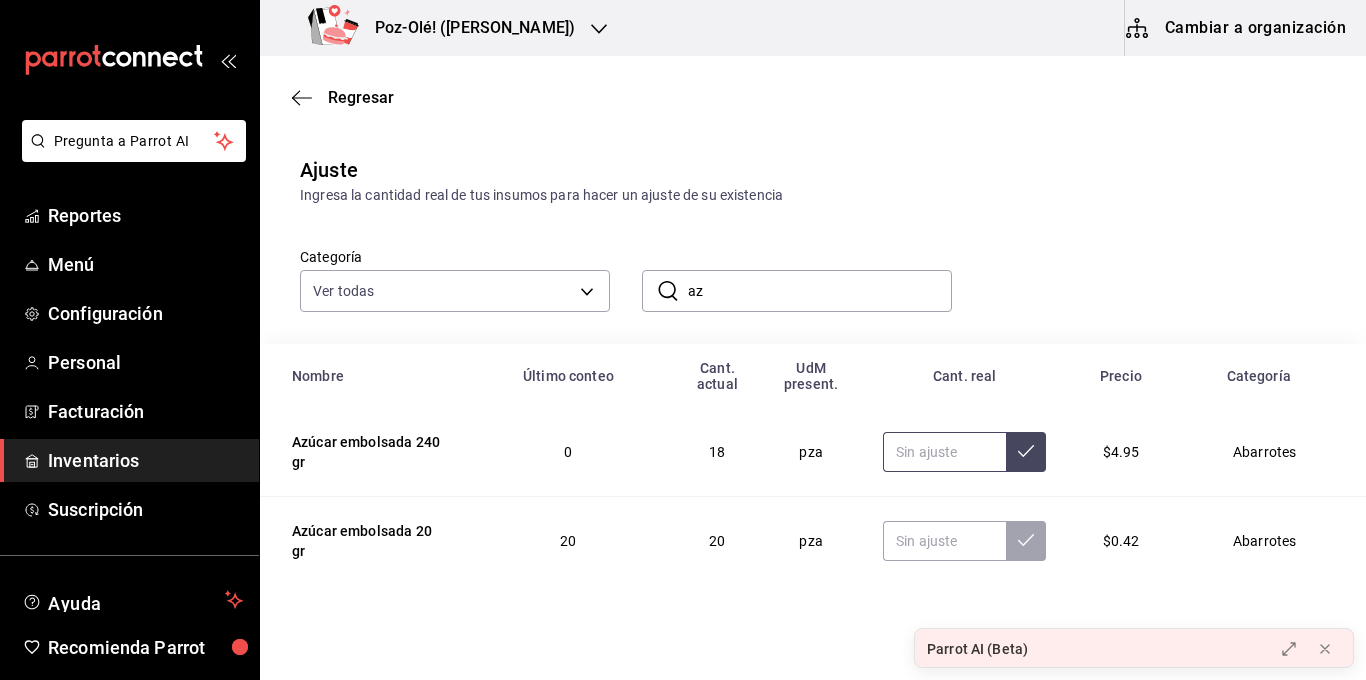 click at bounding box center (944, 452) 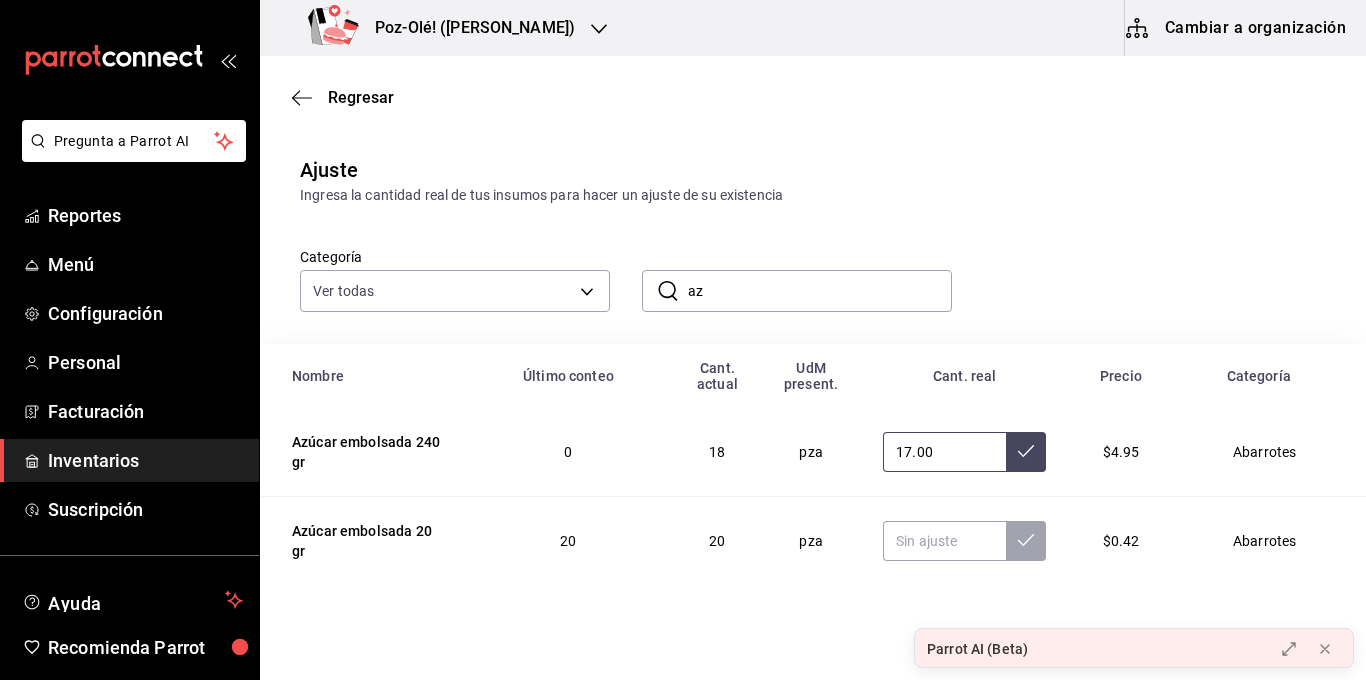 type on "17.00" 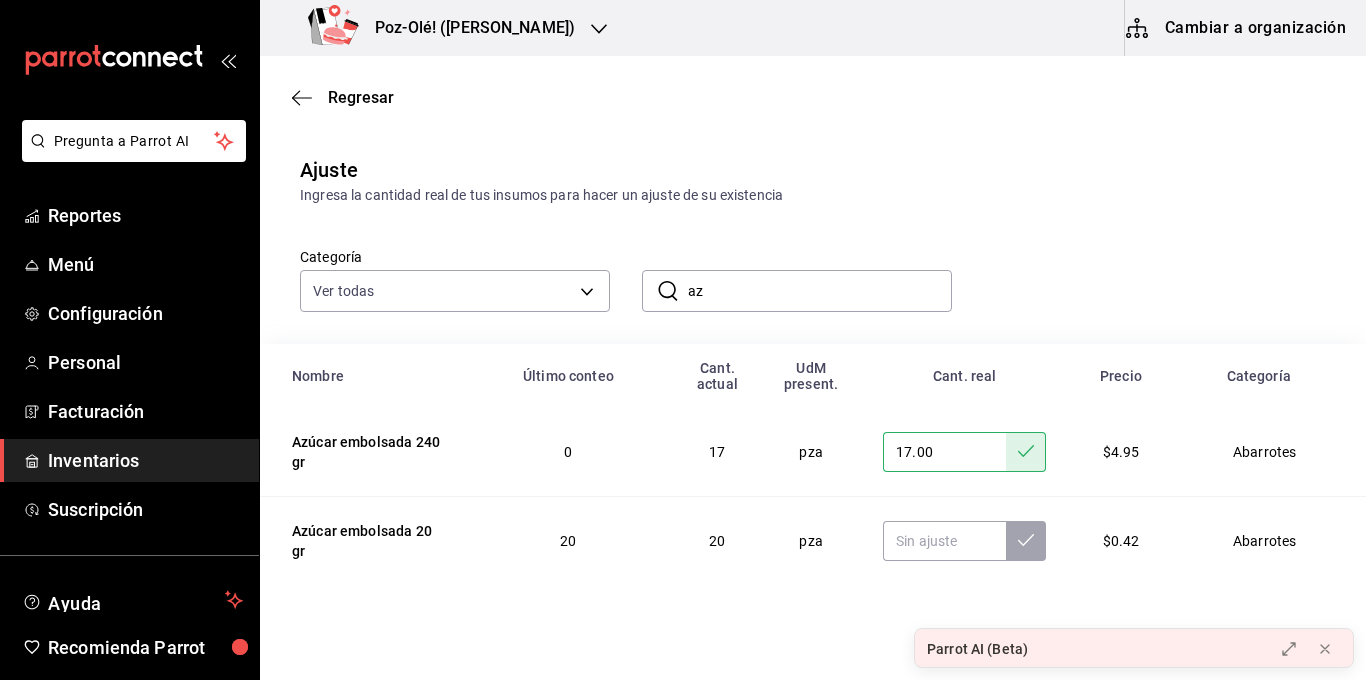 click on "az" at bounding box center [820, 291] 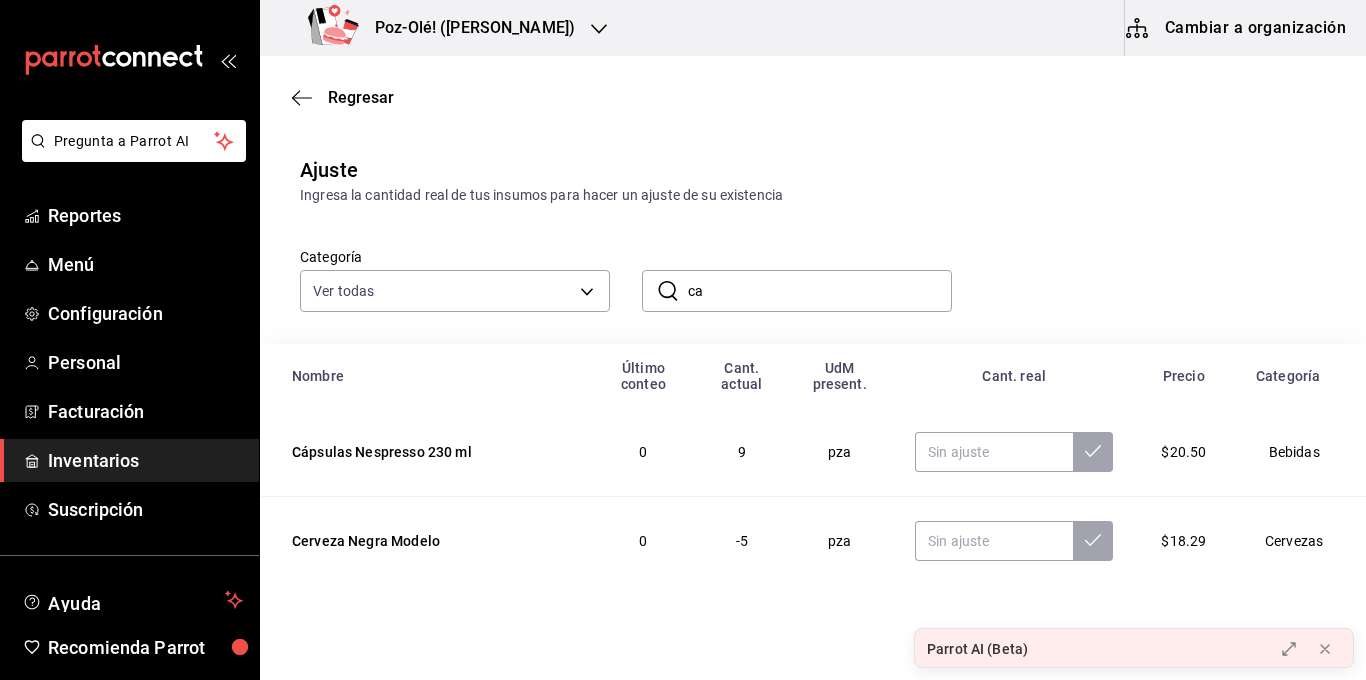 type on "c" 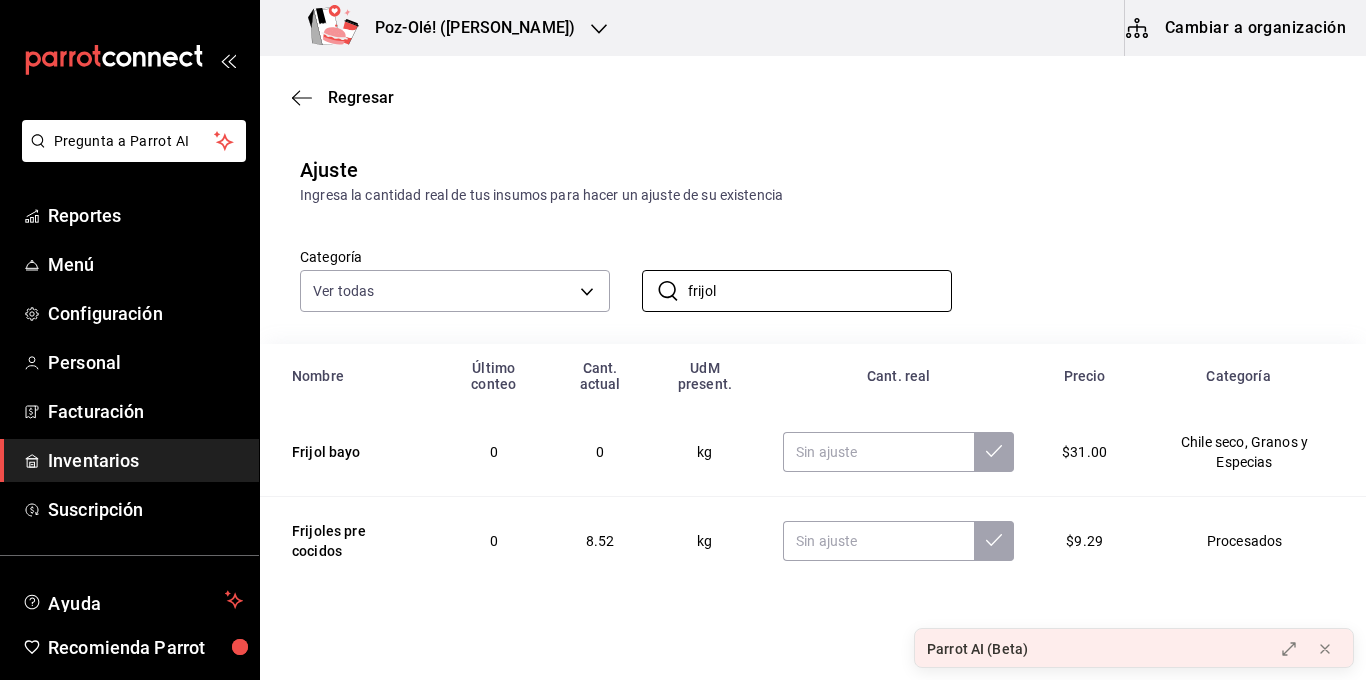 type on "frijol" 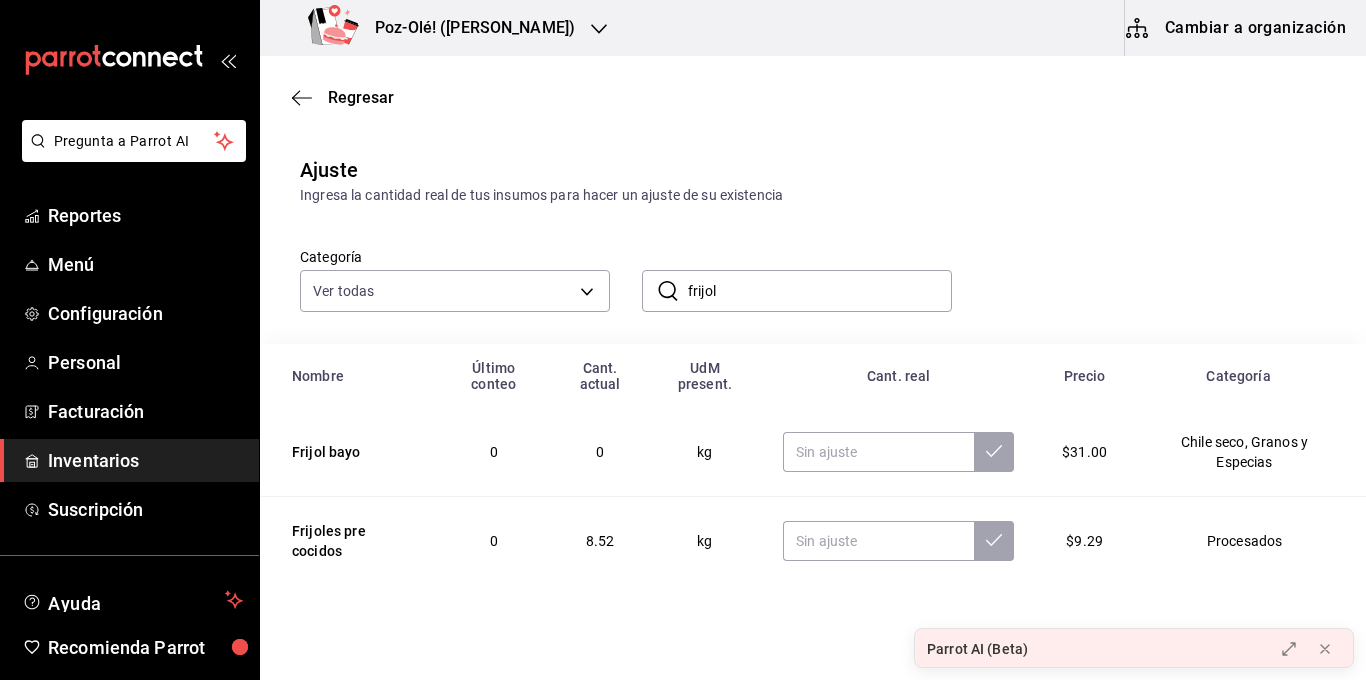 click at bounding box center [898, 541] 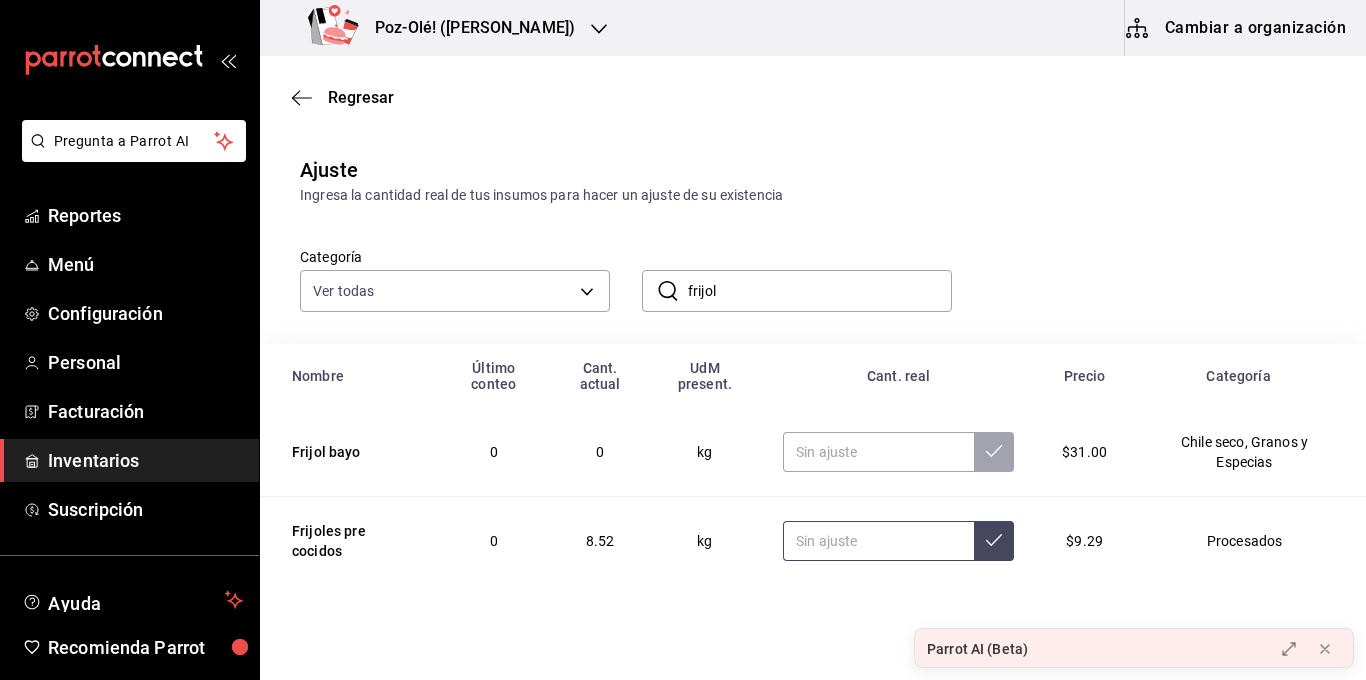 click at bounding box center (878, 541) 